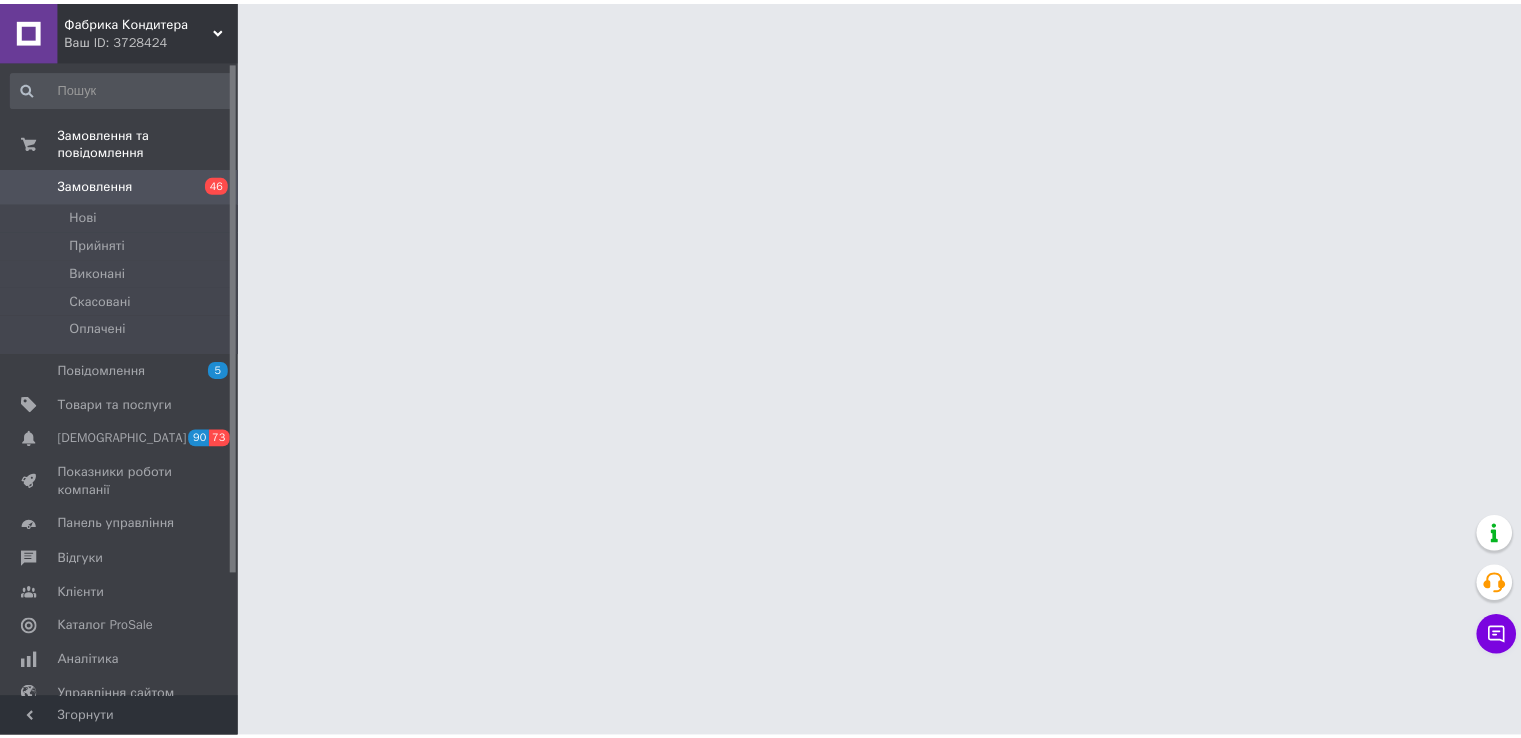 scroll, scrollTop: 0, scrollLeft: 0, axis: both 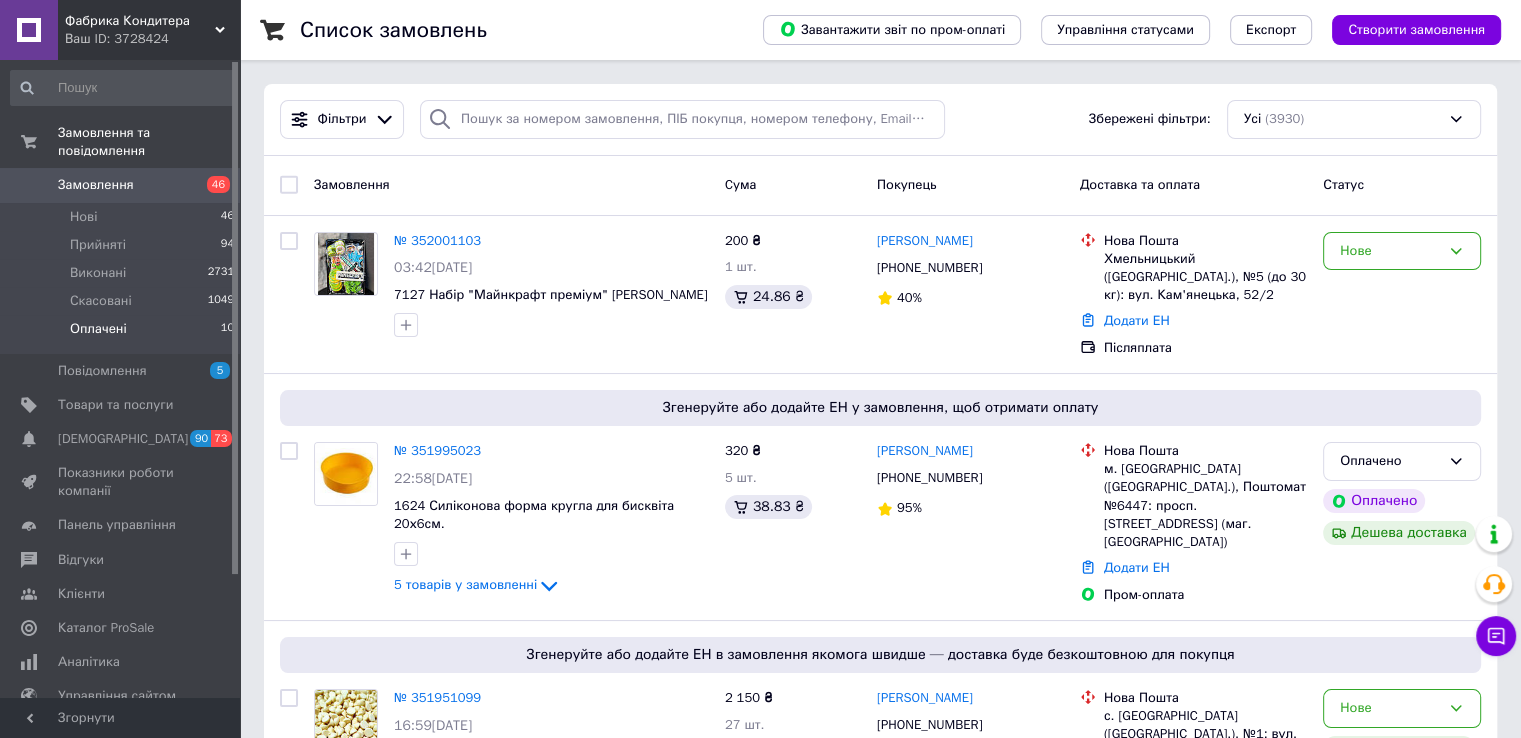 click on "Оплачені 10" at bounding box center [123, 334] 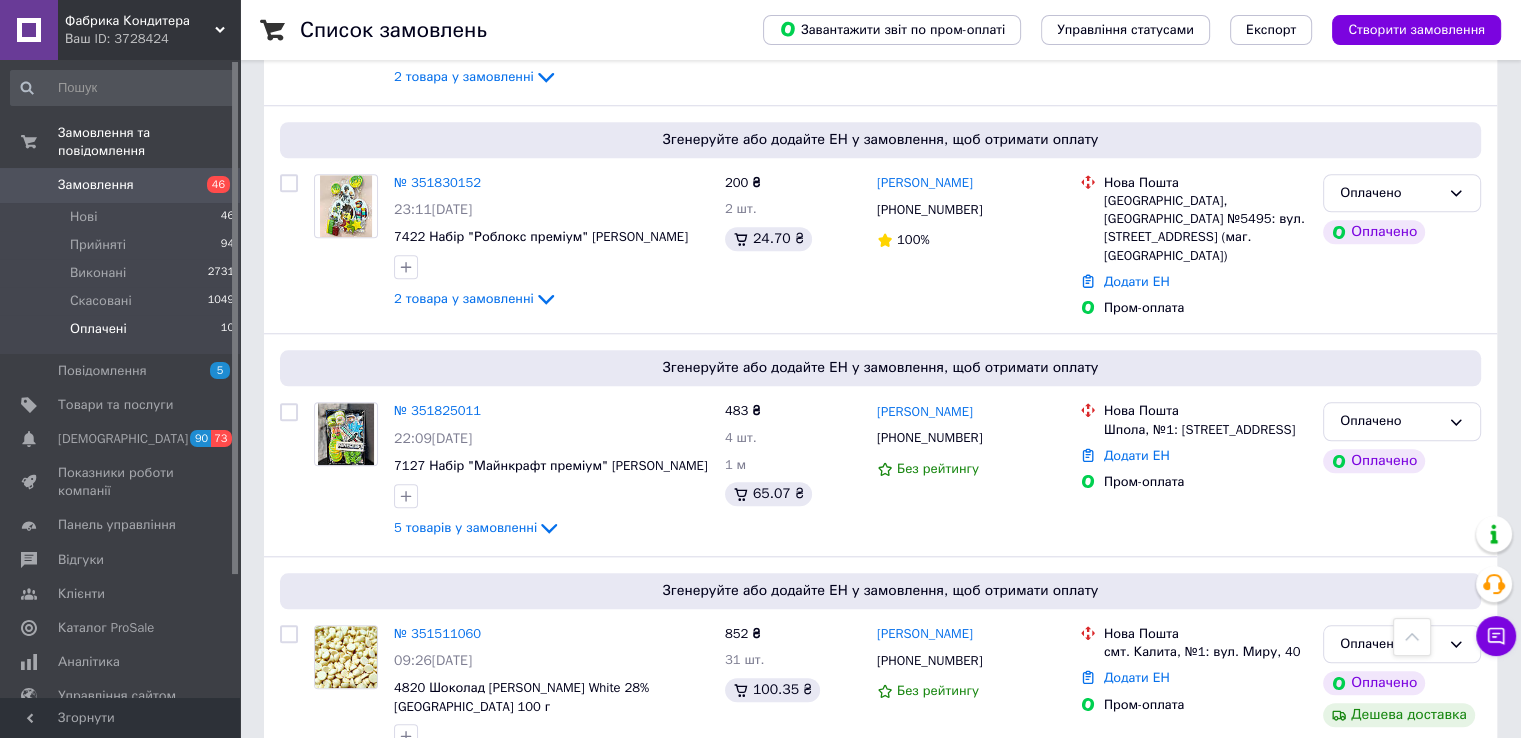 scroll, scrollTop: 1865, scrollLeft: 0, axis: vertical 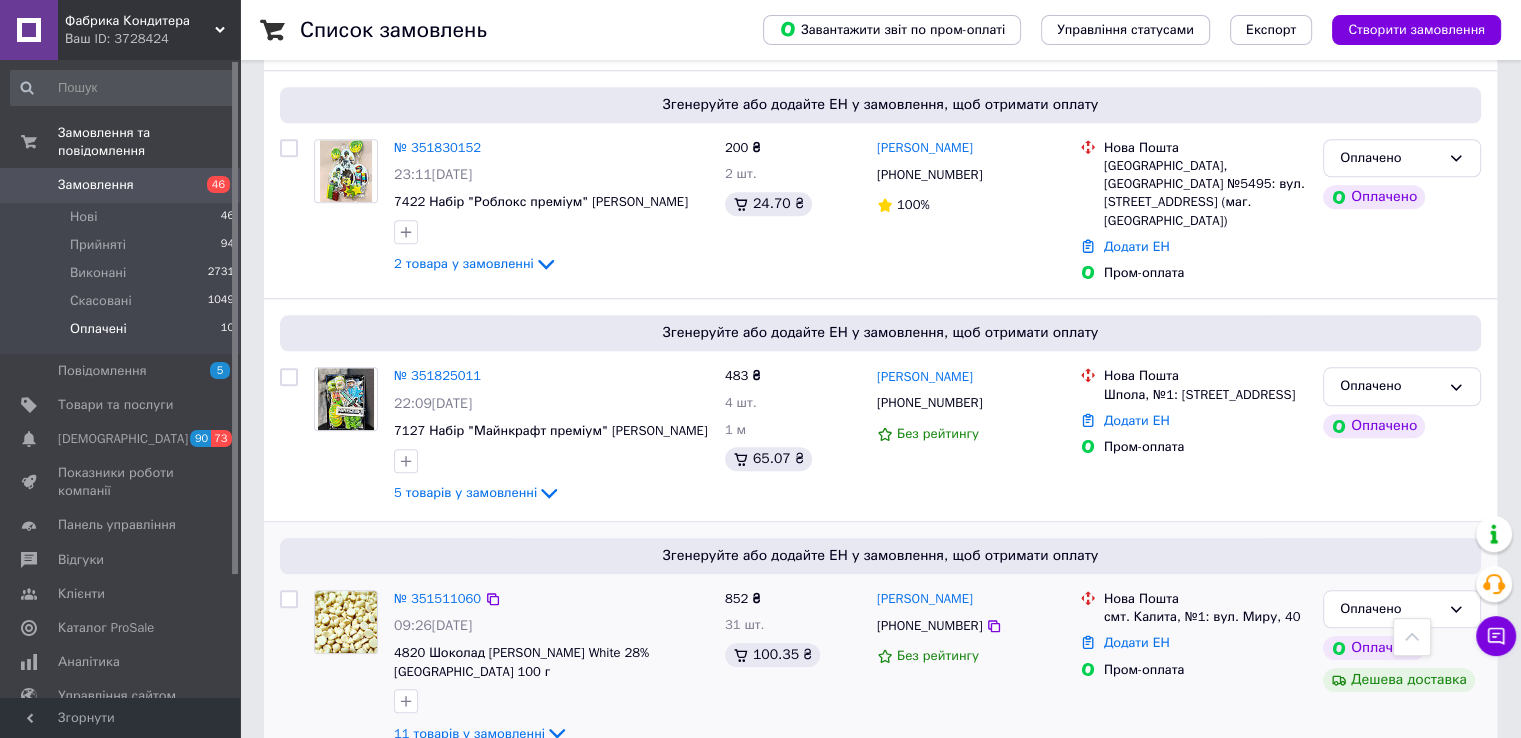 click on "11 товарів у замовленні" at bounding box center [469, 732] 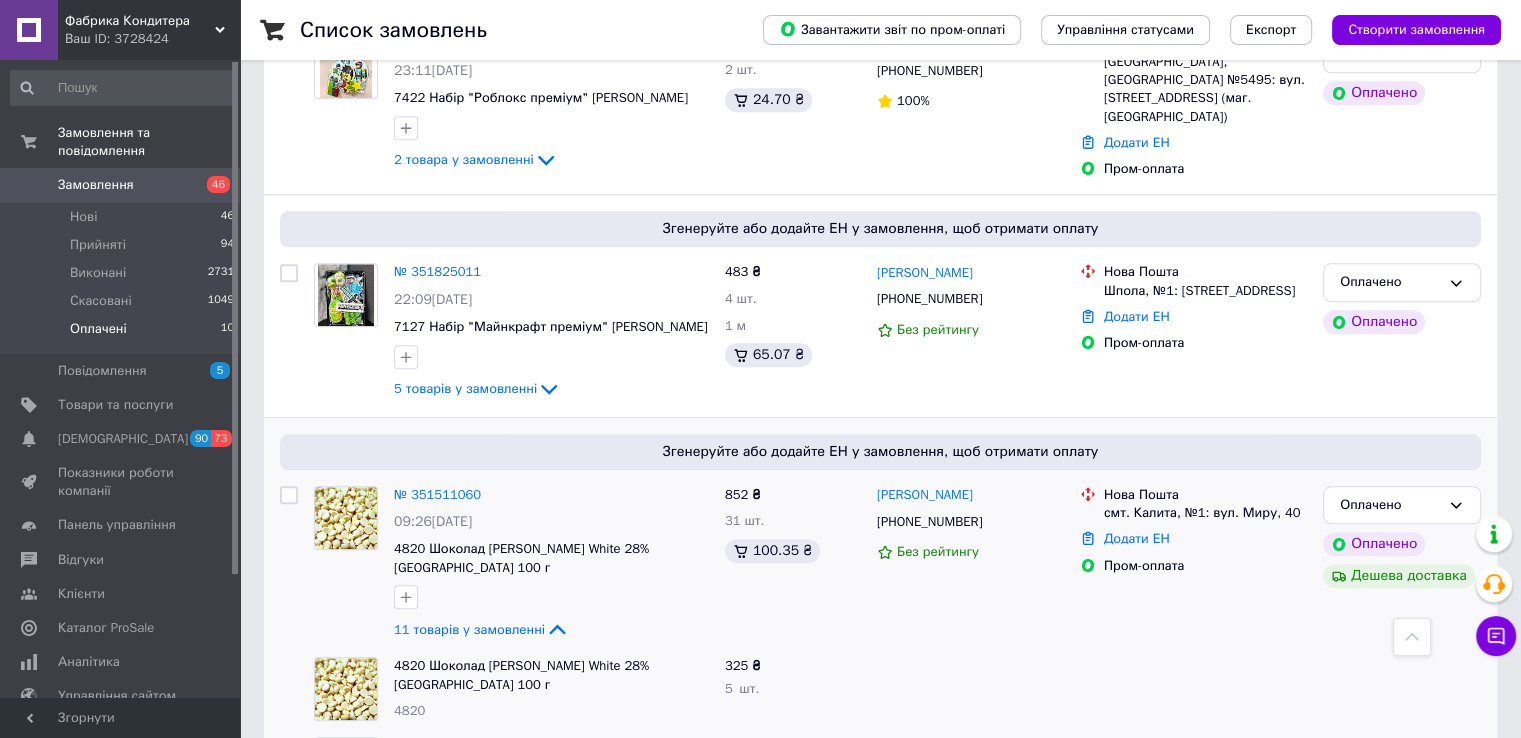 scroll, scrollTop: 1946, scrollLeft: 0, axis: vertical 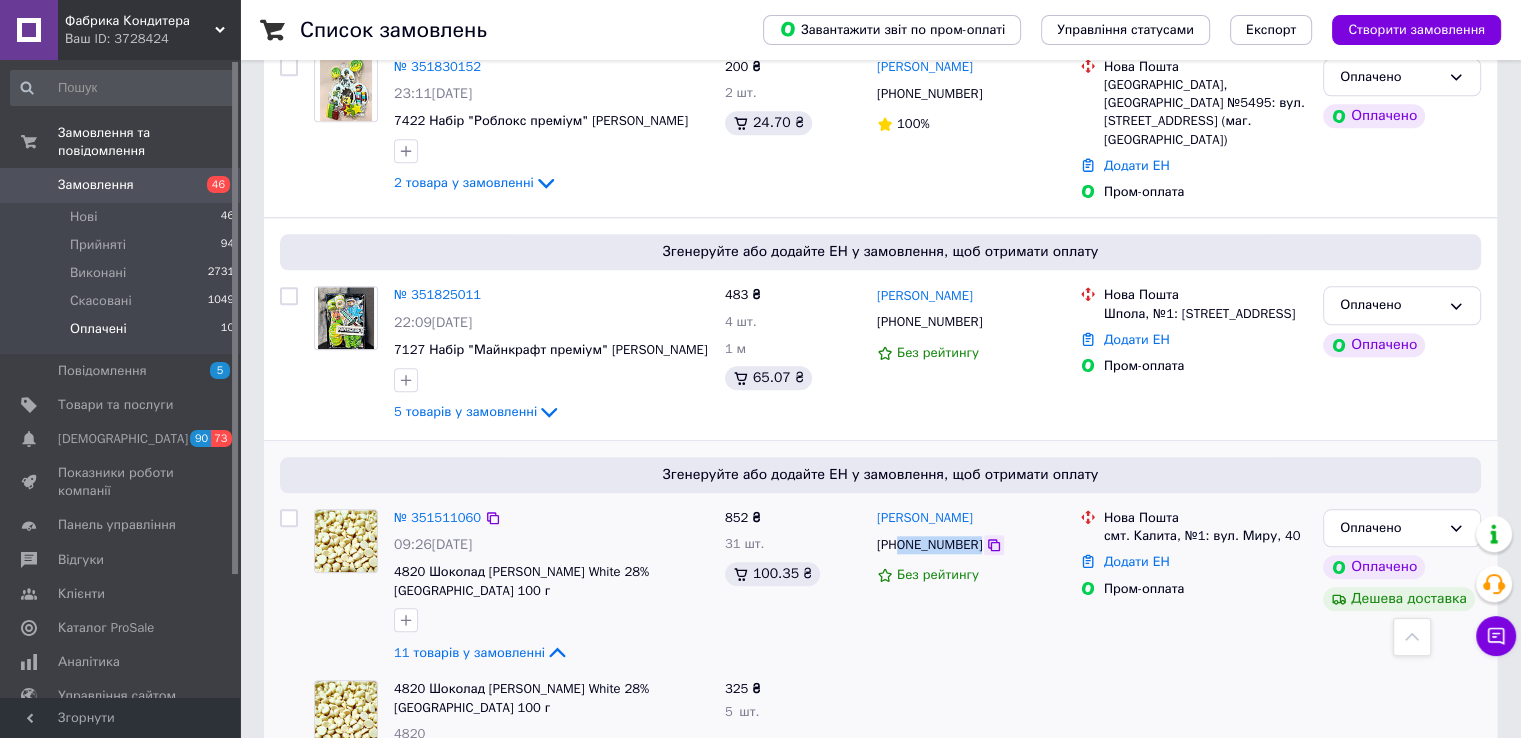 drag, startPoint x: 899, startPoint y: 502, endPoint x: 978, endPoint y: 493, distance: 79.51101 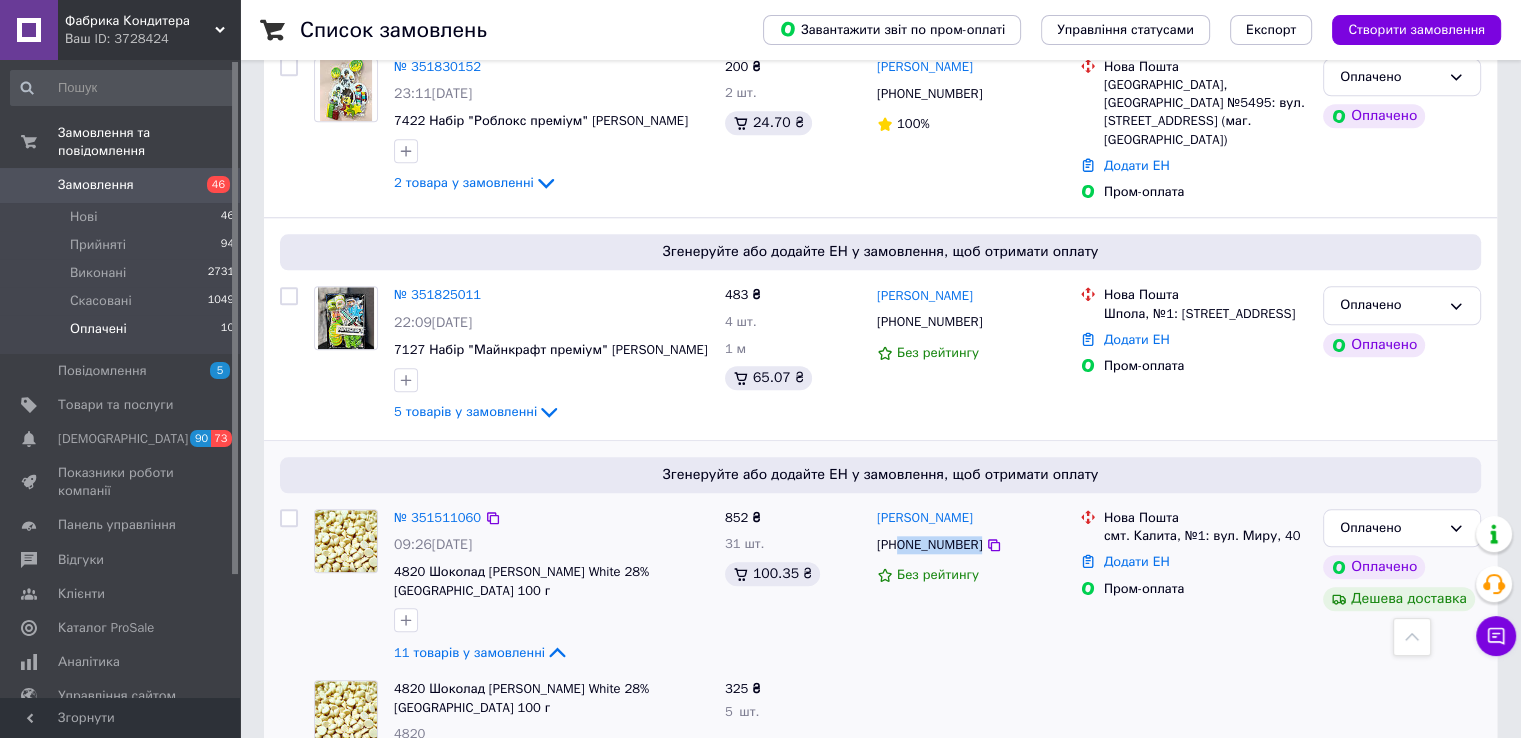 copy on "0937095069" 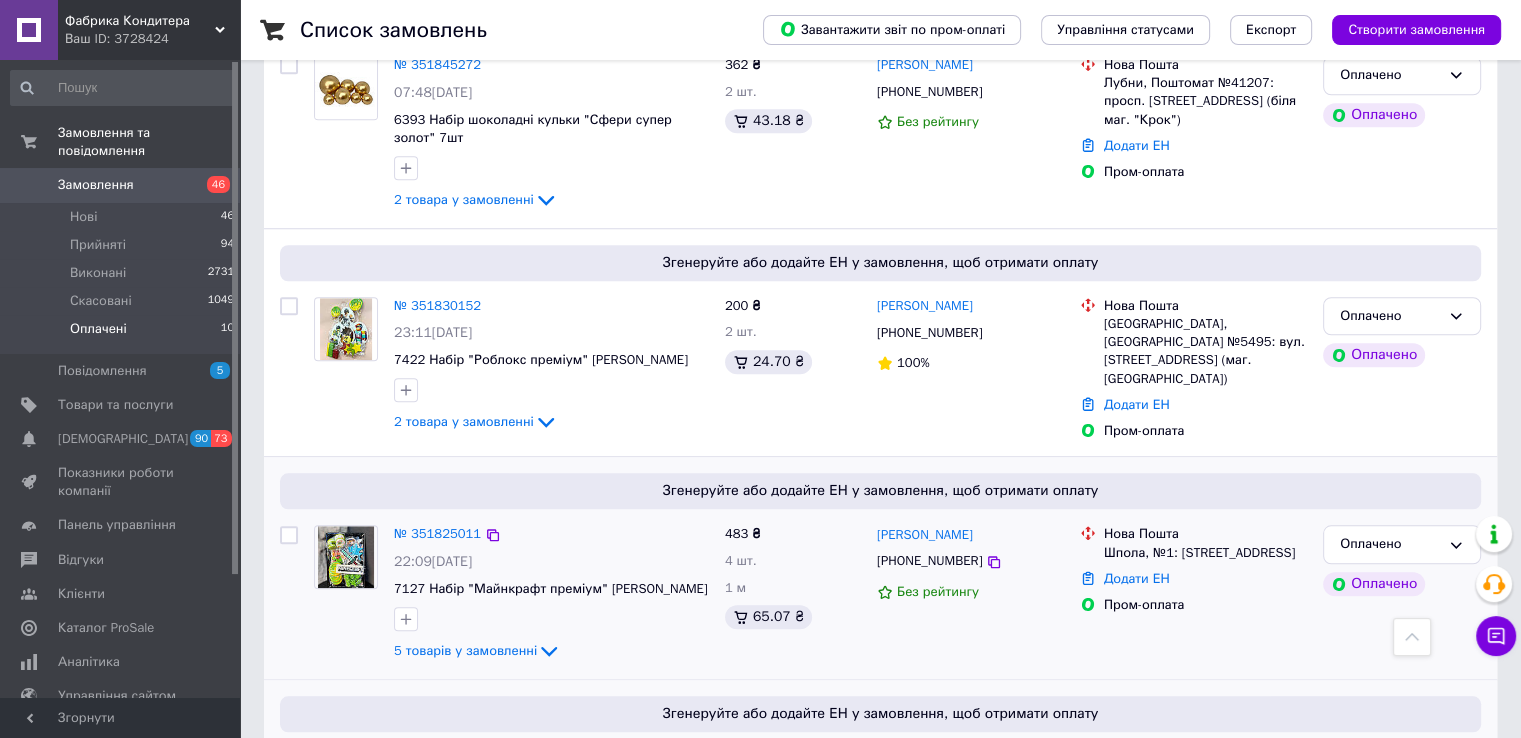 scroll, scrollTop: 1646, scrollLeft: 0, axis: vertical 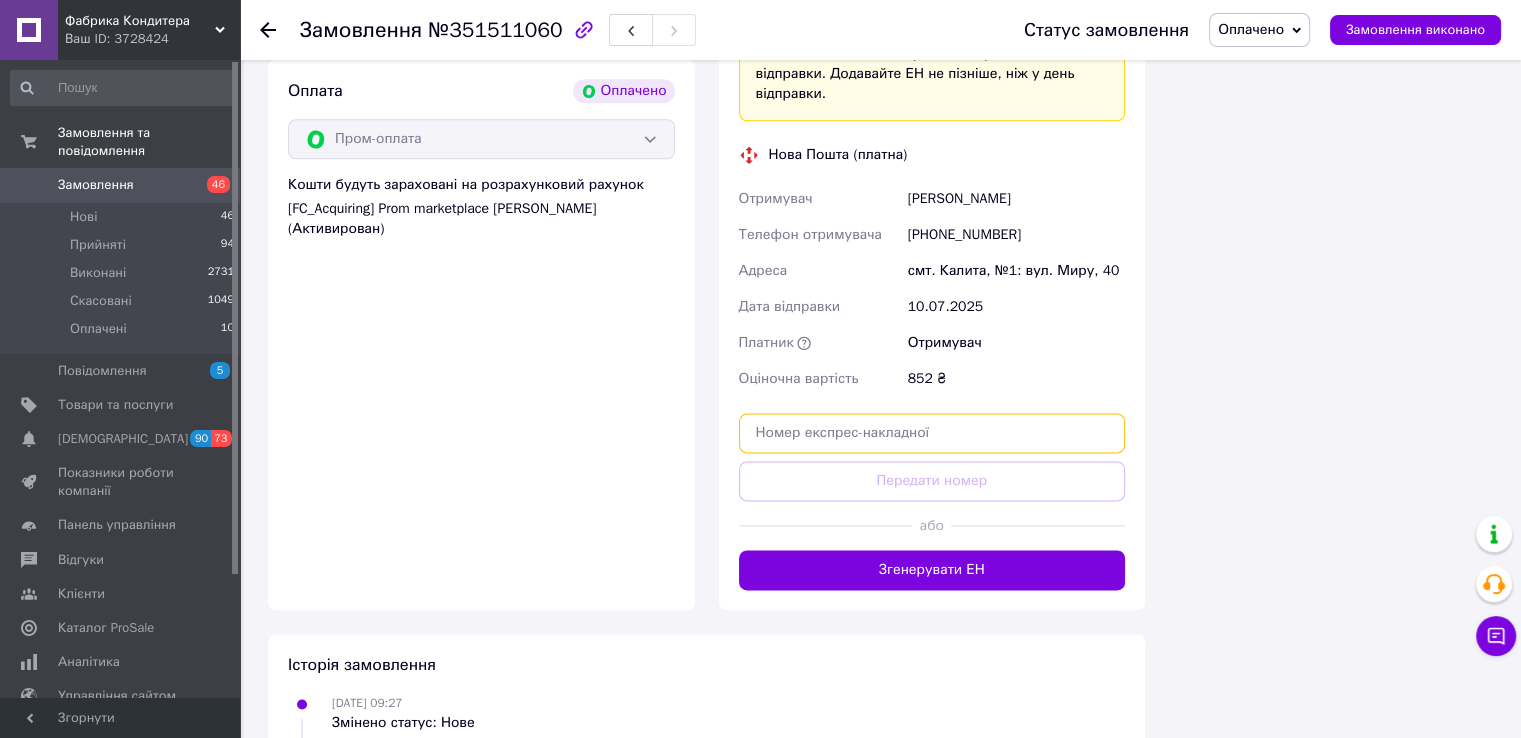 click at bounding box center [932, 433] 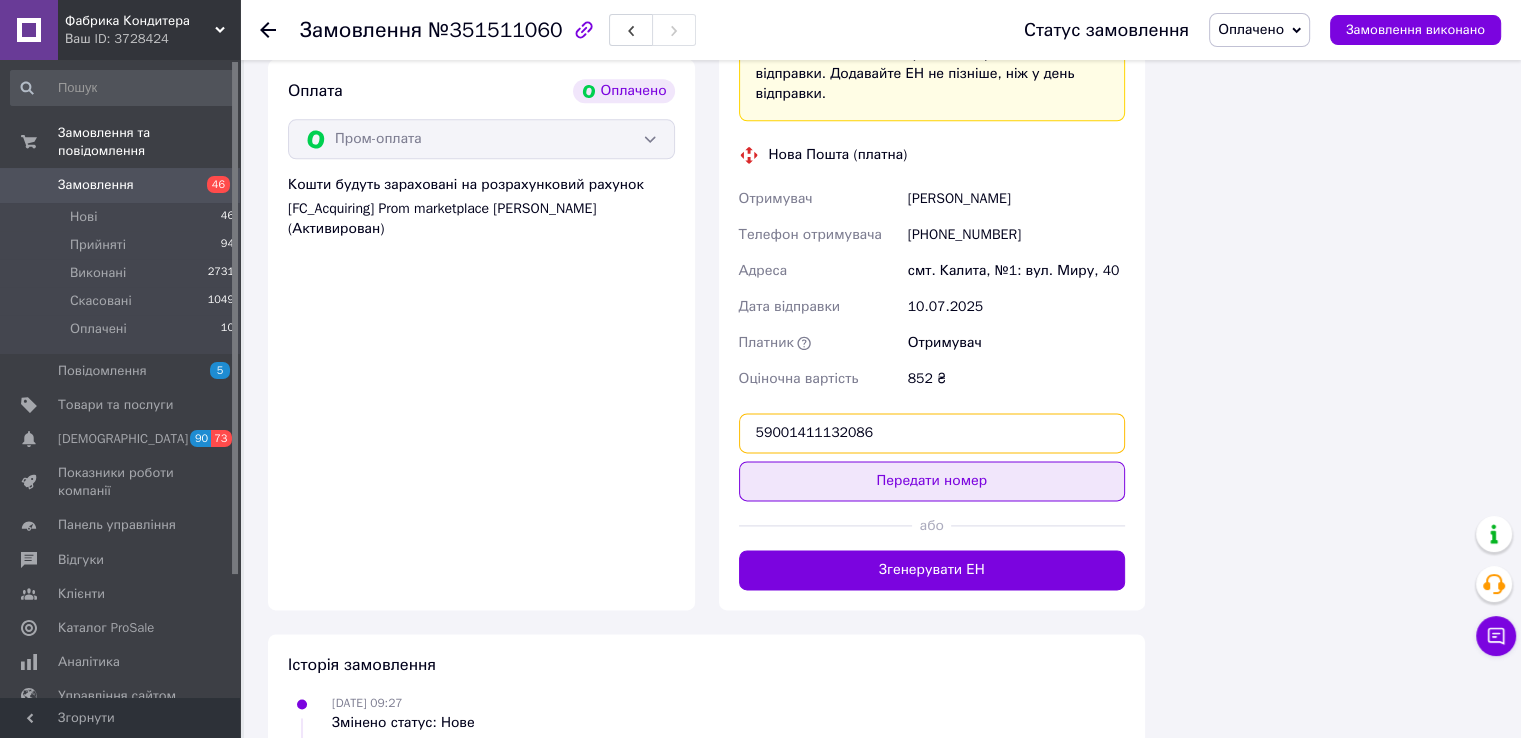 type on "59001411132086" 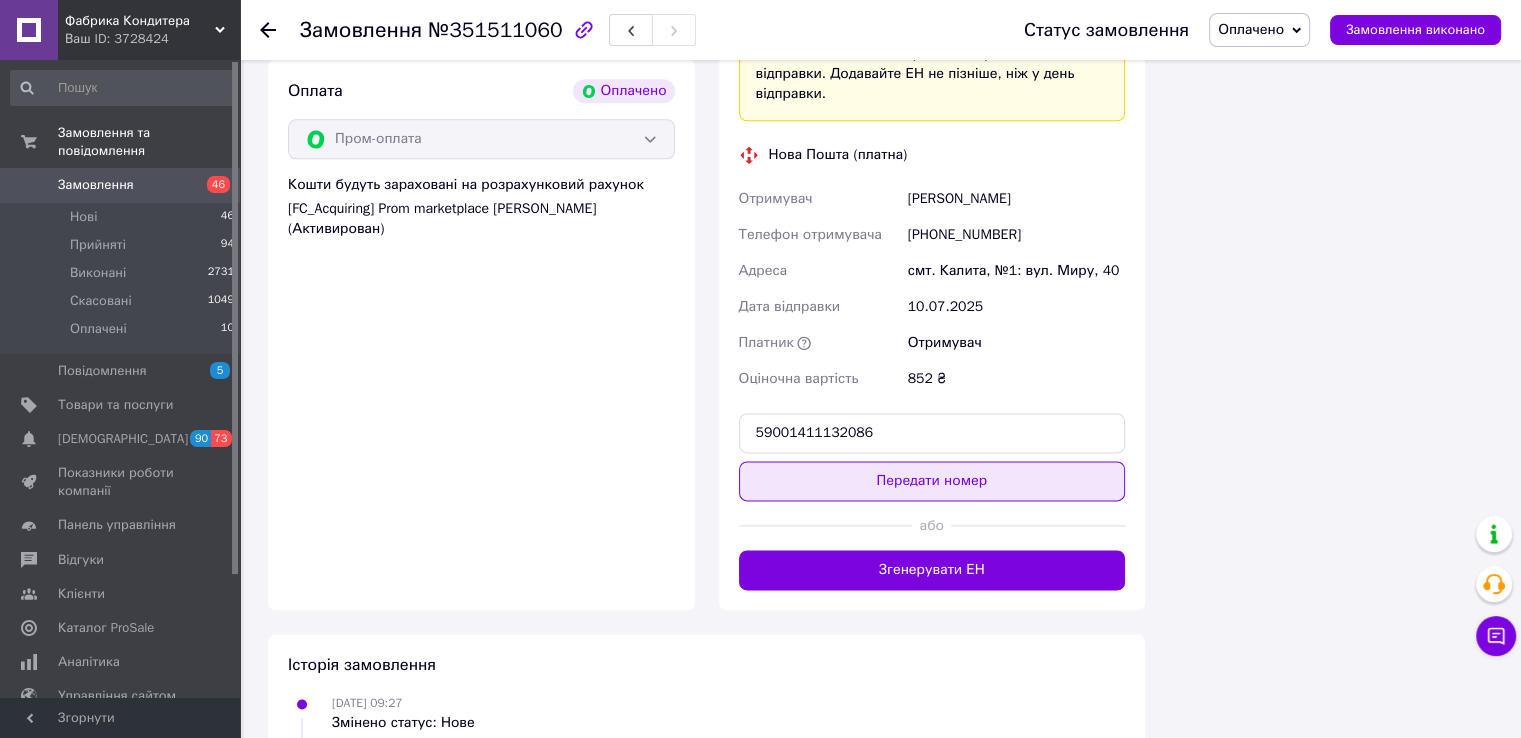 click on "Передати номер" at bounding box center [932, 481] 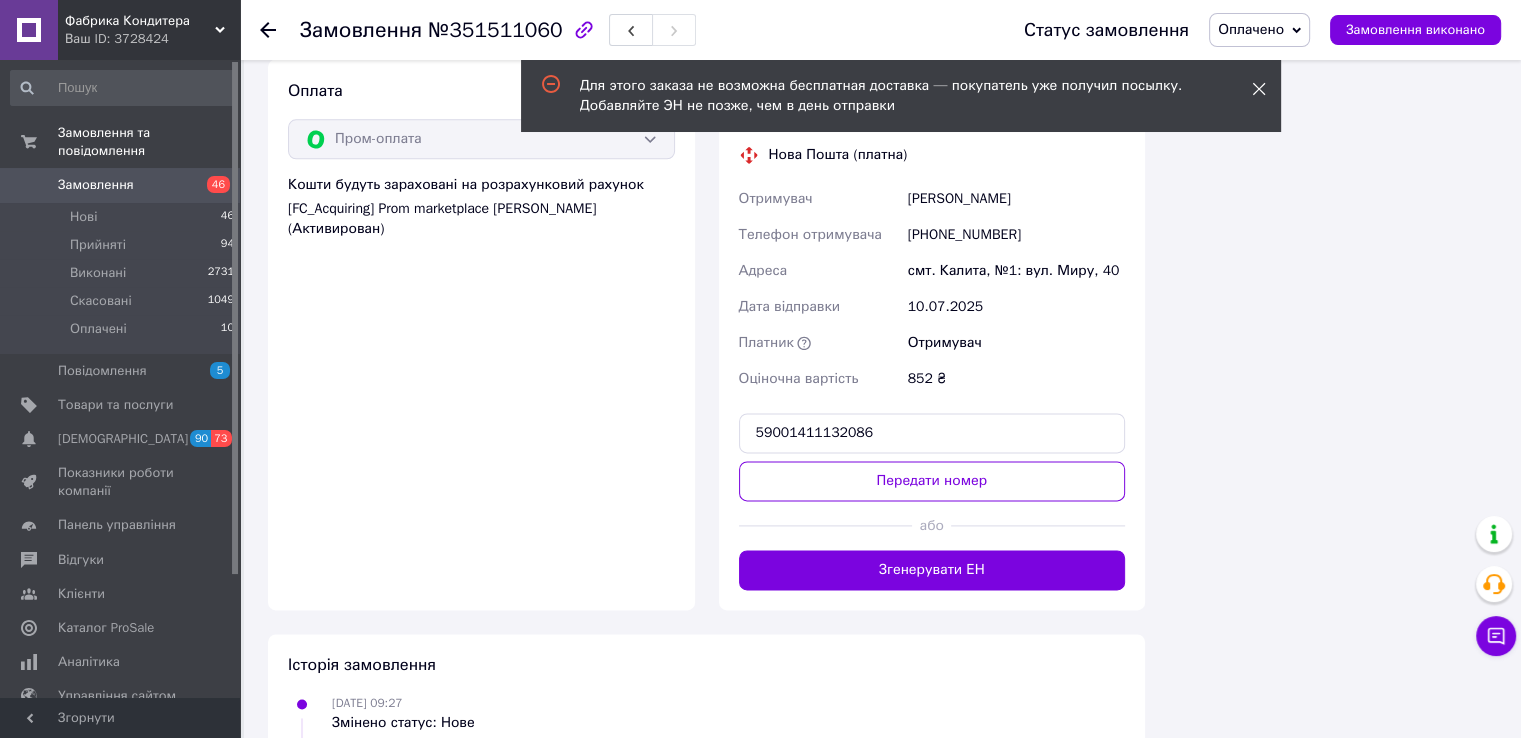 click 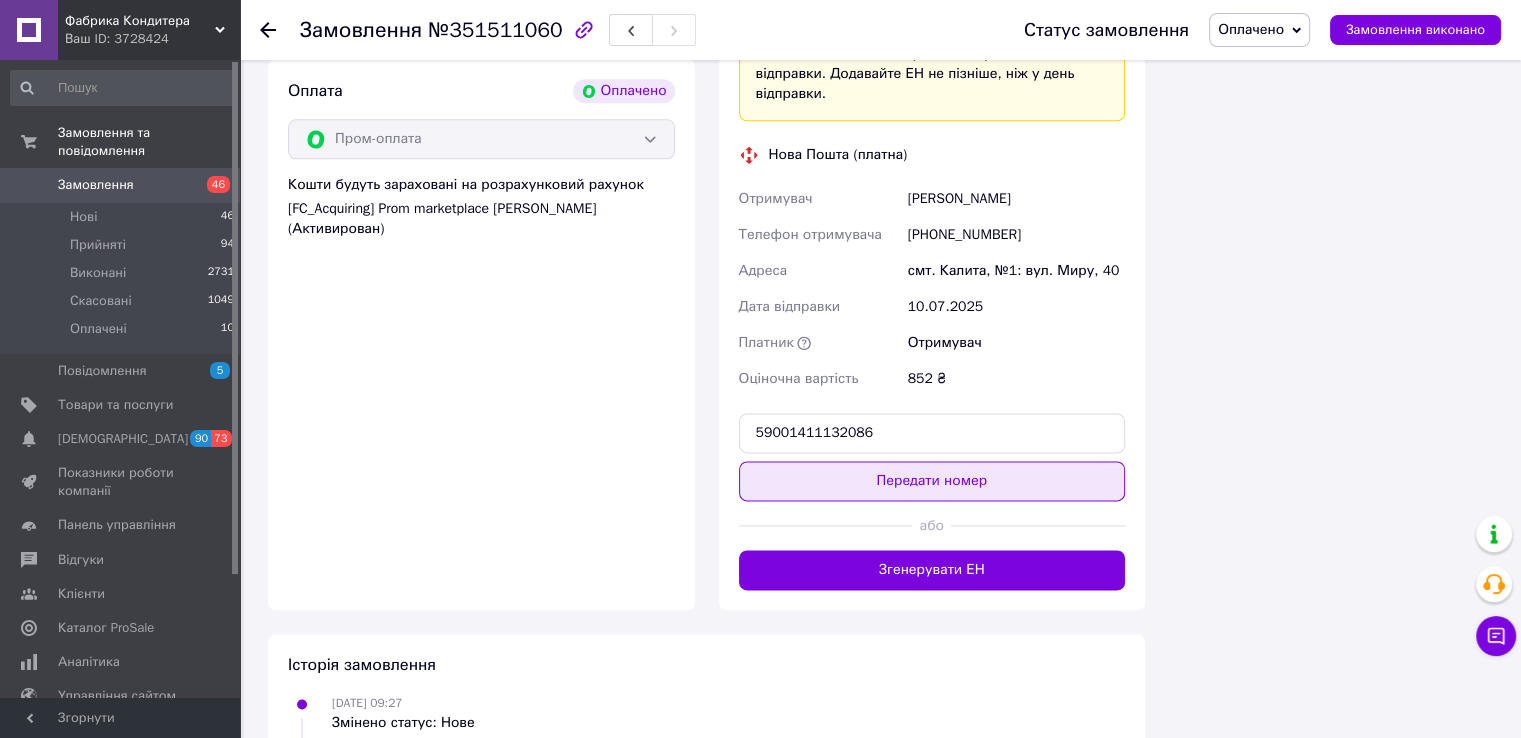 click on "Передати номер" at bounding box center (932, 481) 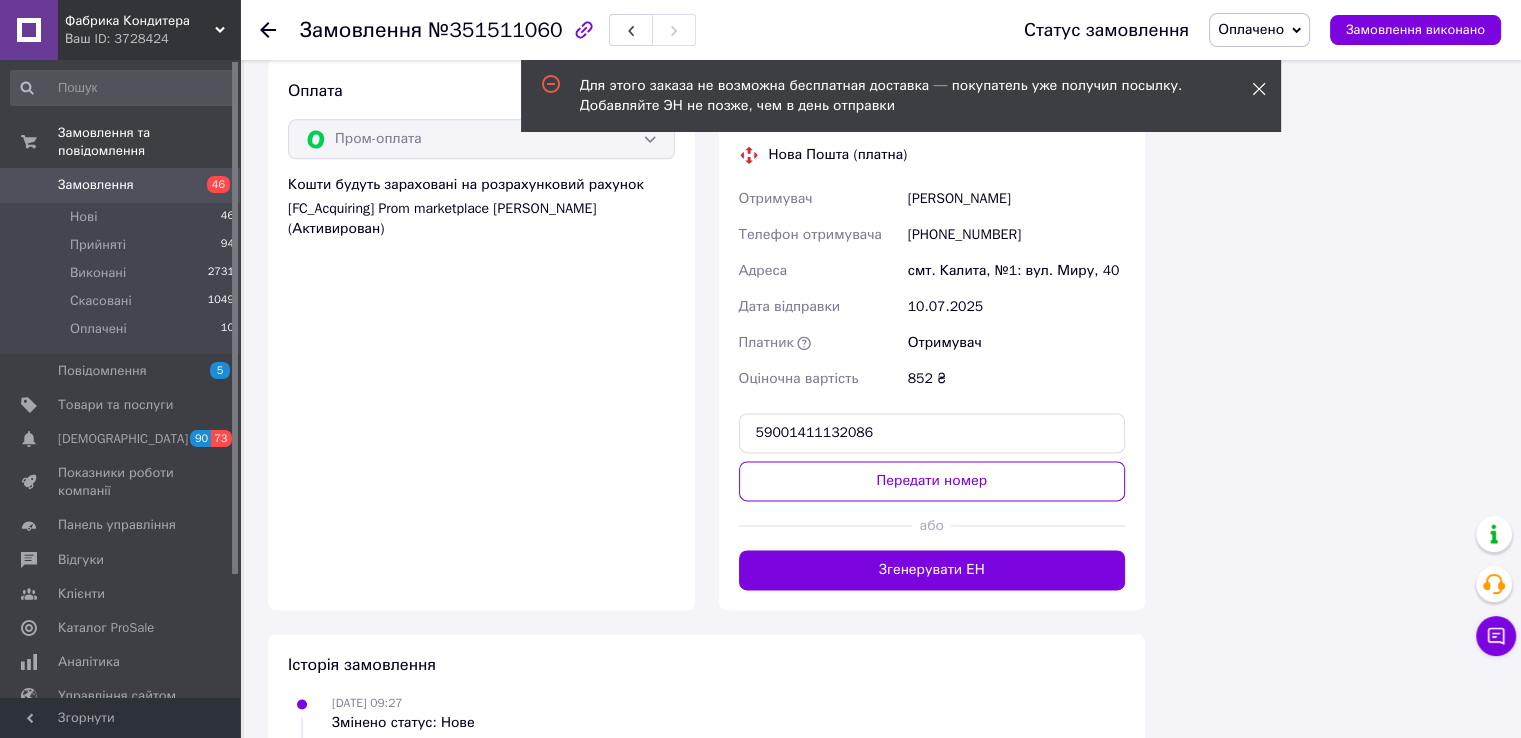 click 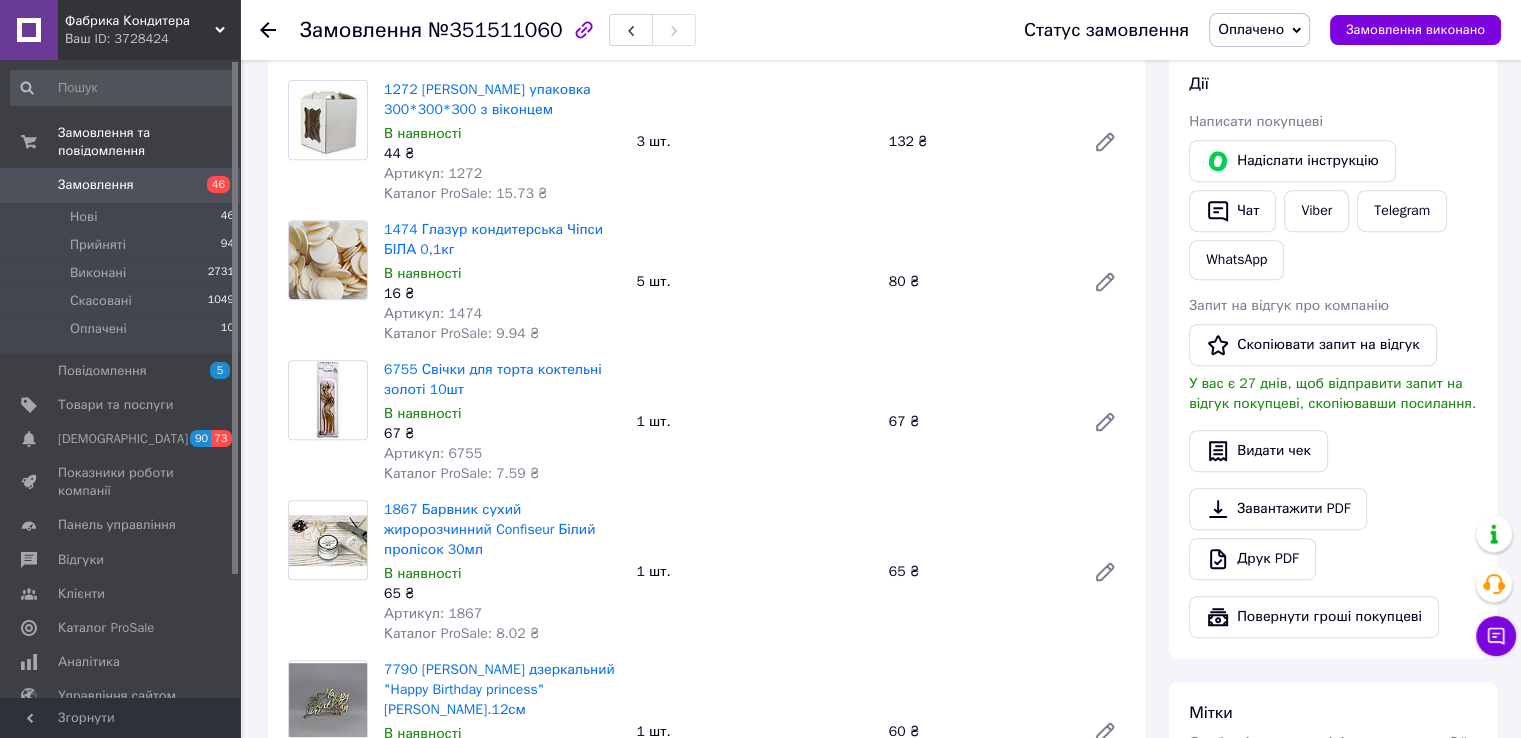 scroll, scrollTop: 900, scrollLeft: 0, axis: vertical 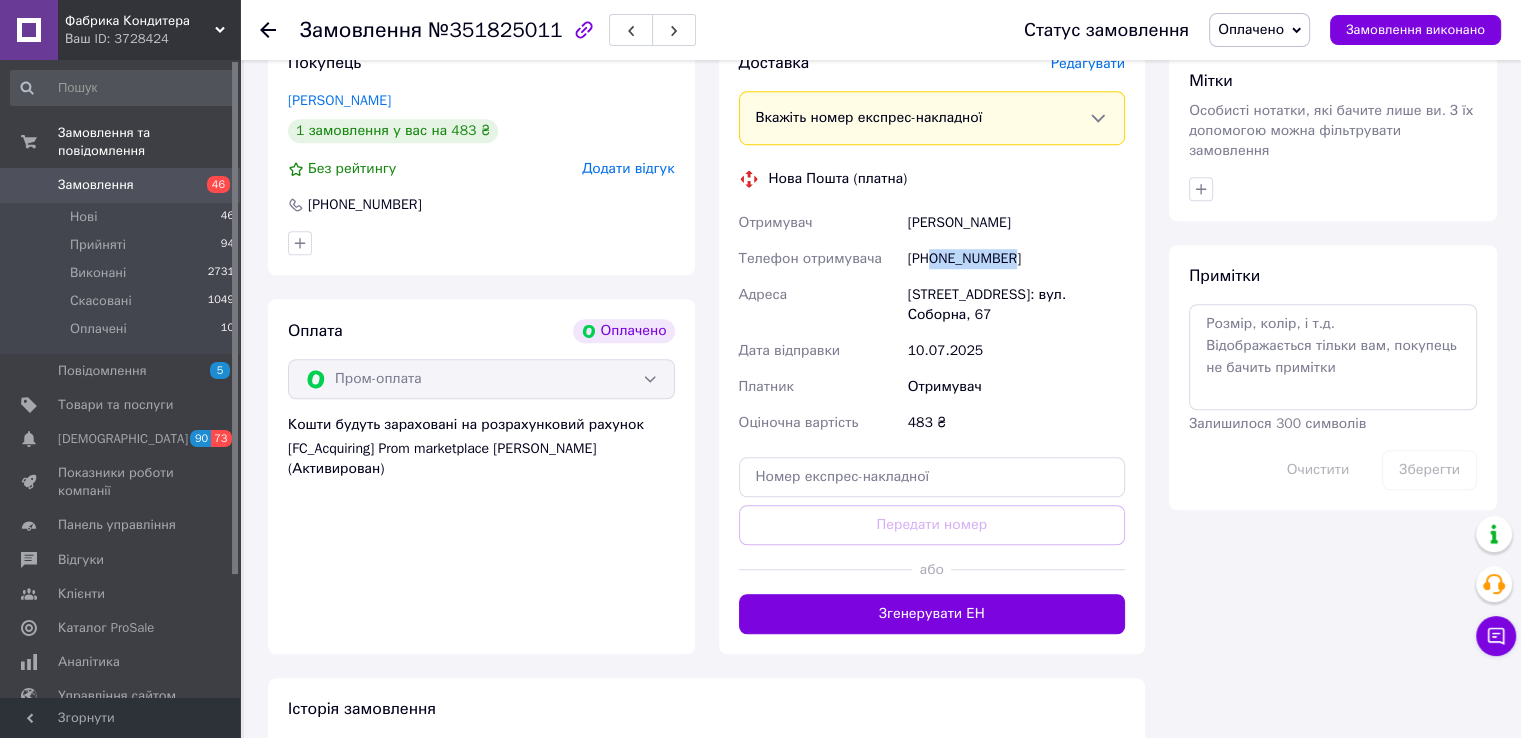 drag, startPoint x: 931, startPoint y: 257, endPoint x: 998, endPoint y: 261, distance: 67.11929 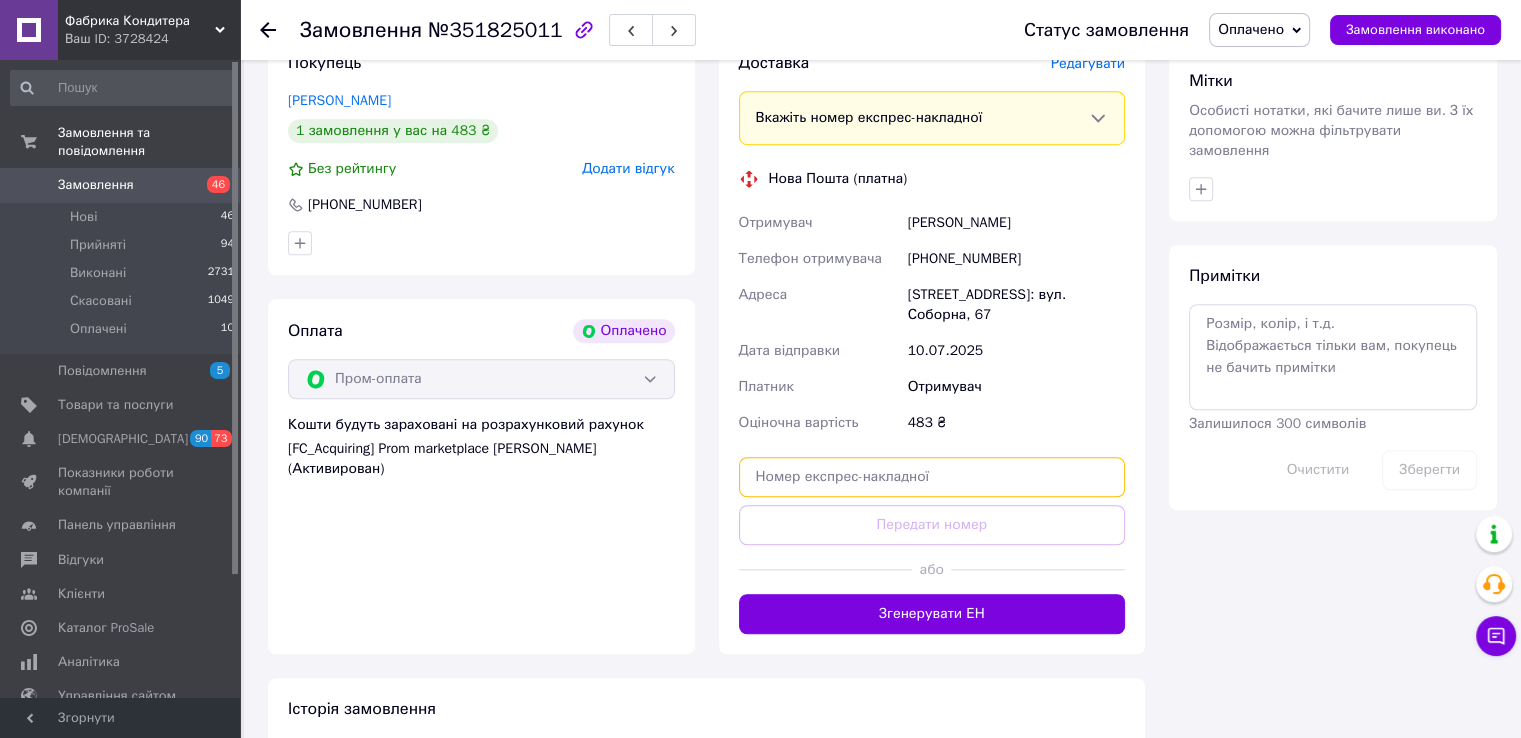click at bounding box center (932, 477) 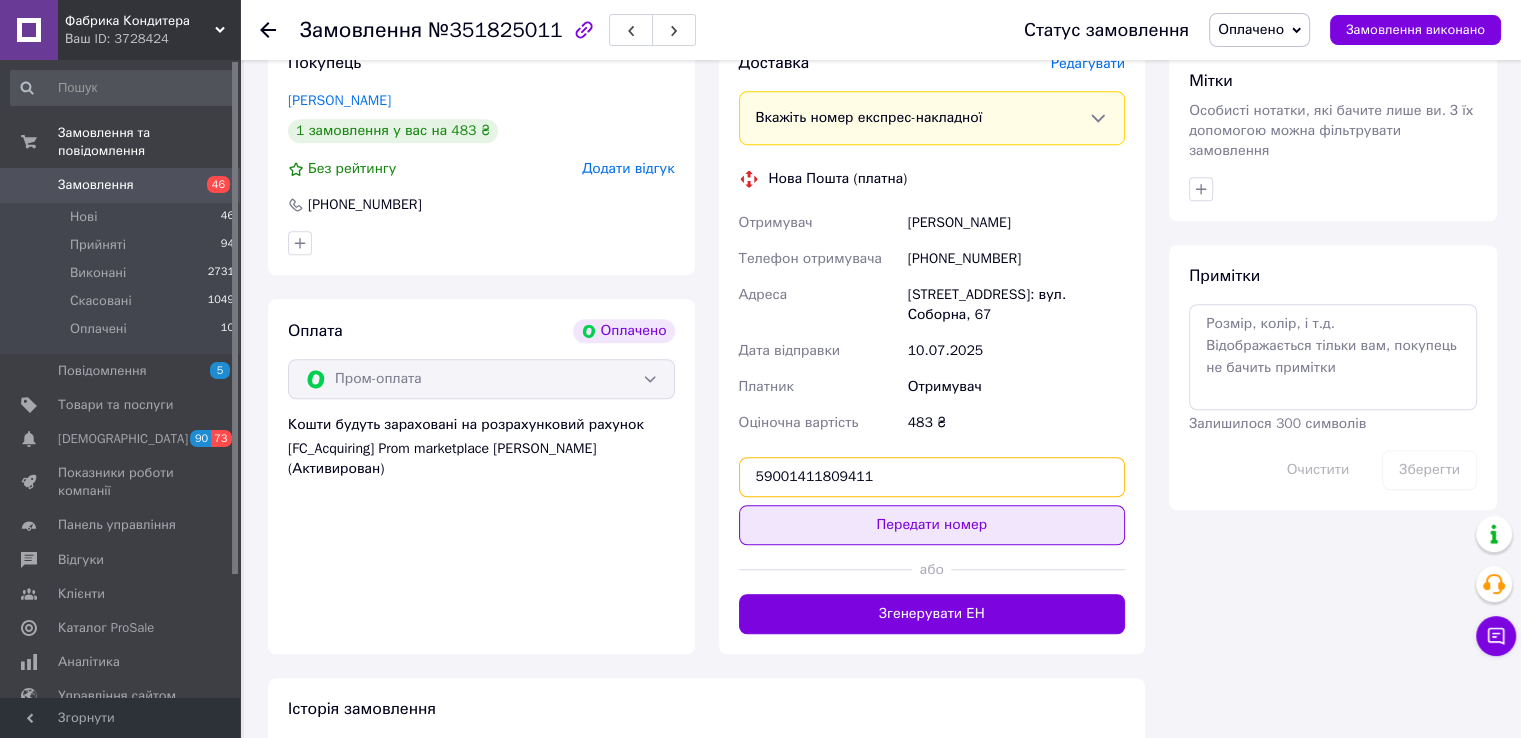 type on "59001411809411" 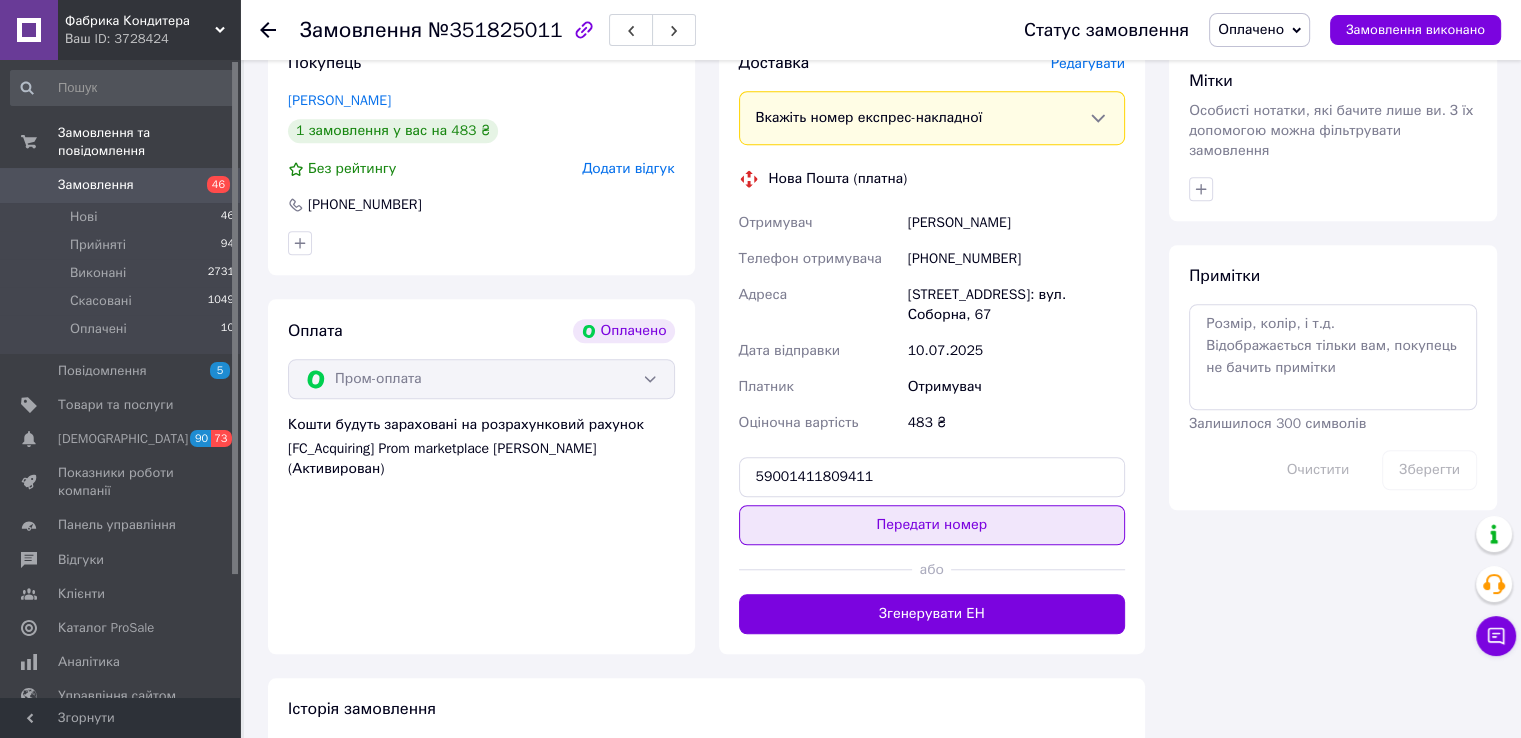 click on "Передати номер" at bounding box center [932, 525] 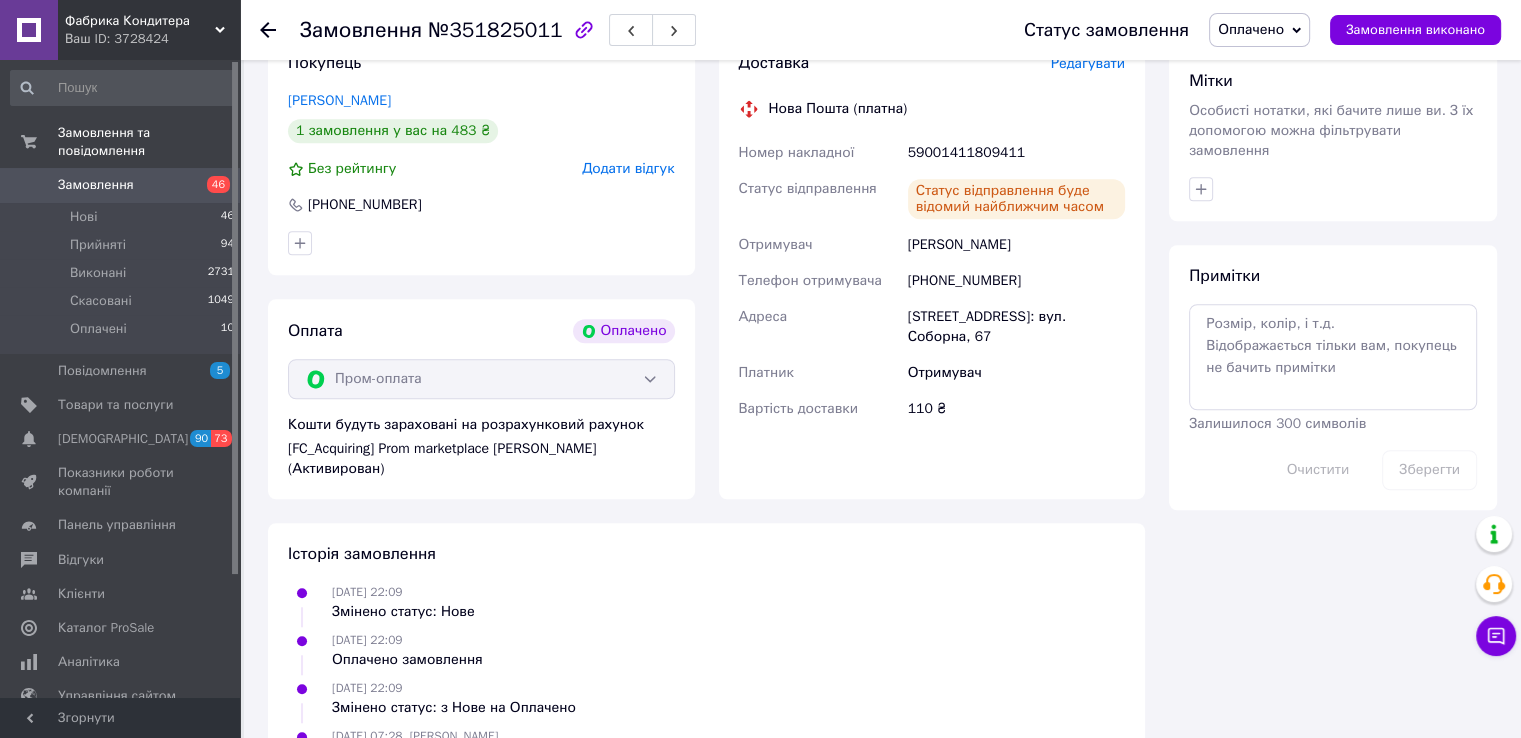 click on "Оплачено" at bounding box center (1251, 29) 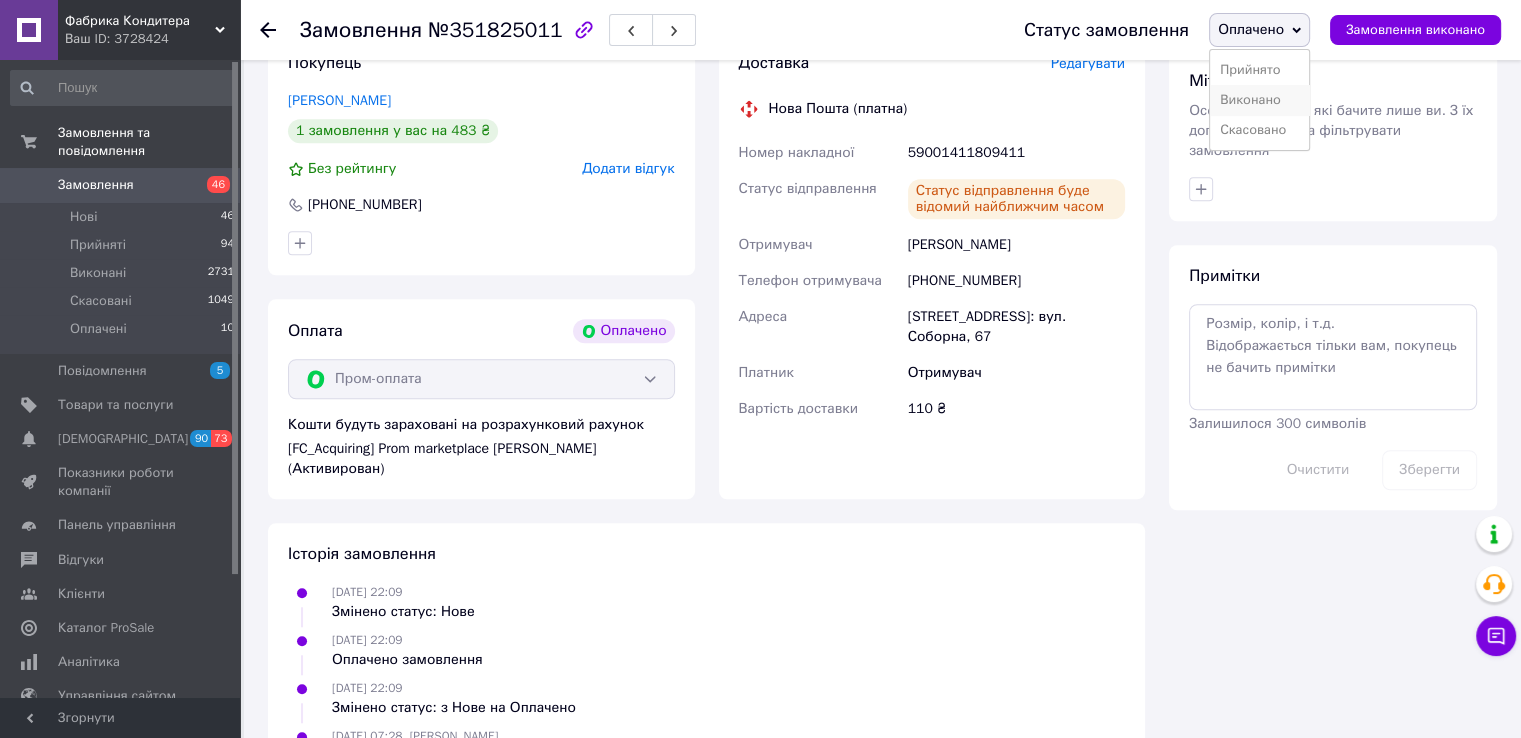 click on "Виконано" at bounding box center (1259, 100) 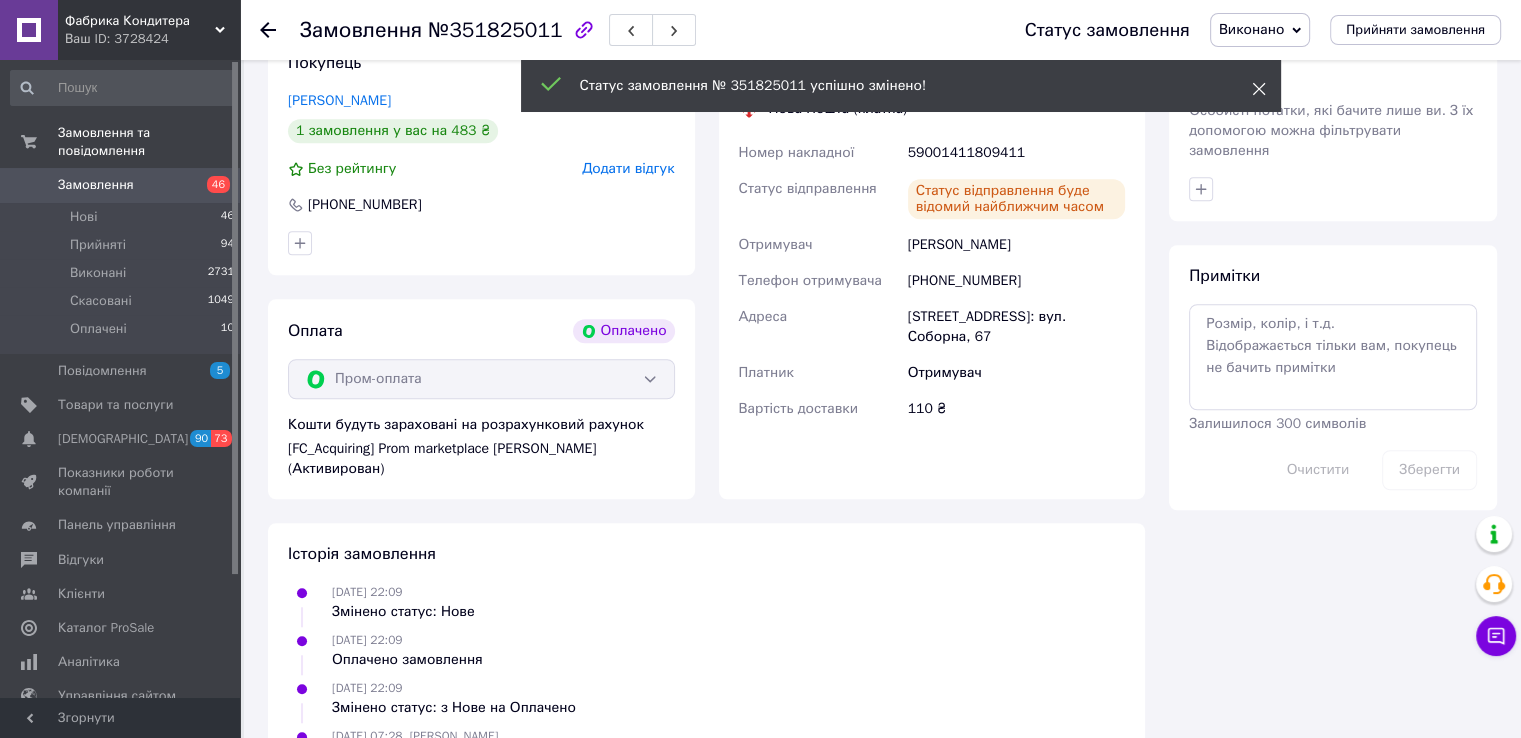 click 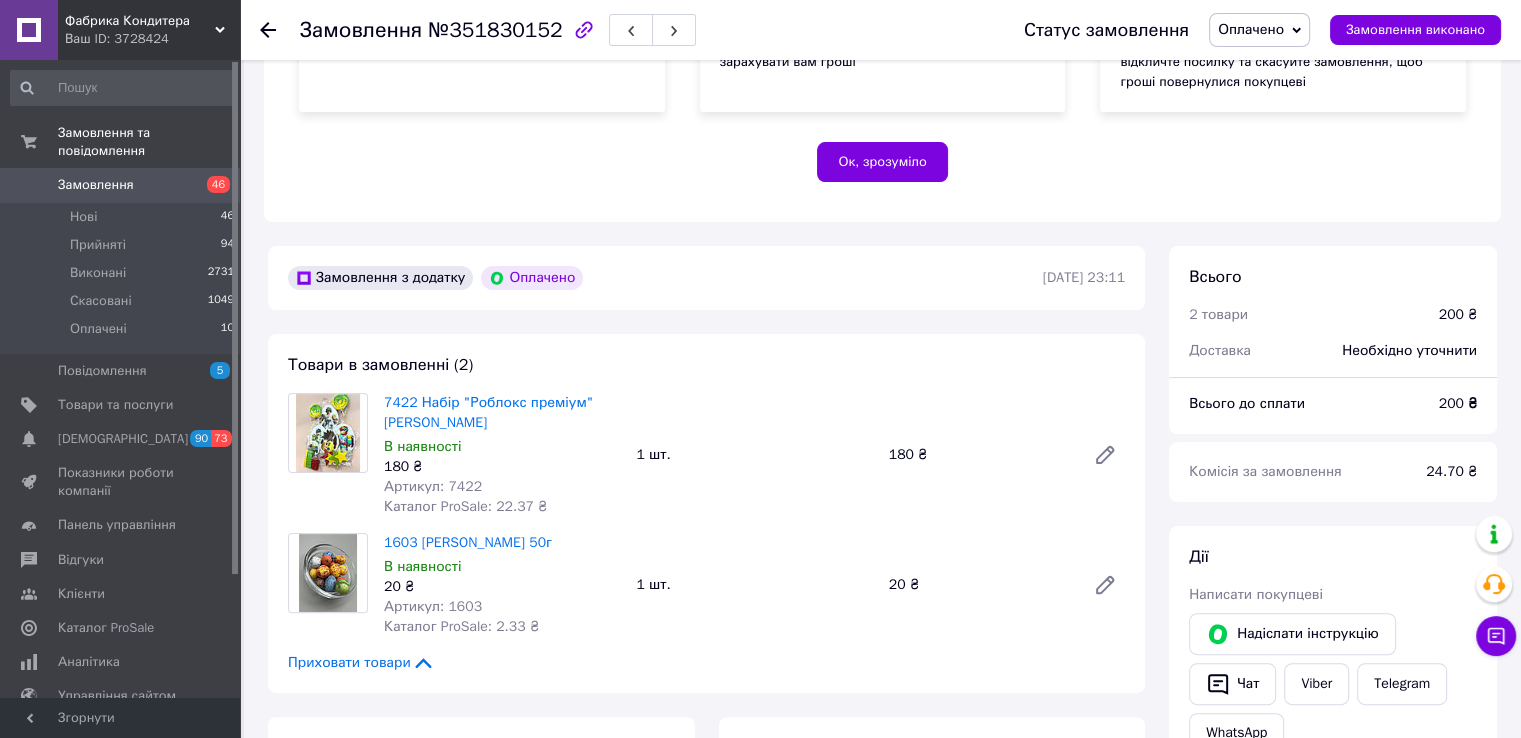 scroll, scrollTop: 500, scrollLeft: 0, axis: vertical 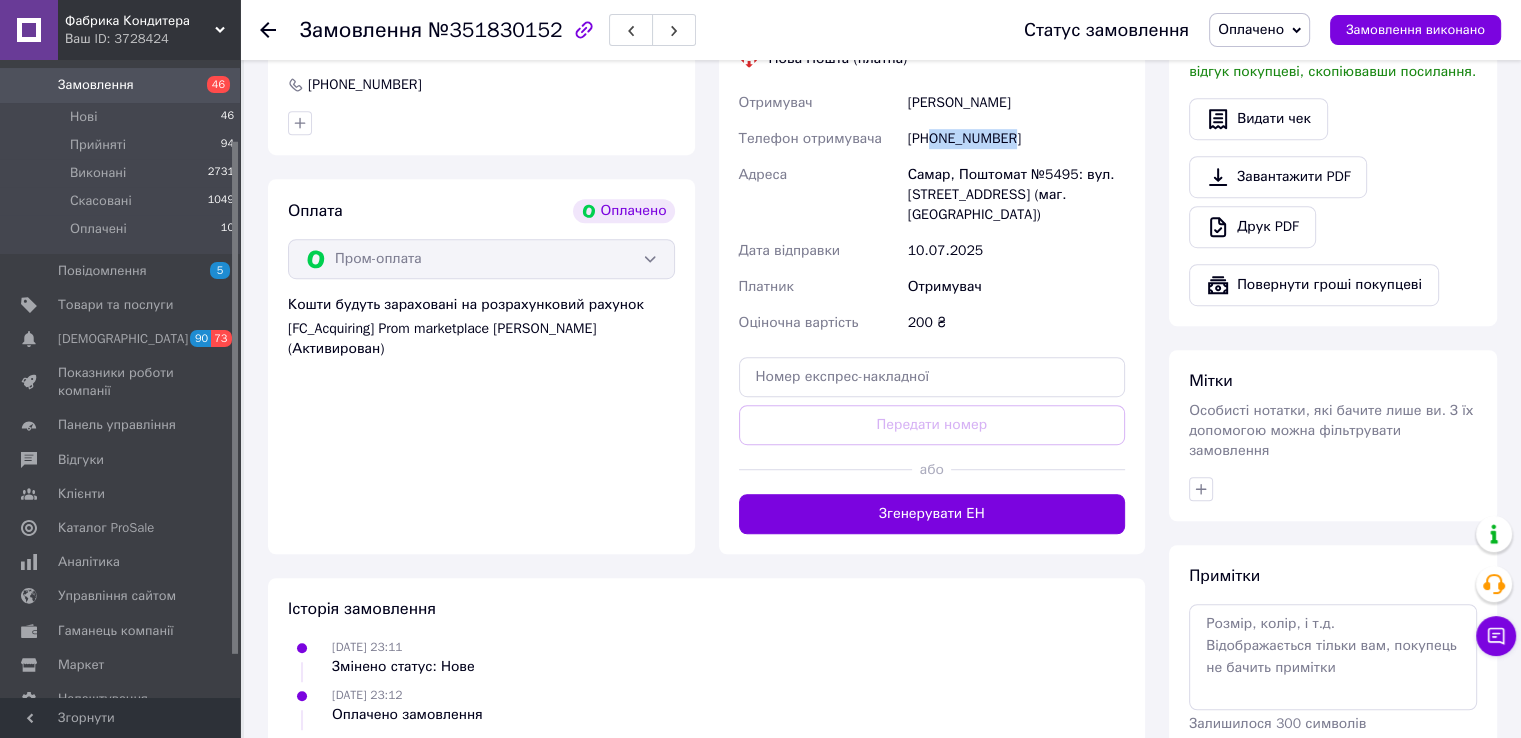 drag, startPoint x: 932, startPoint y: 143, endPoint x: 1027, endPoint y: 141, distance: 95.02105 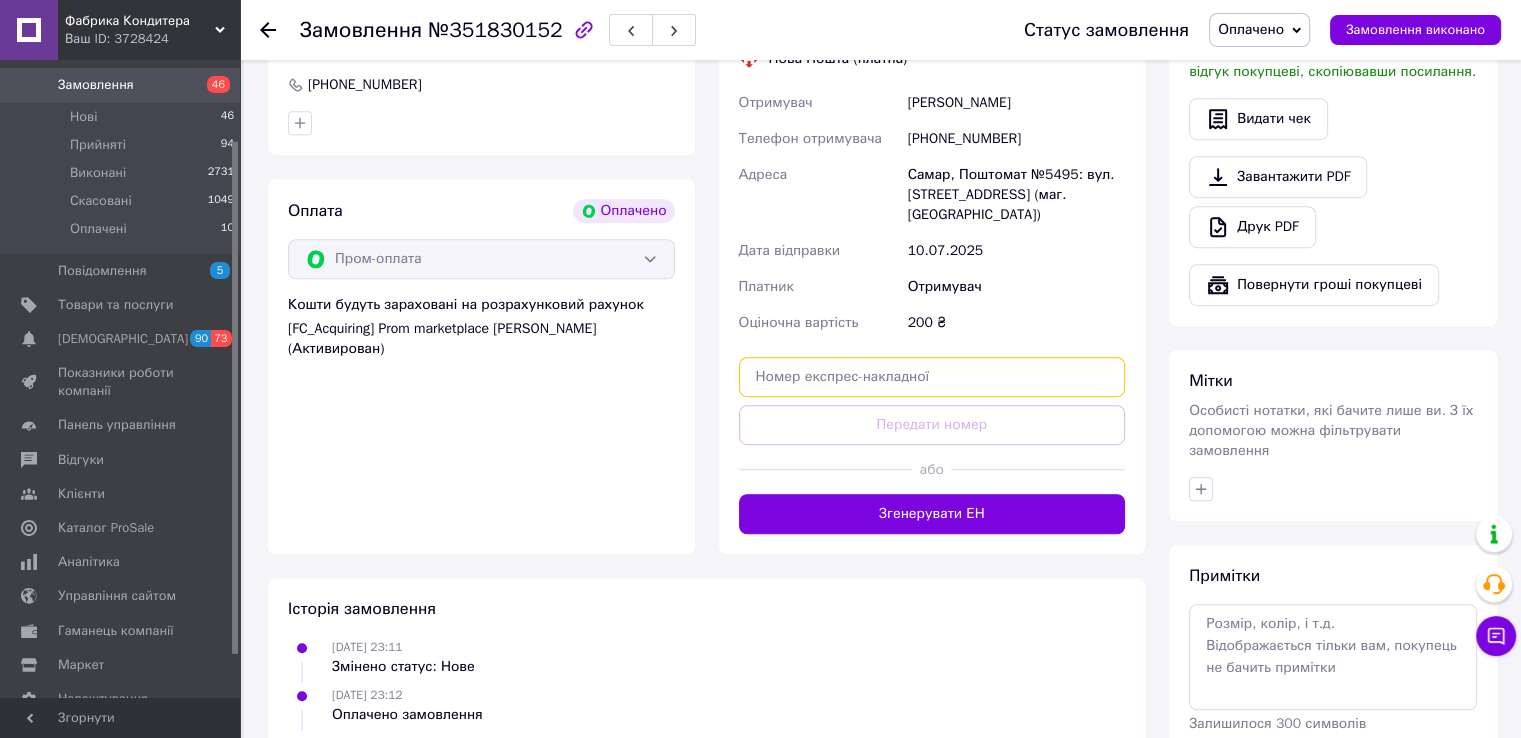 click at bounding box center (932, 377) 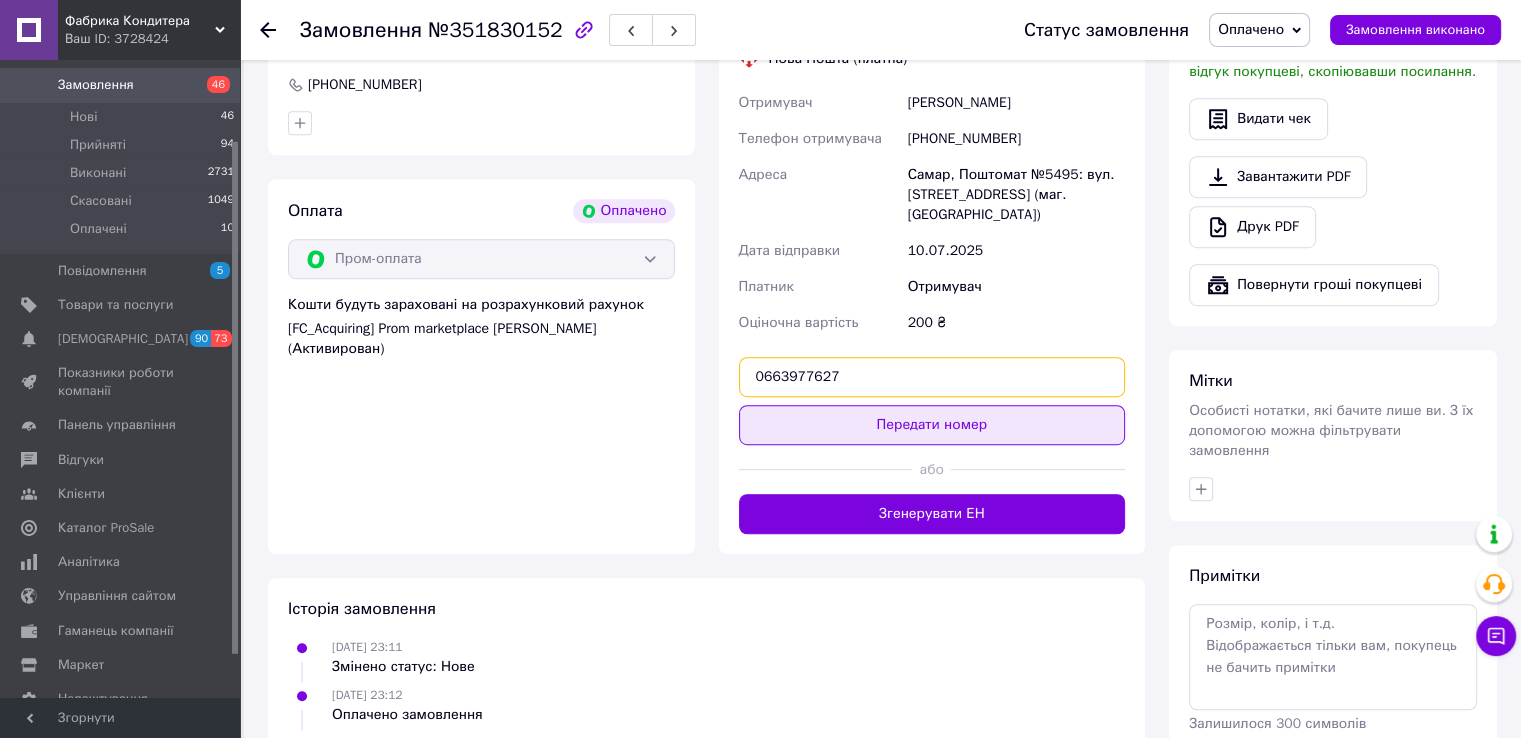 type on "0663977627" 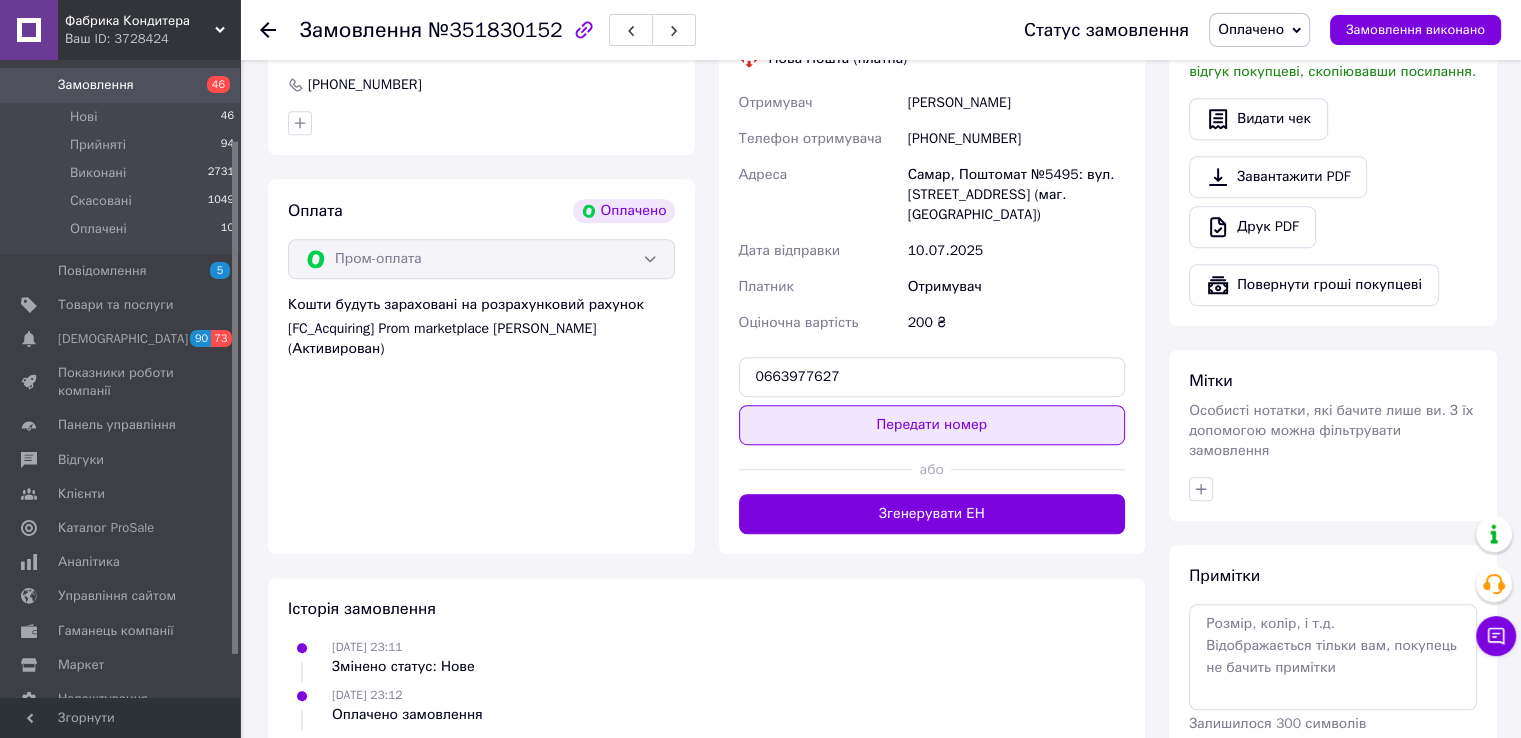 click on "Передати номер" at bounding box center (932, 425) 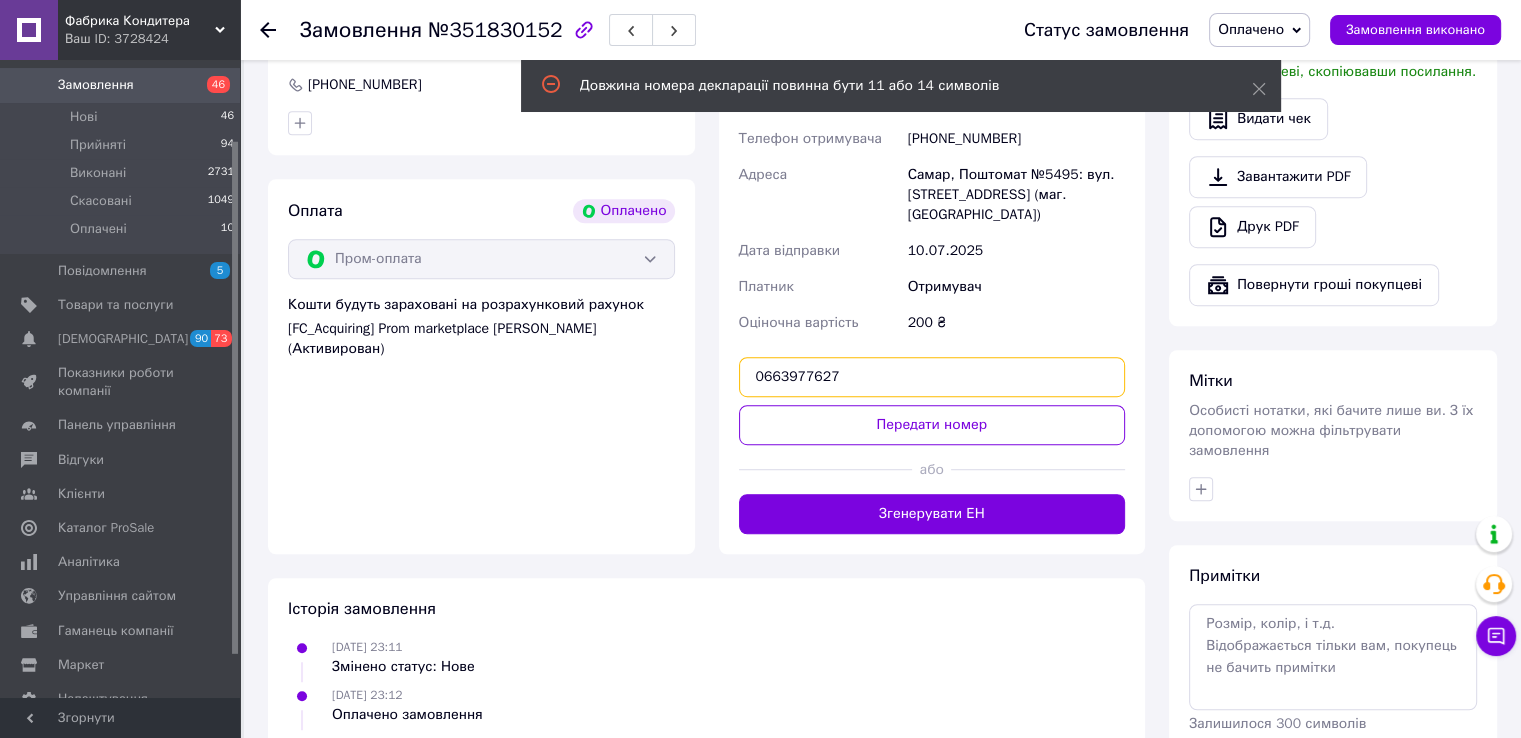 drag, startPoint x: 858, startPoint y: 357, endPoint x: 668, endPoint y: 352, distance: 190.06578 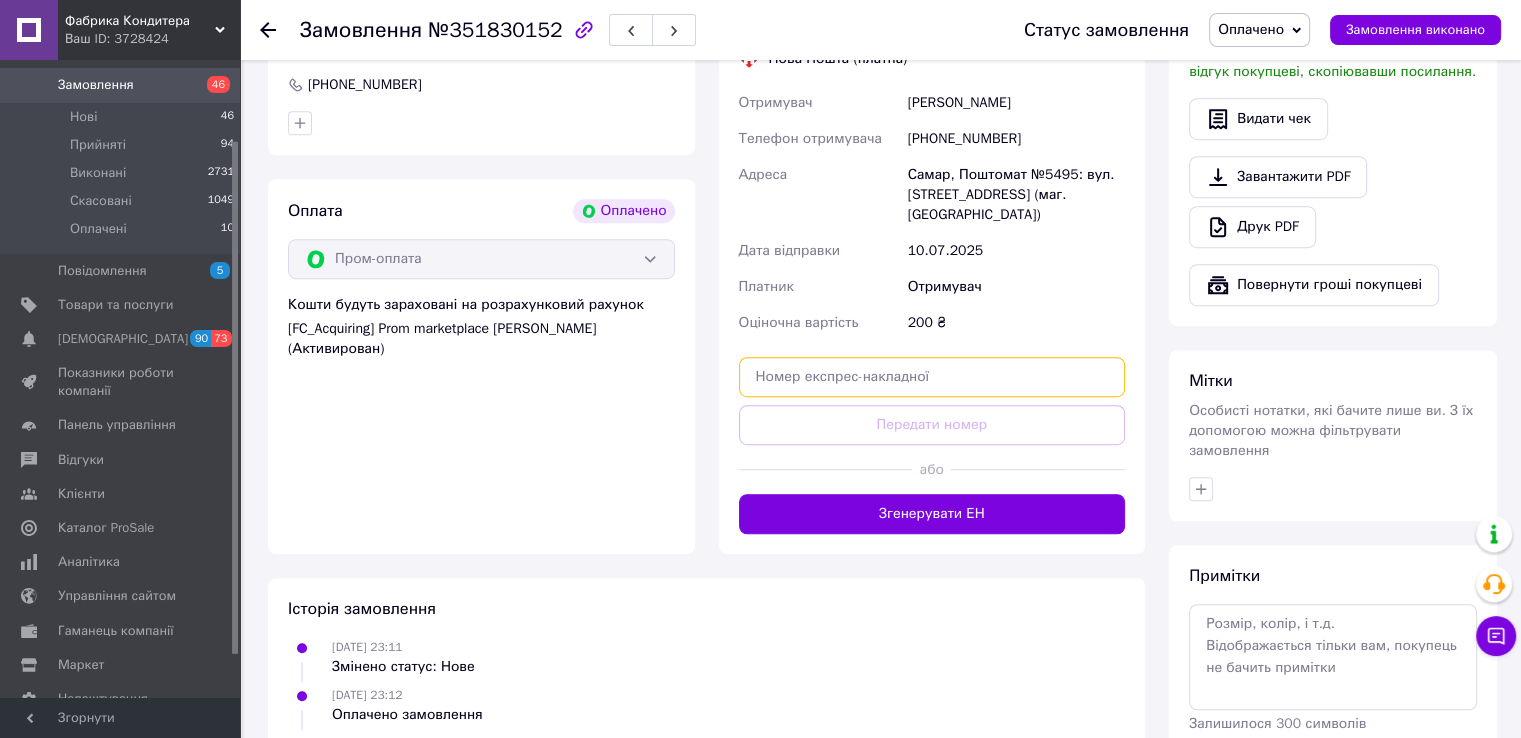 paste on "59001411805975" 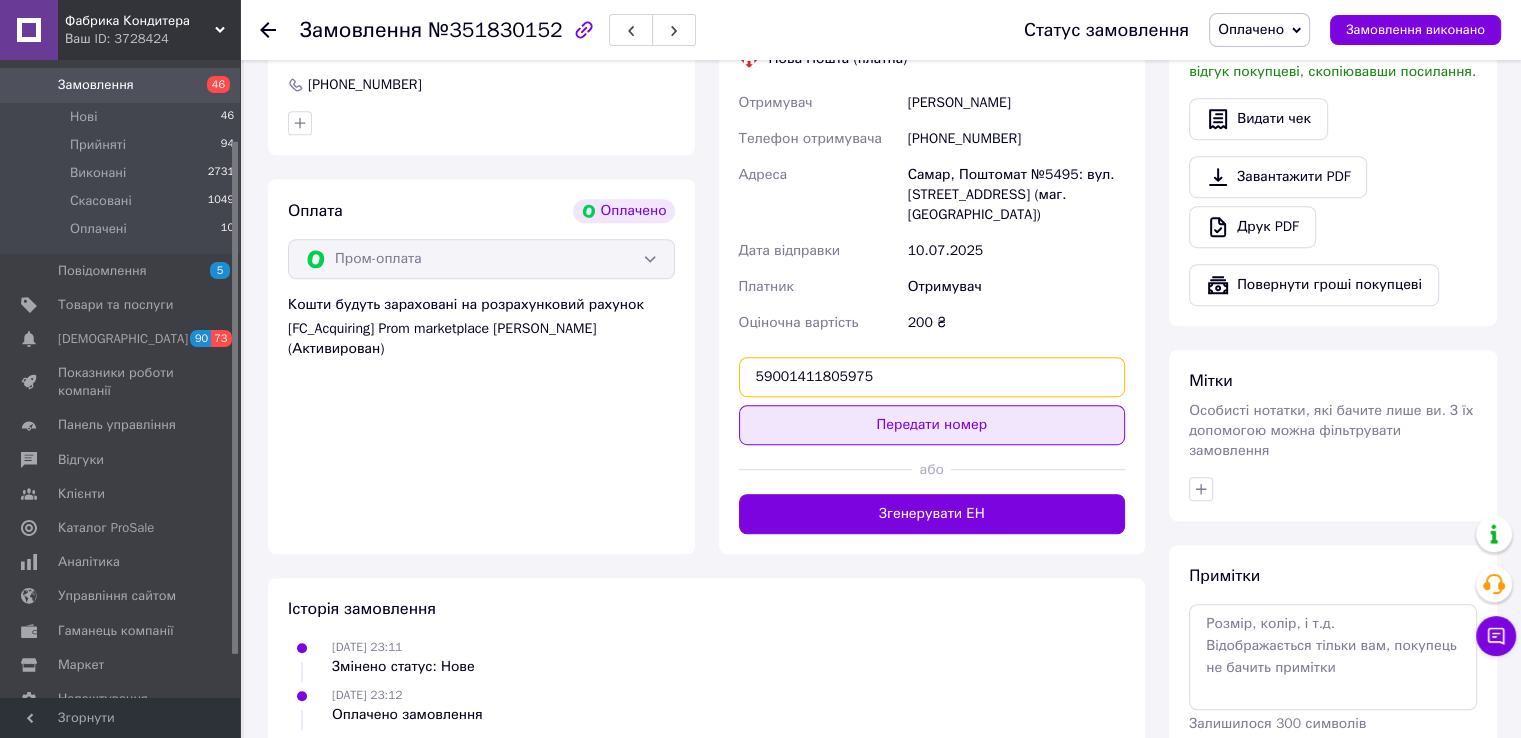 type on "59001411805975" 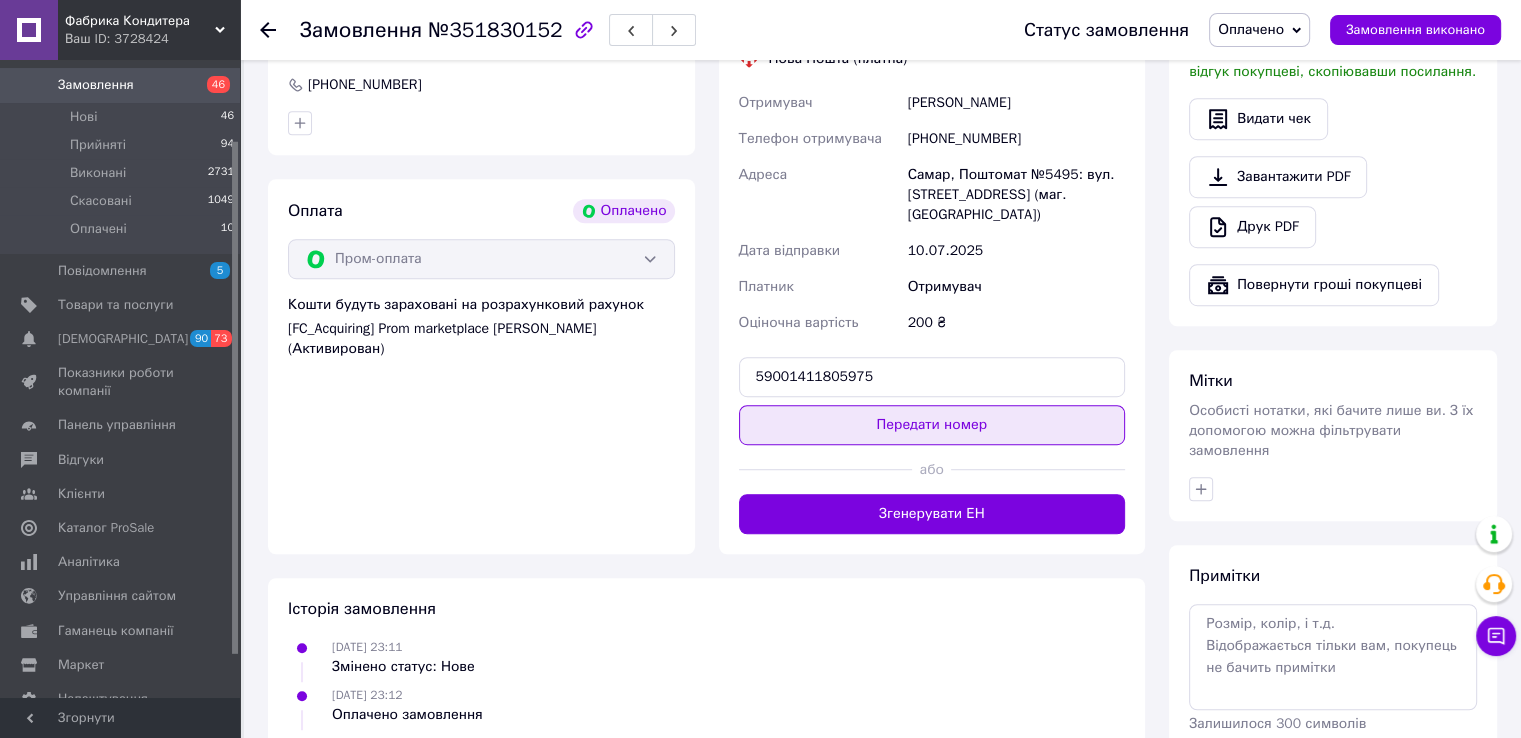 click on "Передати номер" at bounding box center (932, 425) 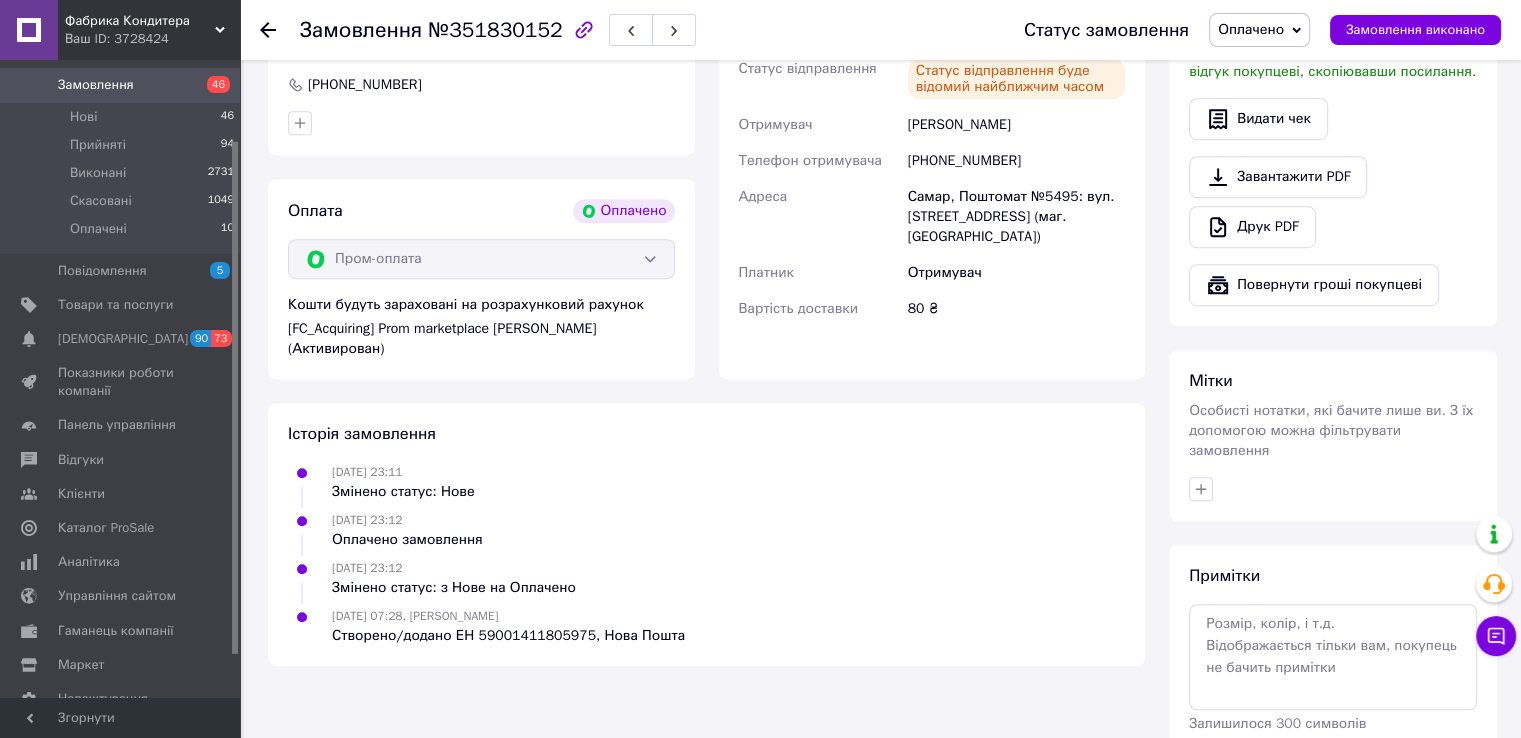 click 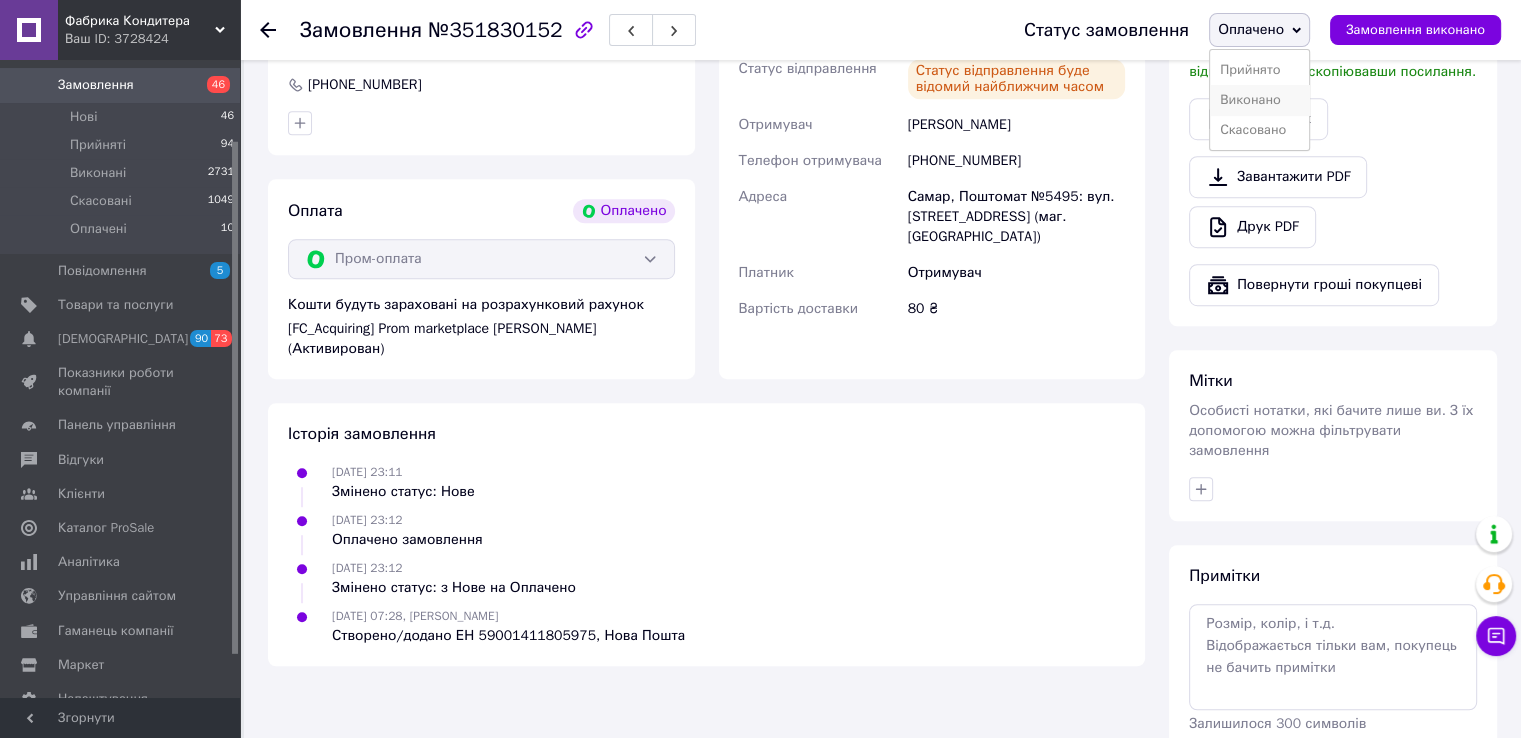click on "Виконано" at bounding box center [1259, 100] 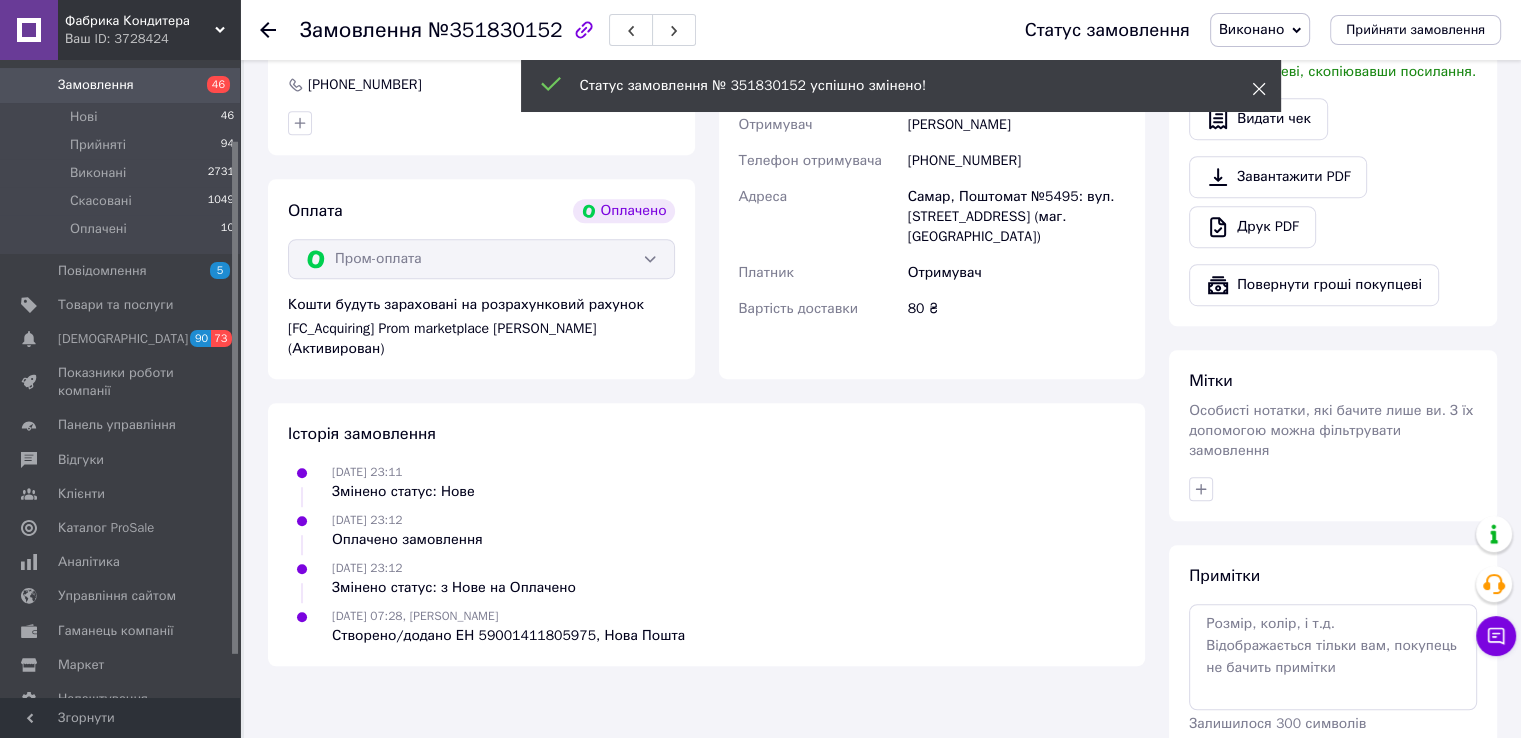 click 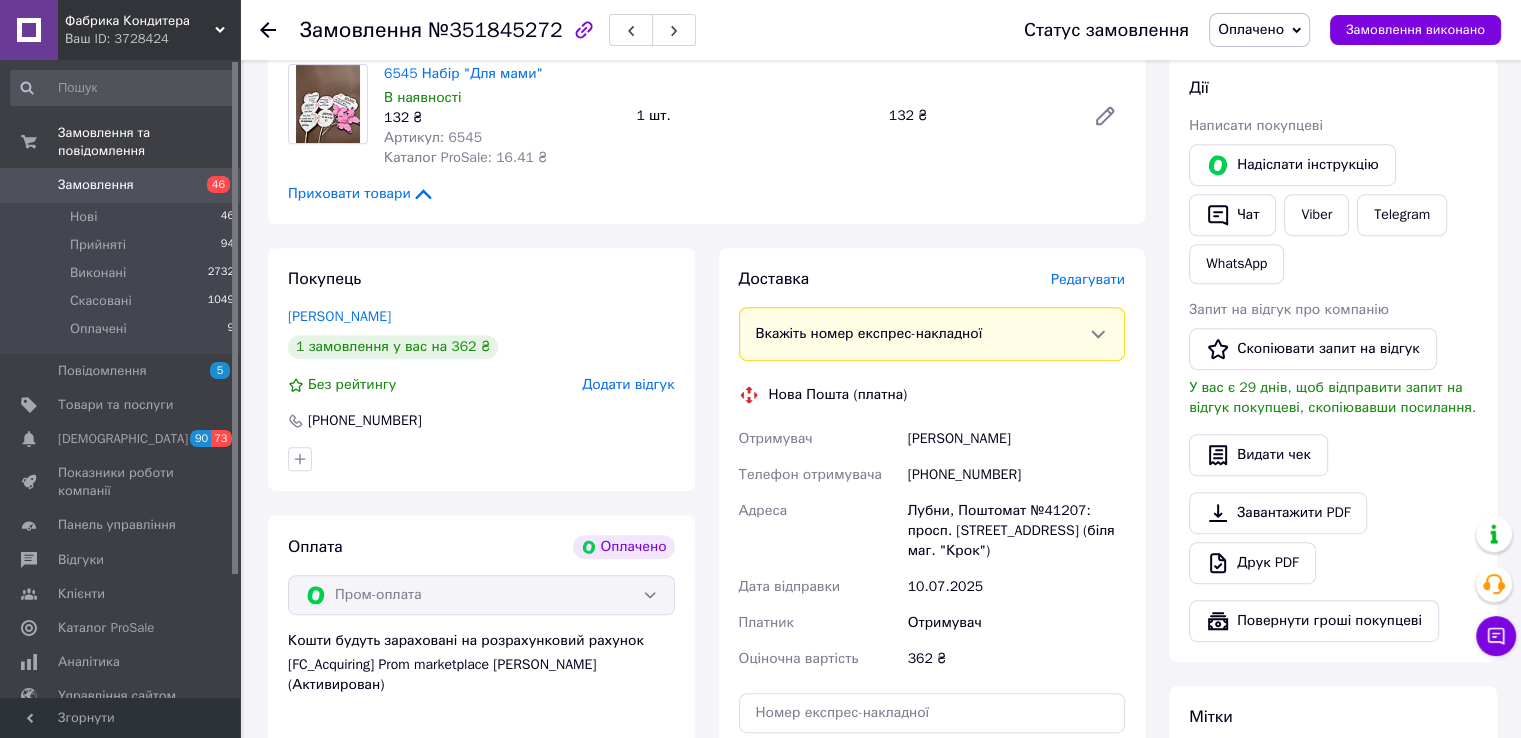 scroll, scrollTop: 1000, scrollLeft: 0, axis: vertical 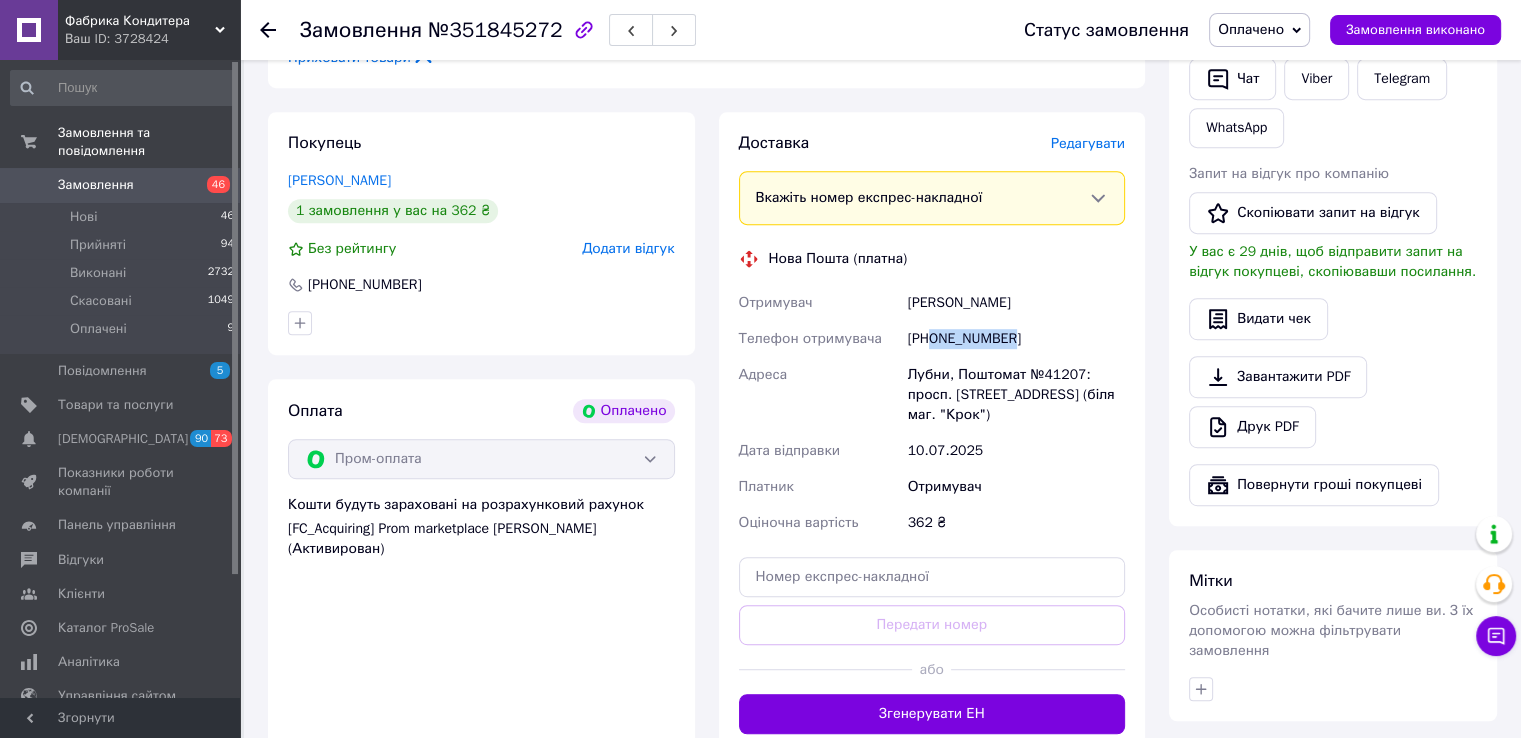 drag, startPoint x: 931, startPoint y: 341, endPoint x: 1056, endPoint y: 333, distance: 125.25574 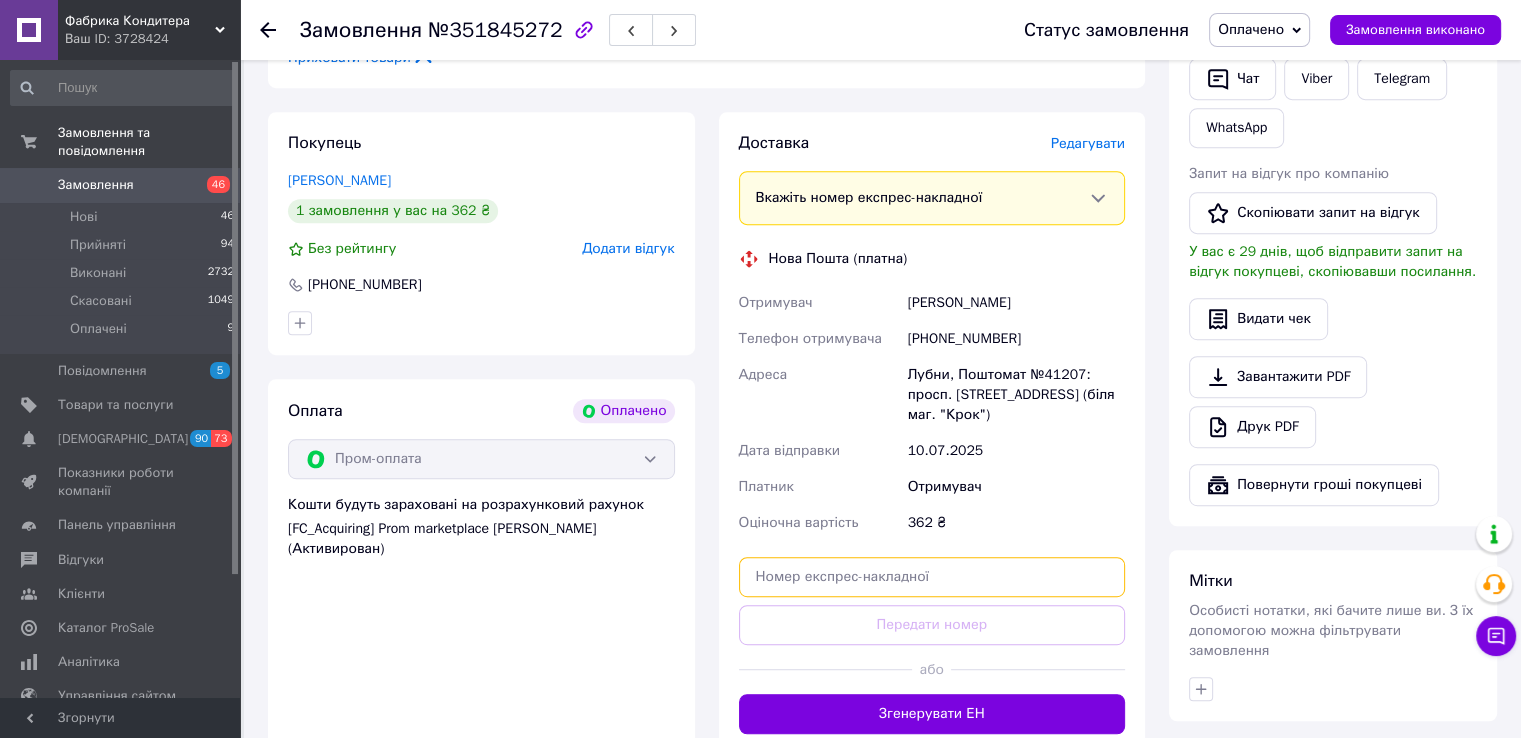 click at bounding box center [932, 577] 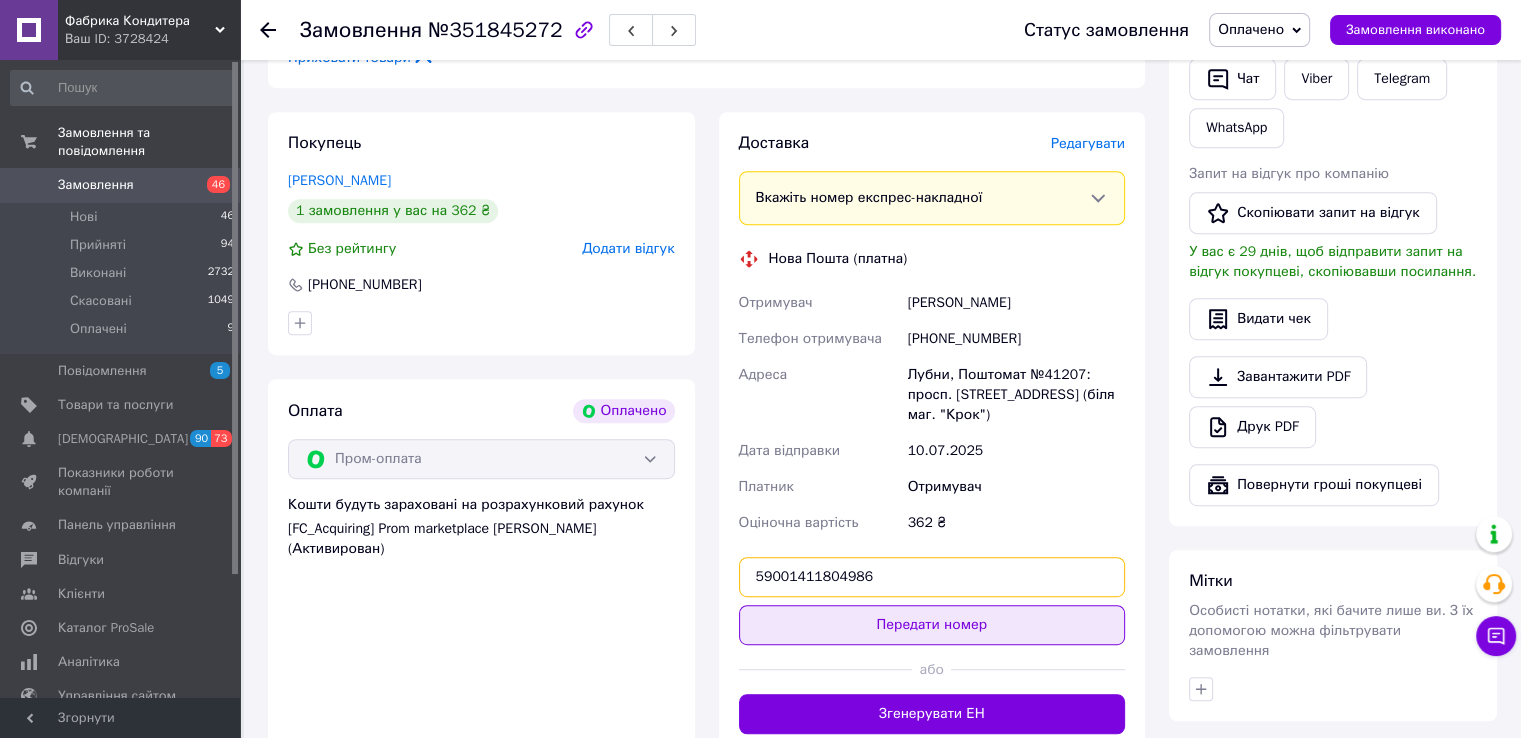 type on "59001411804986" 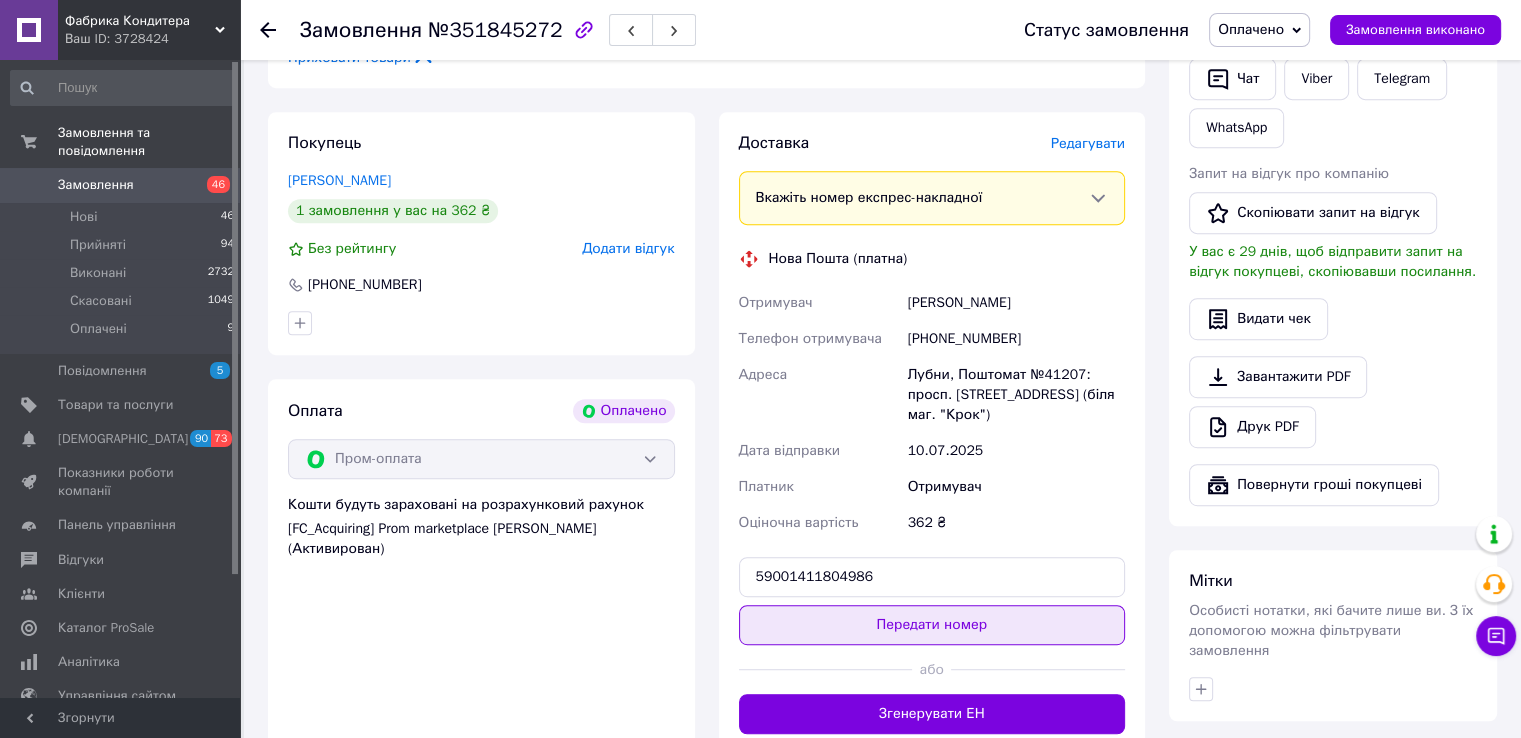 click on "Передати номер" at bounding box center (932, 625) 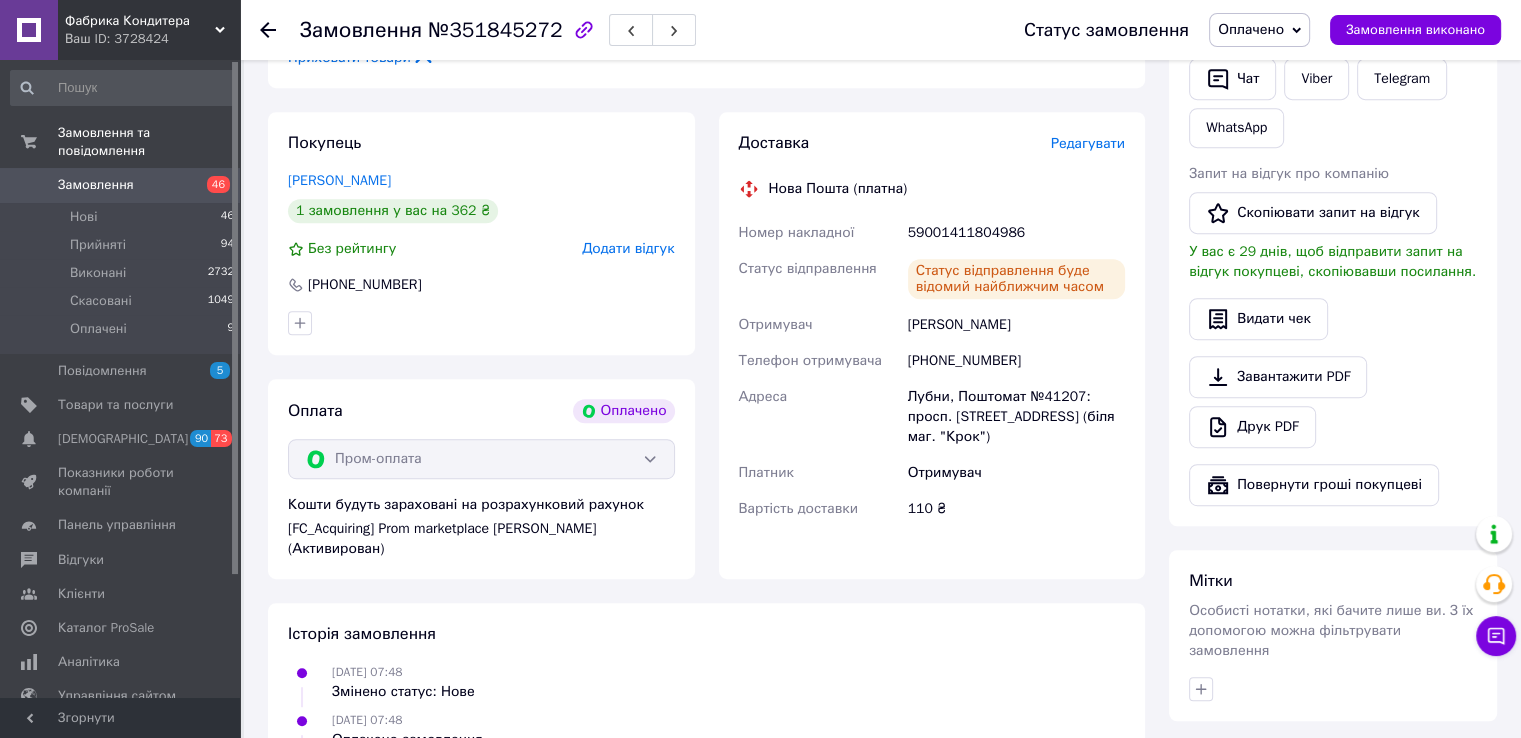 click on "Оплачено" at bounding box center [1251, 29] 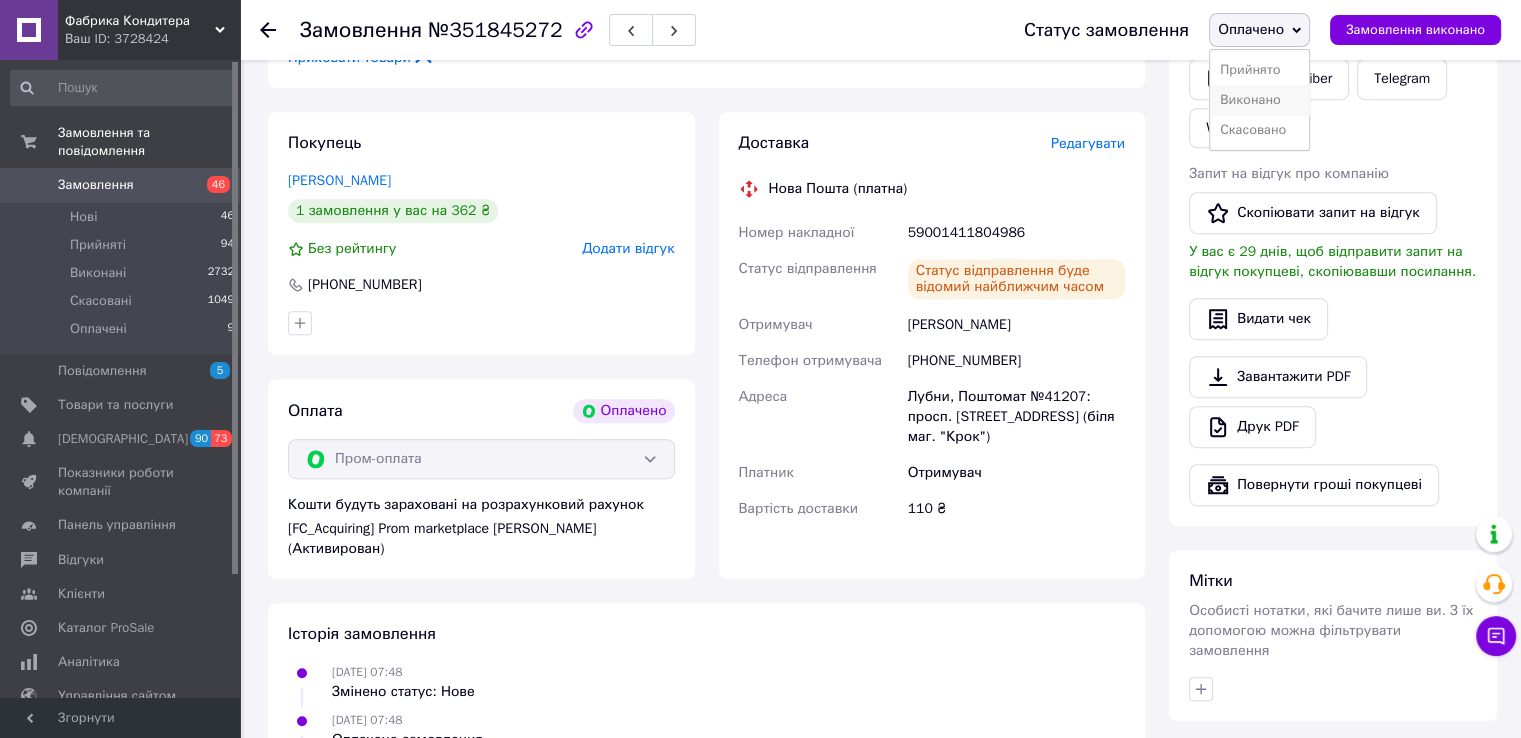 click on "Виконано" at bounding box center (1259, 100) 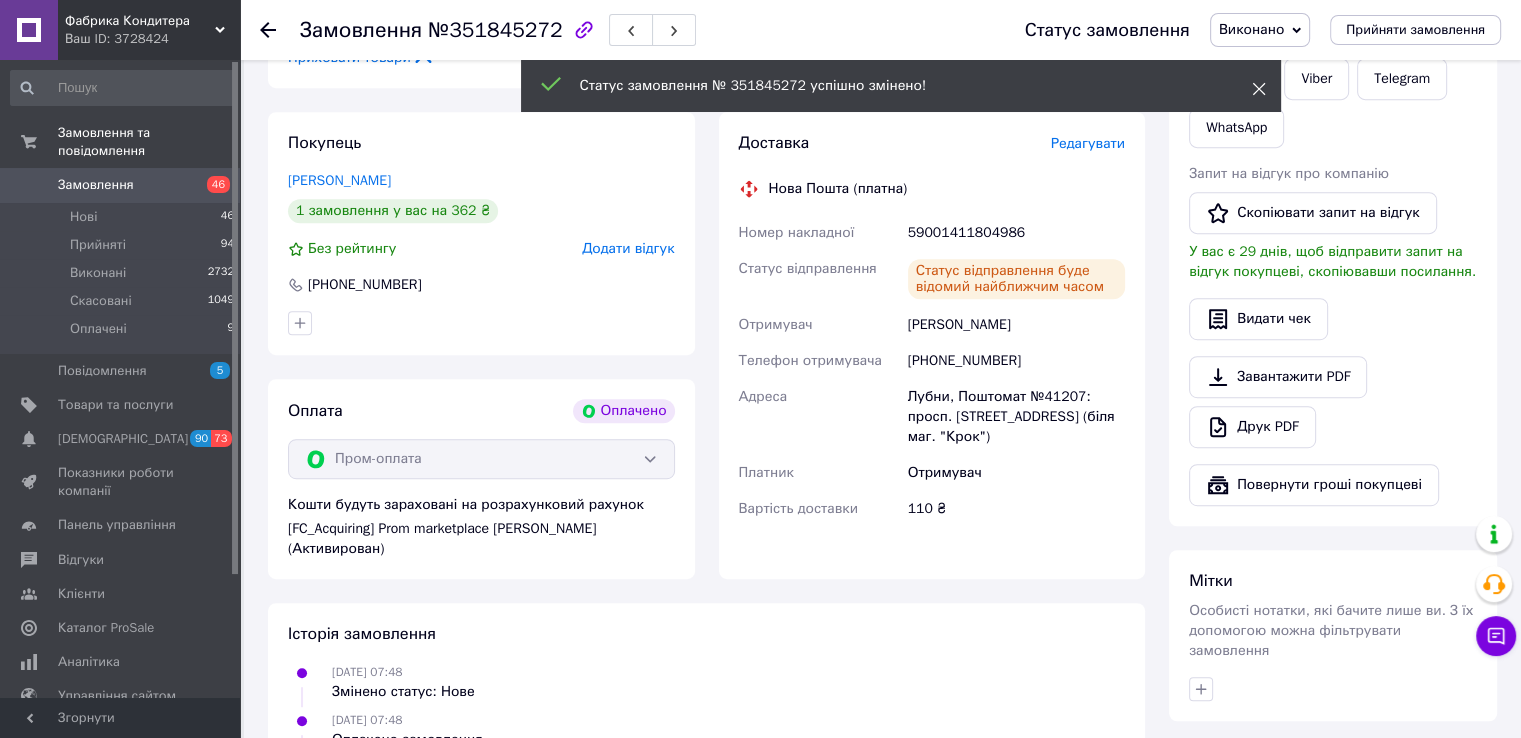 click 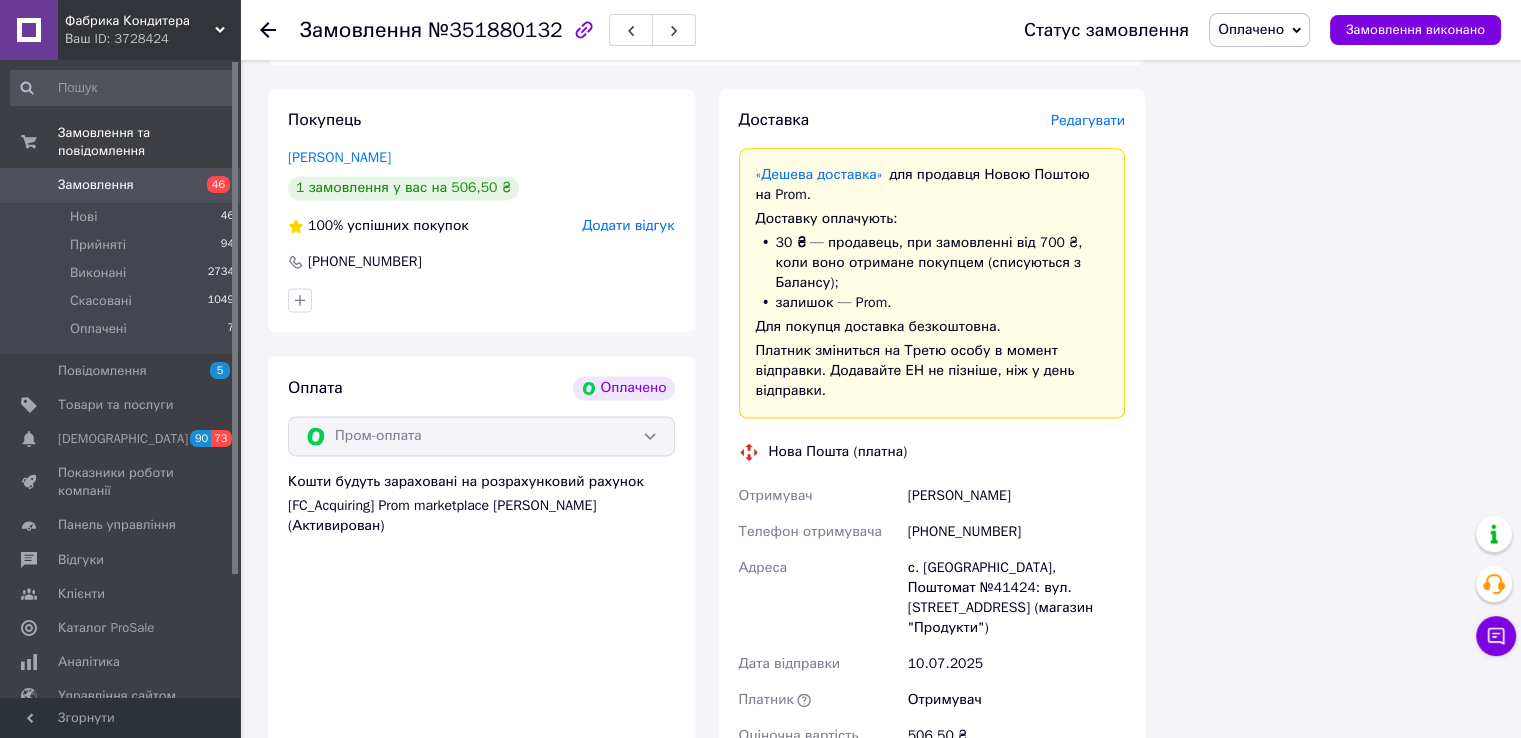 scroll, scrollTop: 3000, scrollLeft: 0, axis: vertical 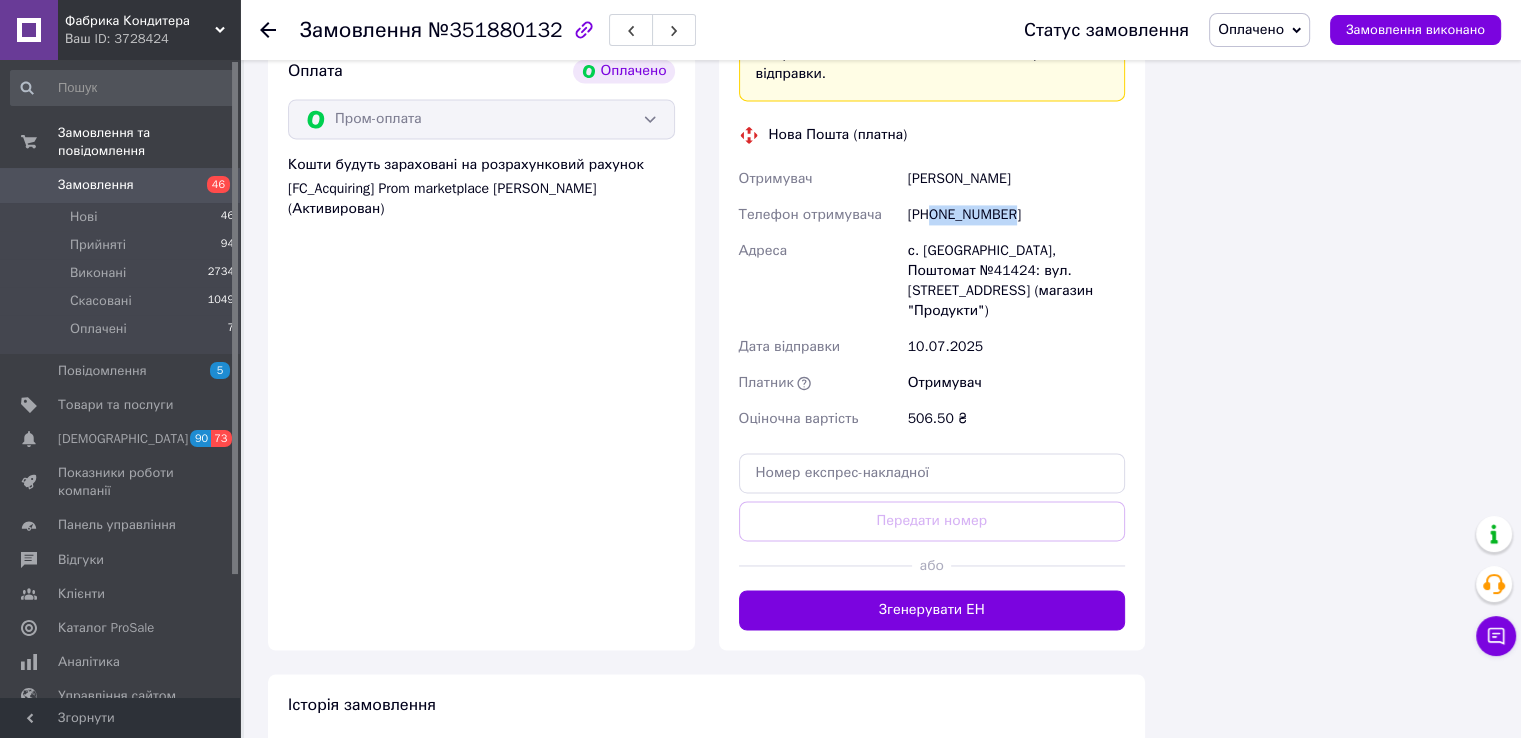 drag, startPoint x: 932, startPoint y: 219, endPoint x: 1041, endPoint y: 217, distance: 109.01835 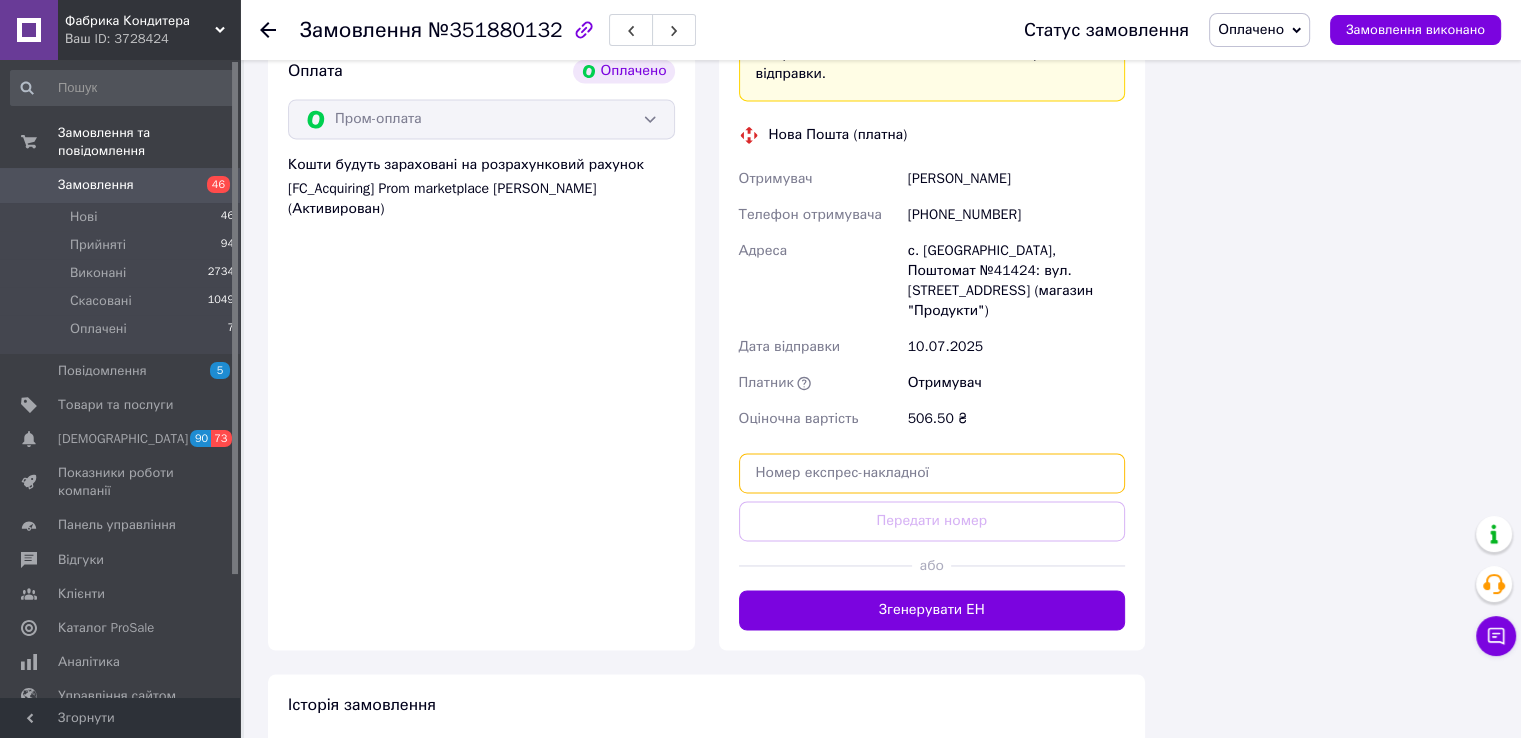 click at bounding box center (932, 473) 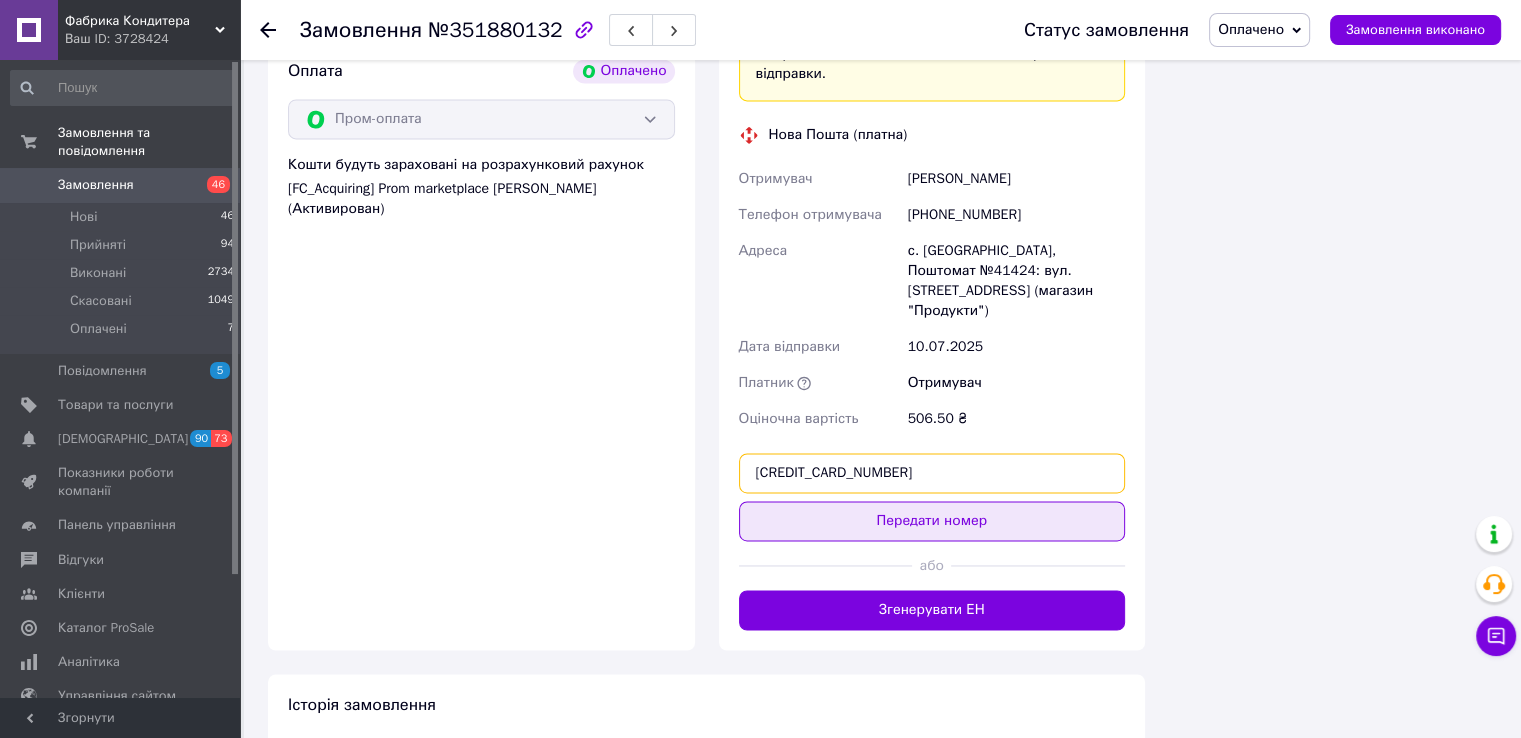 type on "[CREDIT_CARD_NUMBER]" 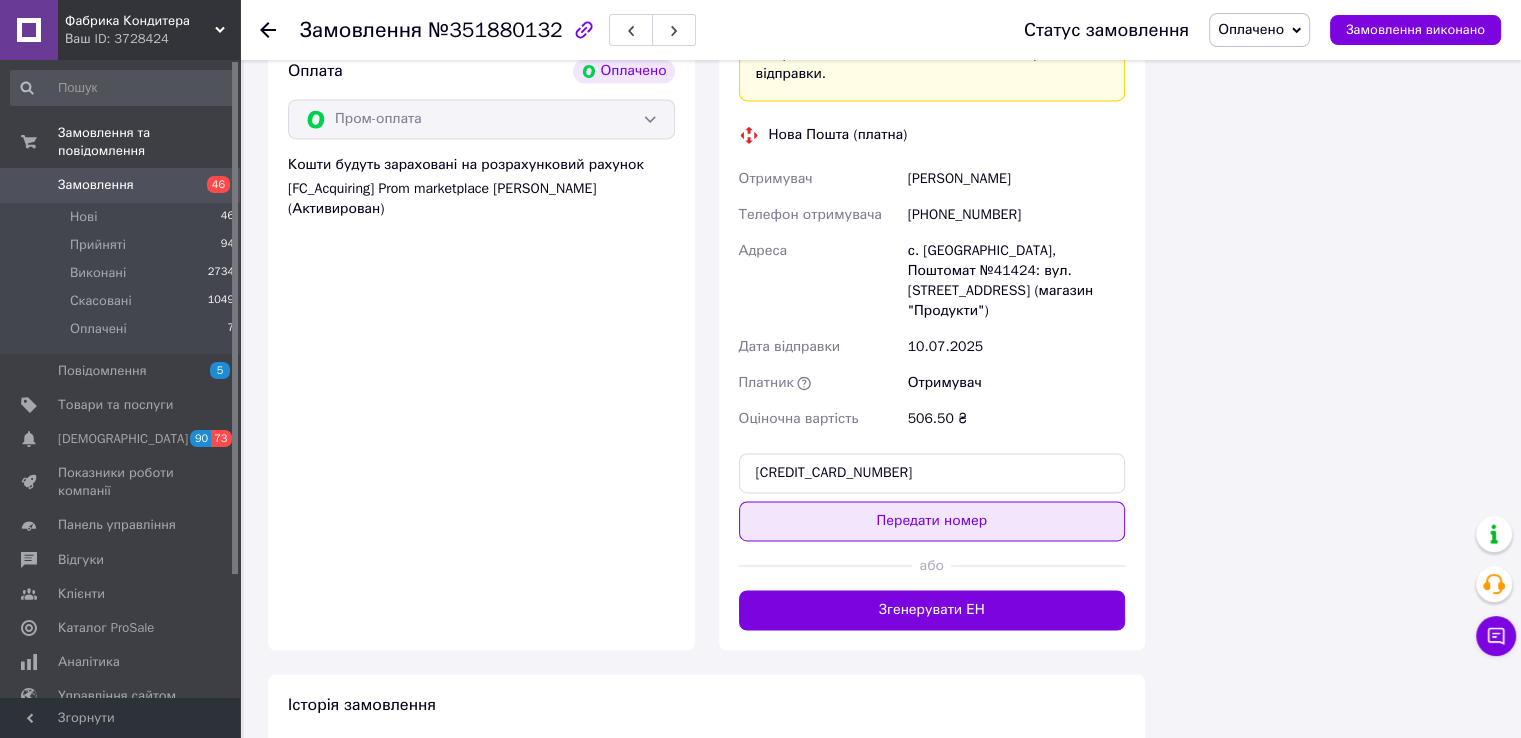 click on "Передати номер" at bounding box center (932, 521) 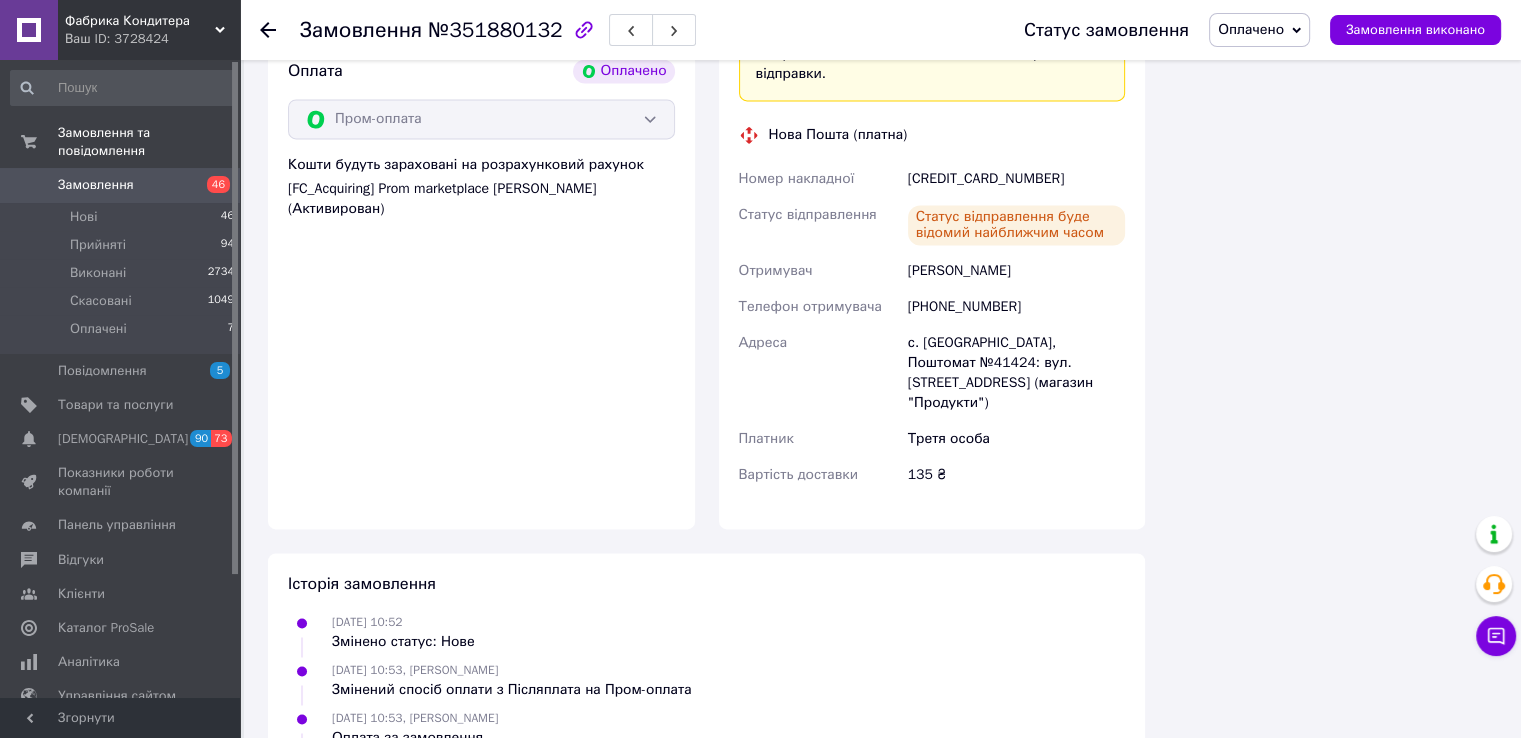 click on "Оплачено" at bounding box center (1251, 29) 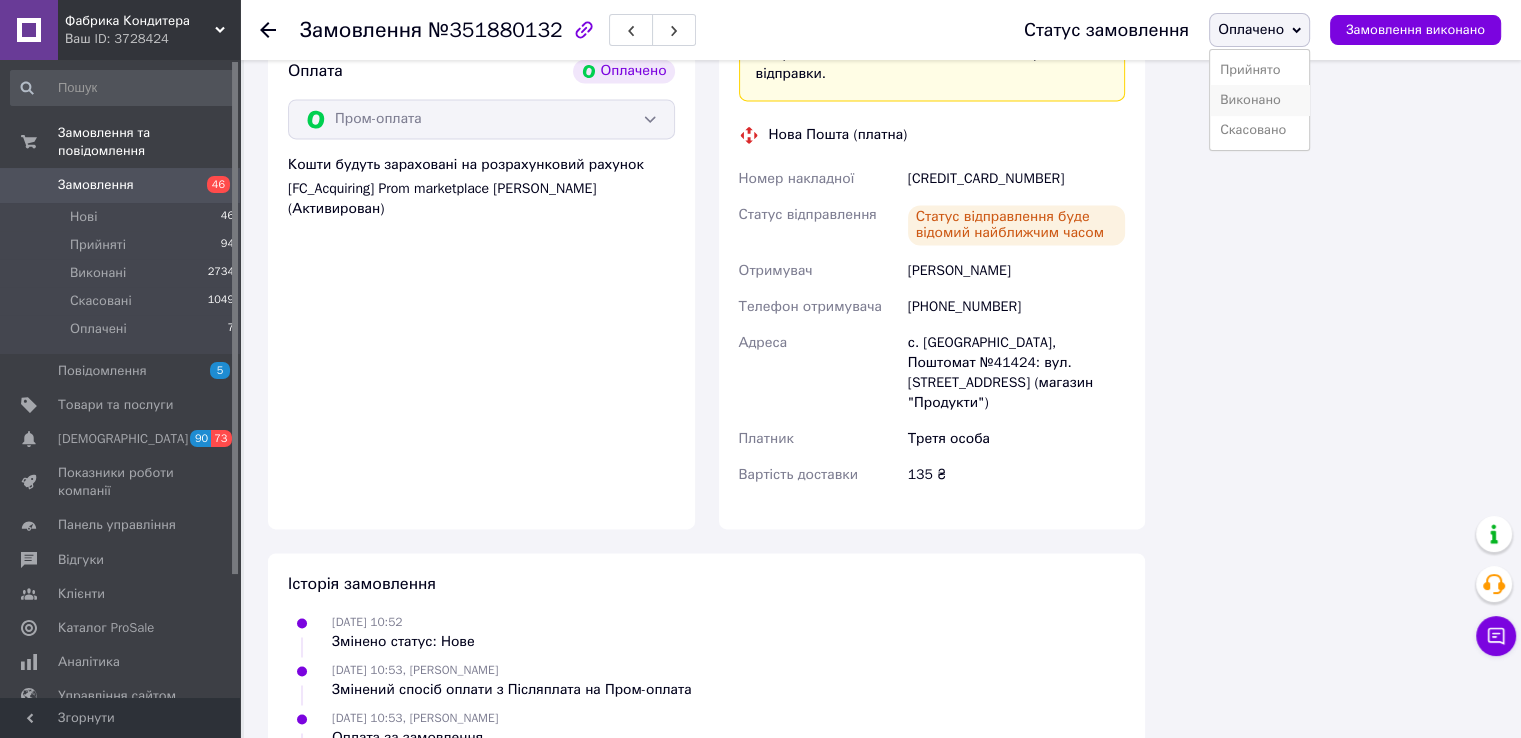 click on "Виконано" at bounding box center (1259, 100) 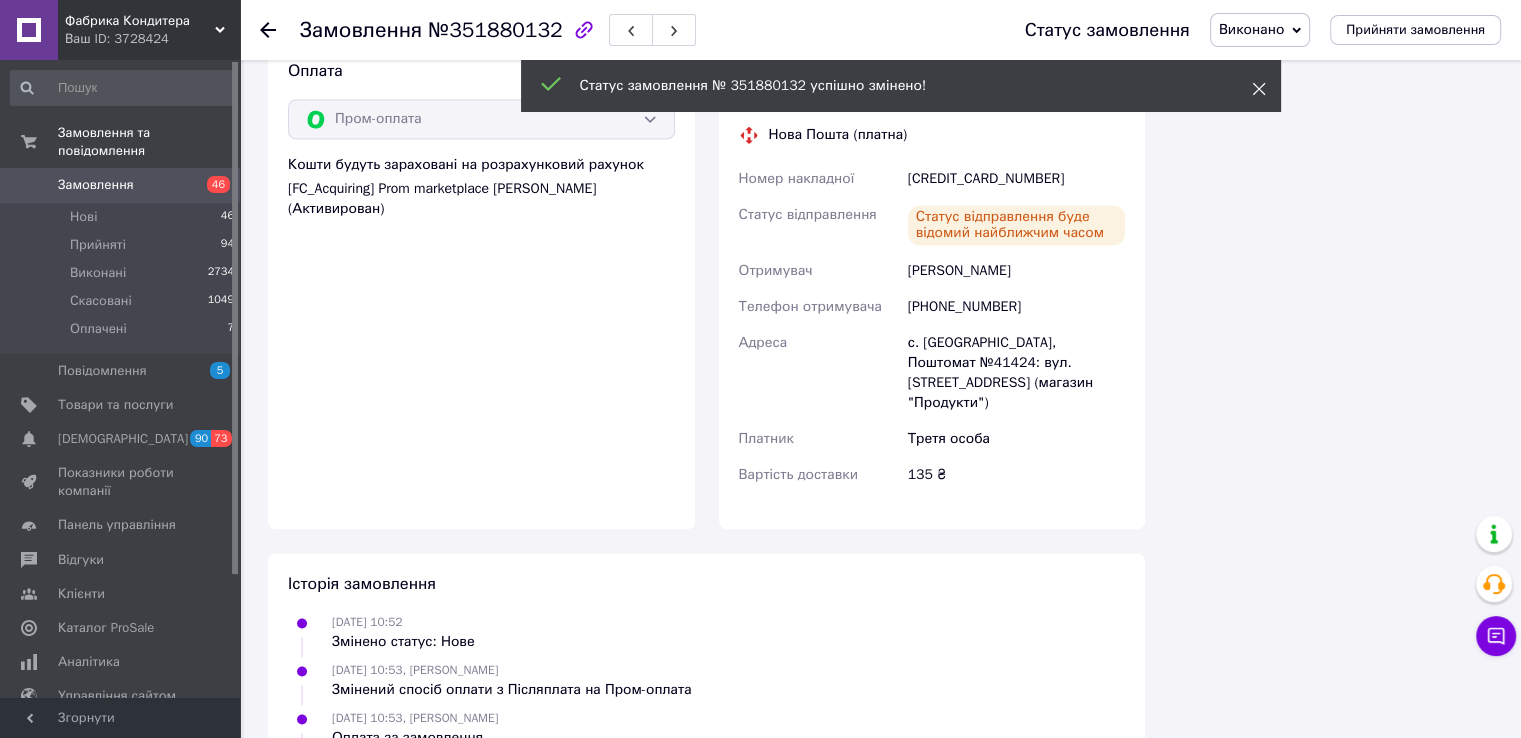 click 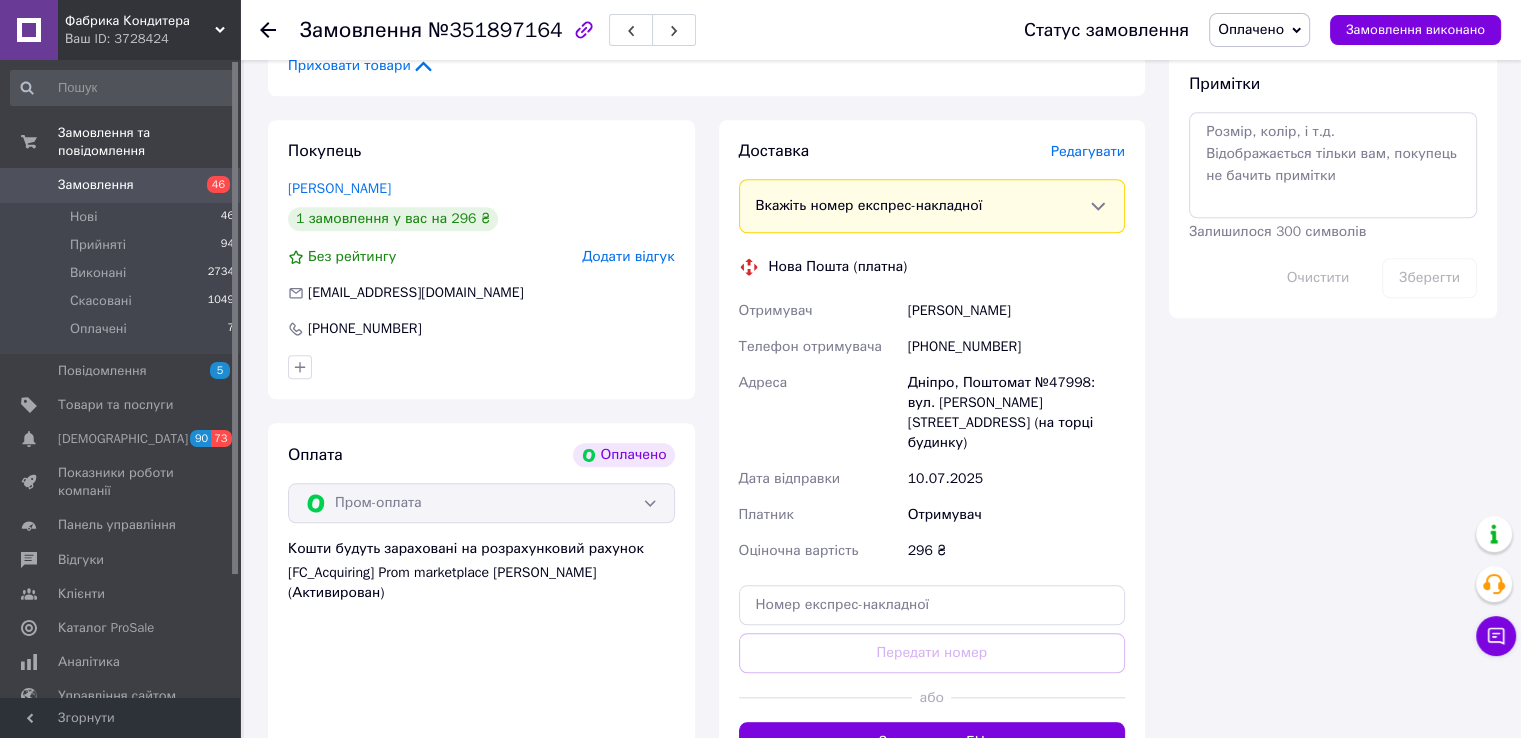 scroll, scrollTop: 1700, scrollLeft: 0, axis: vertical 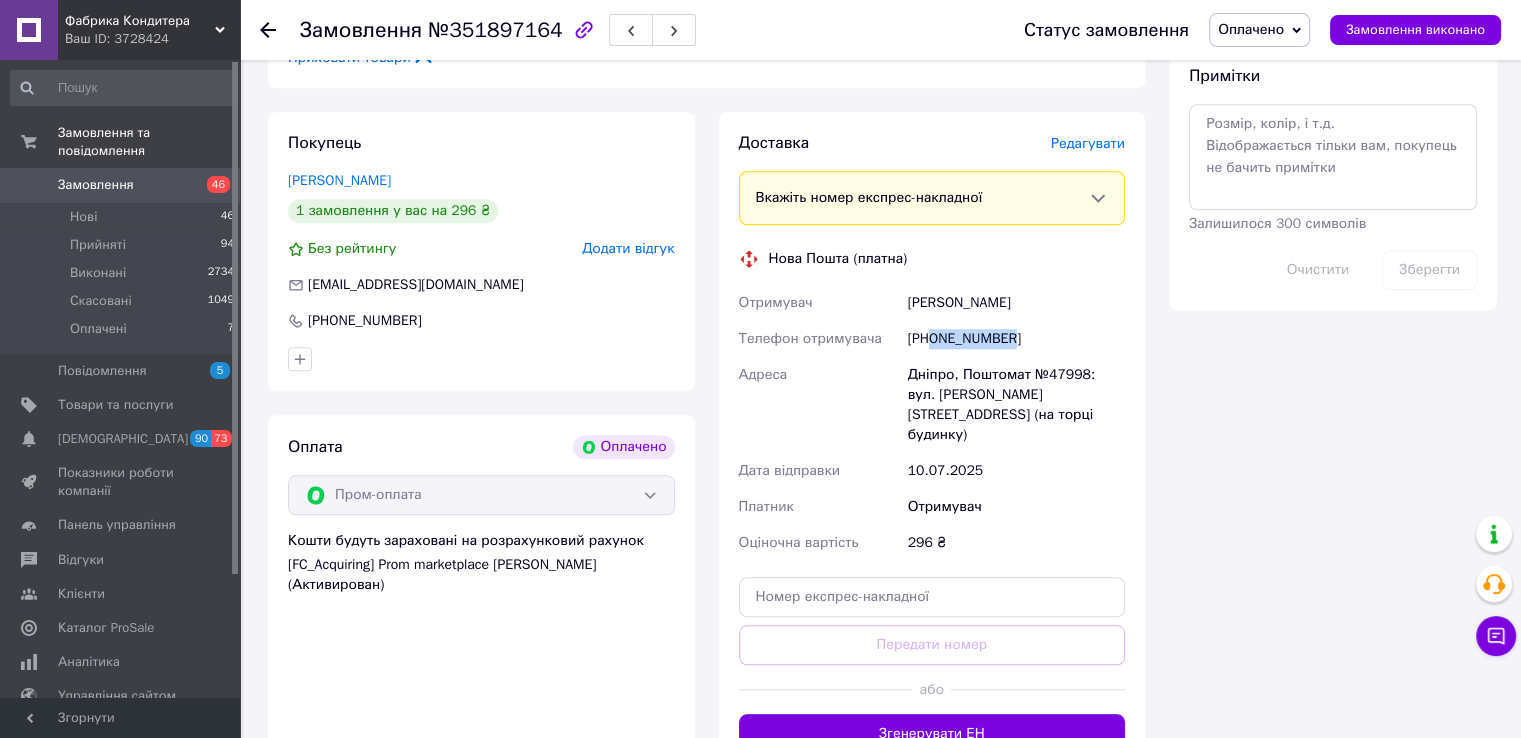 drag, startPoint x: 931, startPoint y: 337, endPoint x: 1044, endPoint y: 335, distance: 113.0177 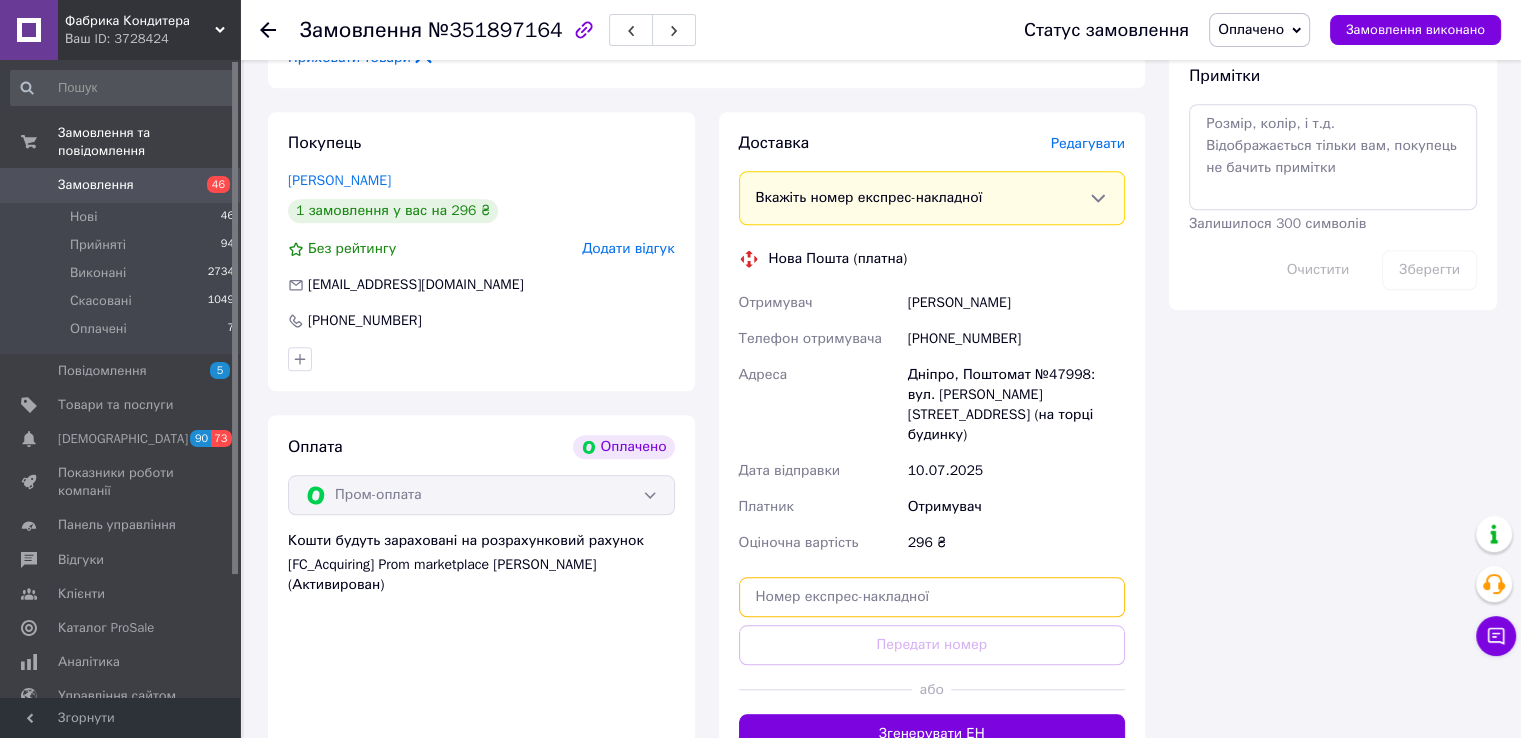 click at bounding box center (932, 597) 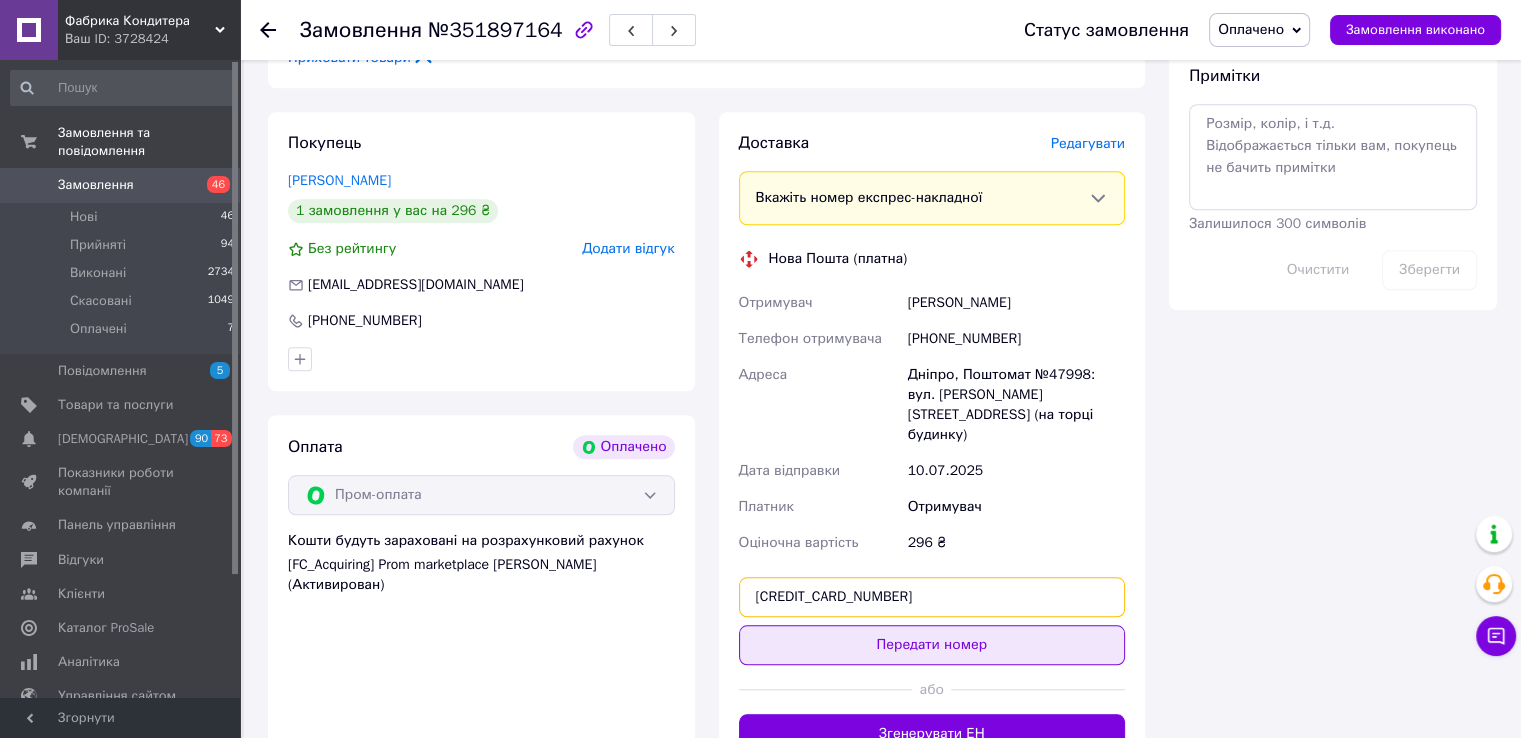type on "[CREDIT_CARD_NUMBER]" 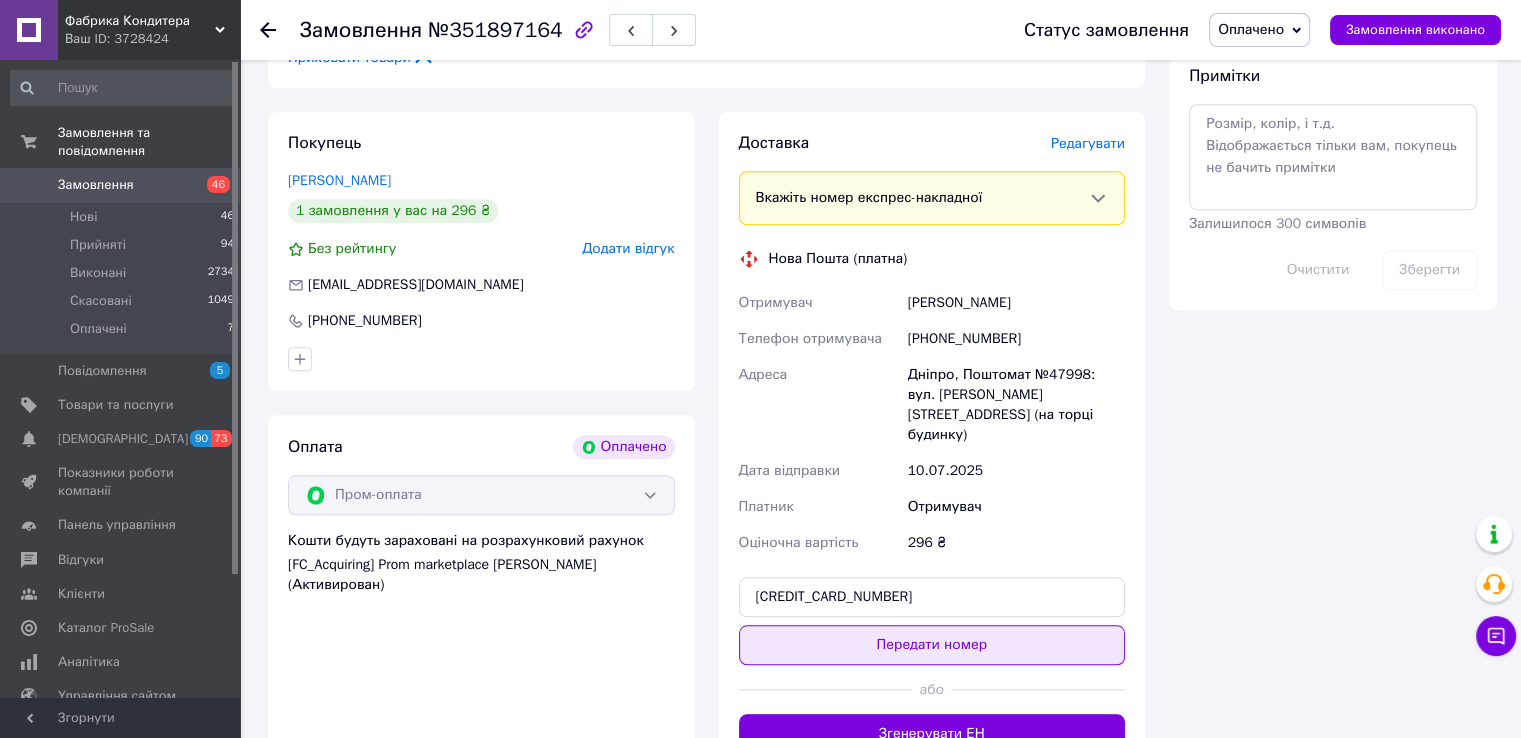 click on "Передати номер" at bounding box center [932, 645] 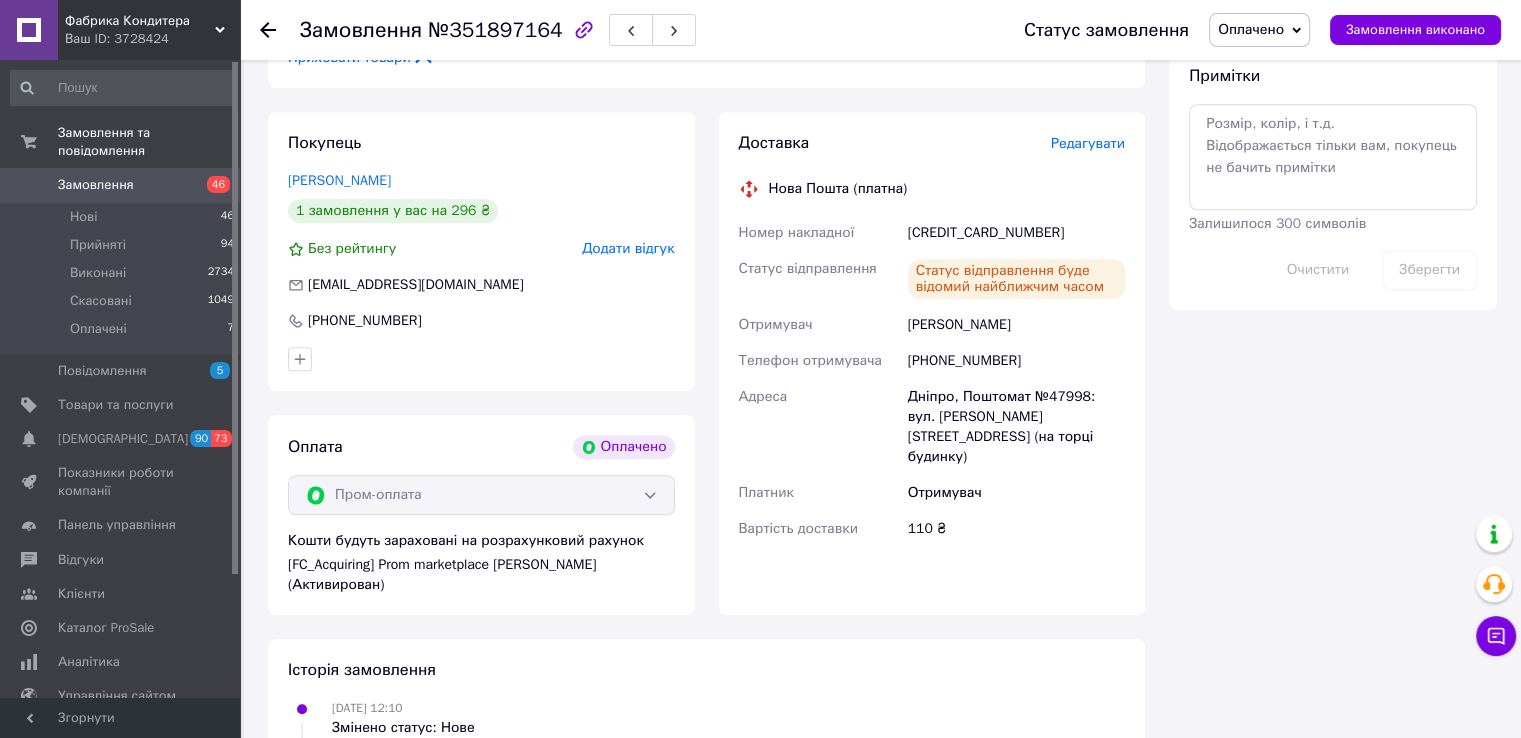 click on "Оплачено" at bounding box center (1251, 29) 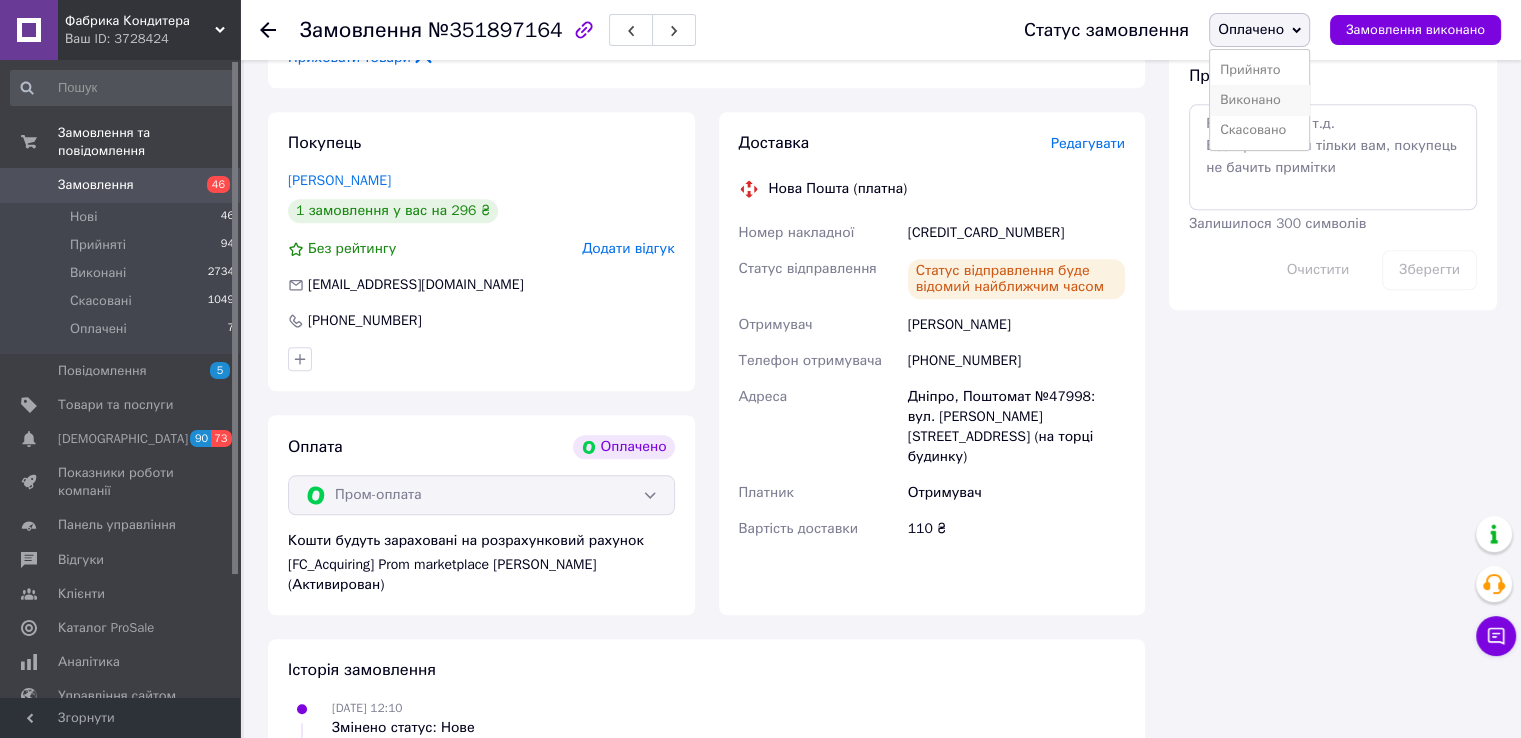 click on "Виконано" at bounding box center (1259, 100) 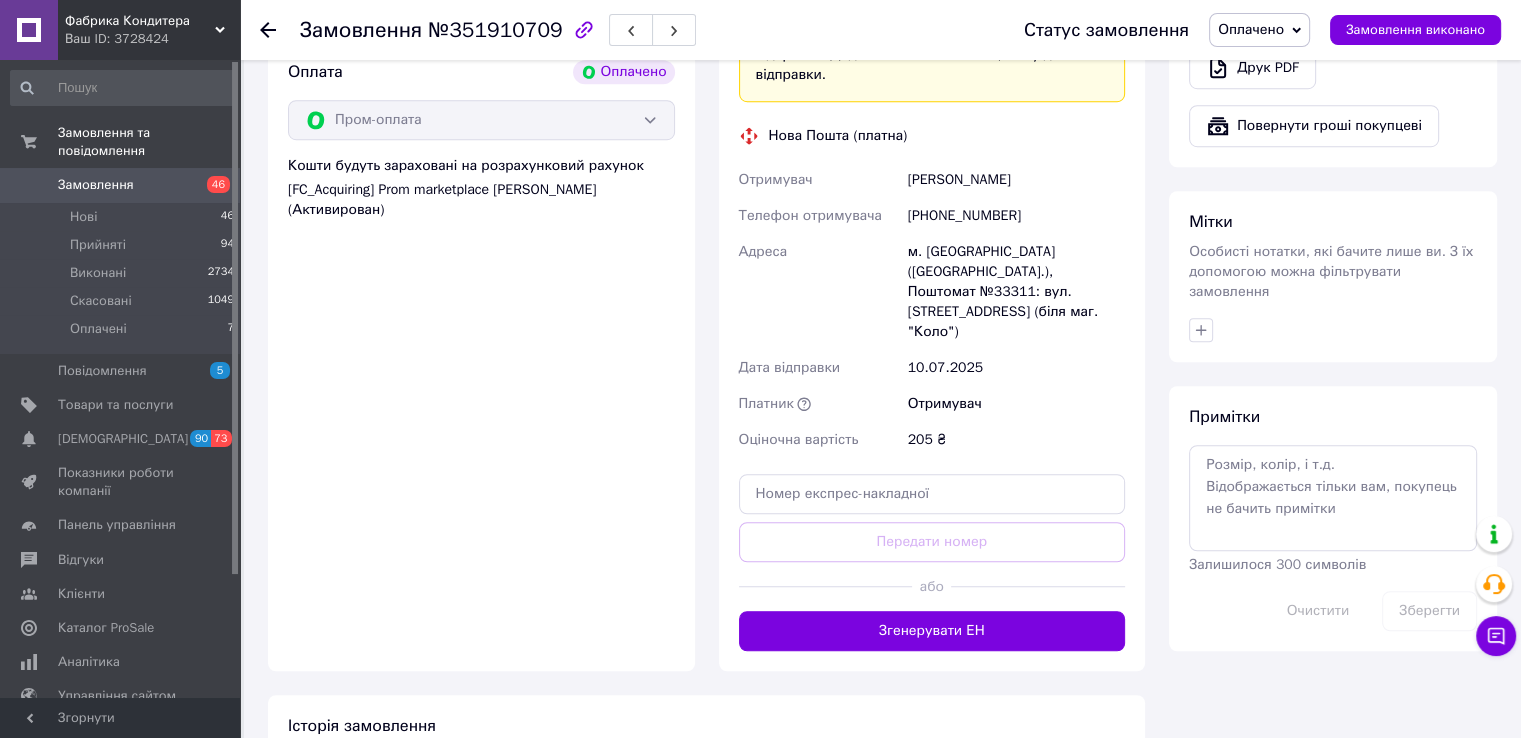scroll, scrollTop: 1296, scrollLeft: 0, axis: vertical 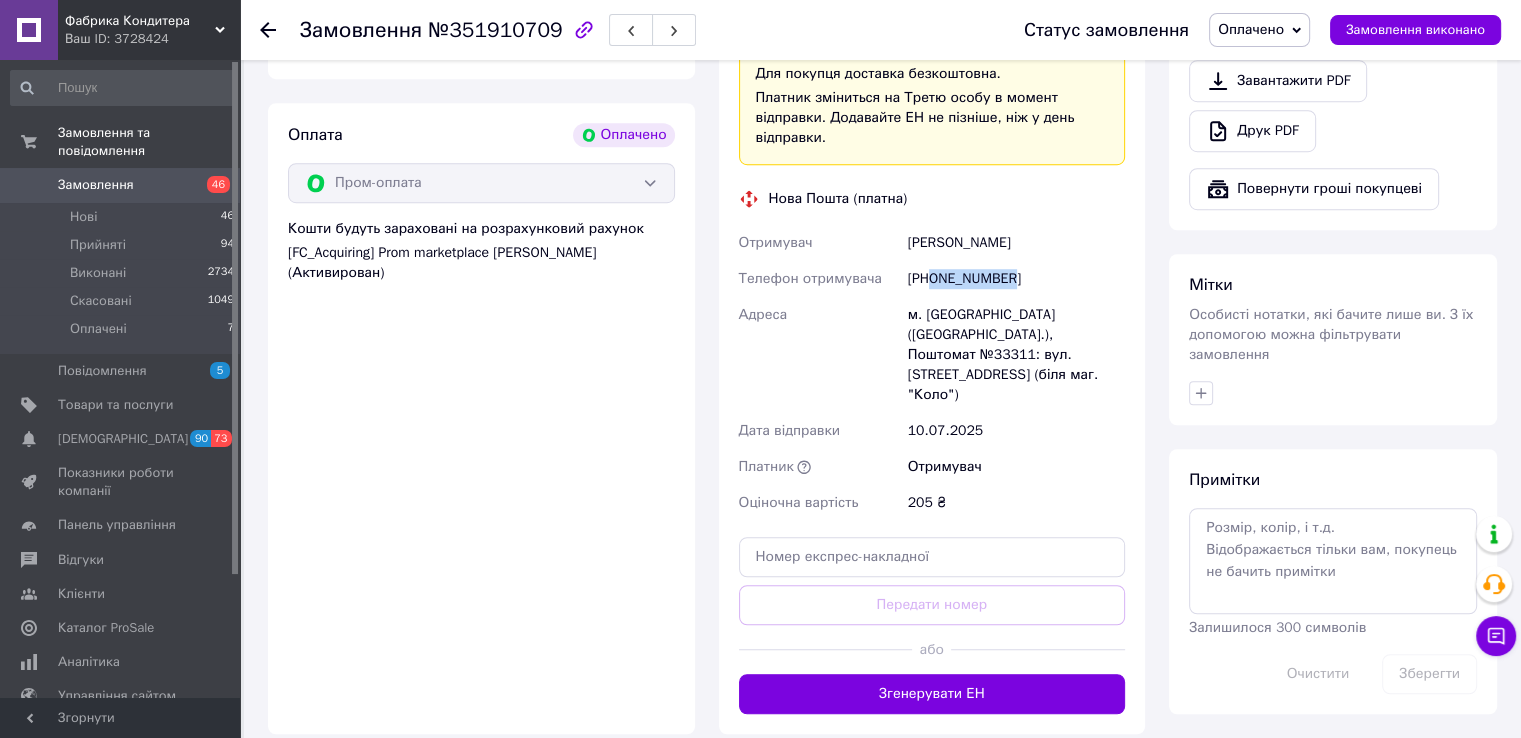 drag, startPoint x: 931, startPoint y: 259, endPoint x: 984, endPoint y: 263, distance: 53.15073 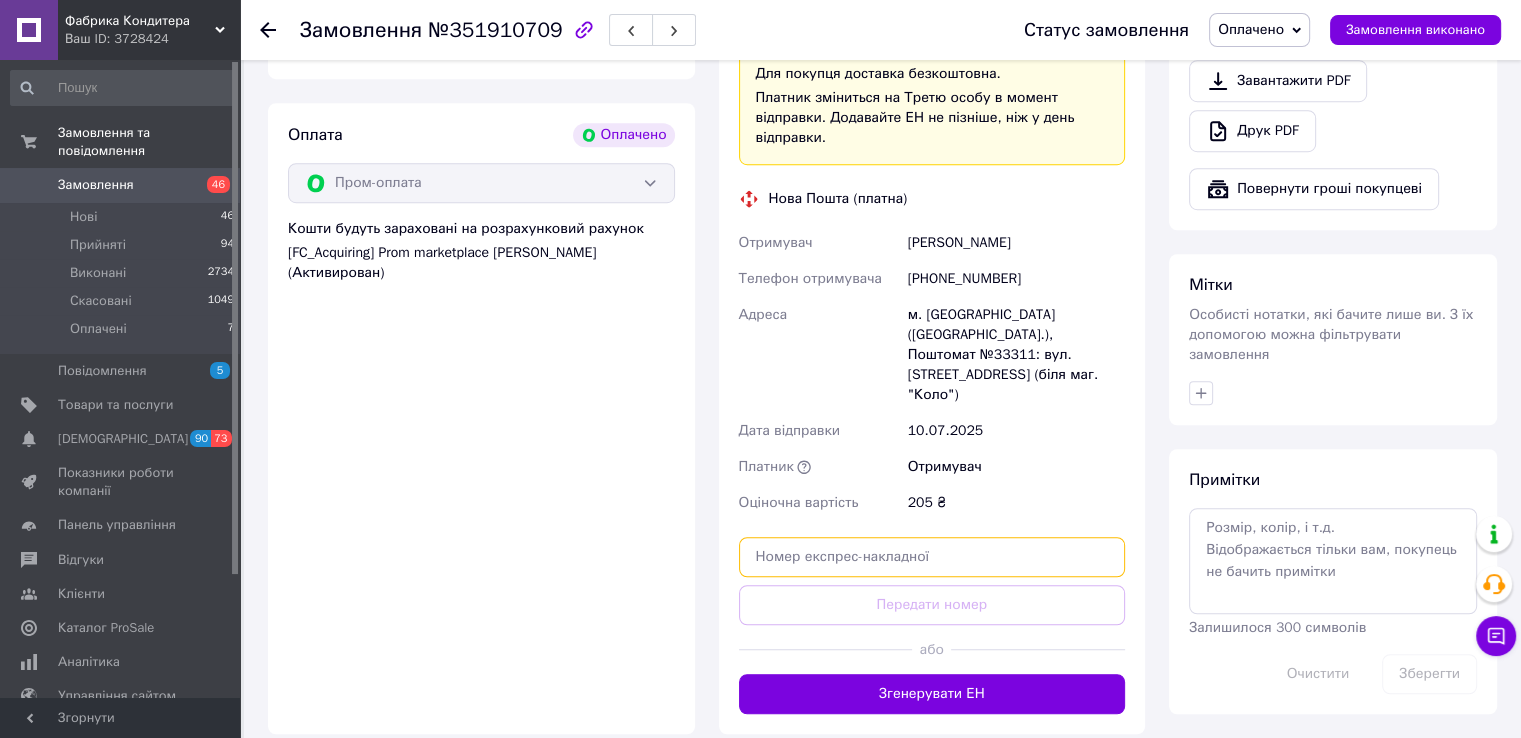 click at bounding box center (932, 557) 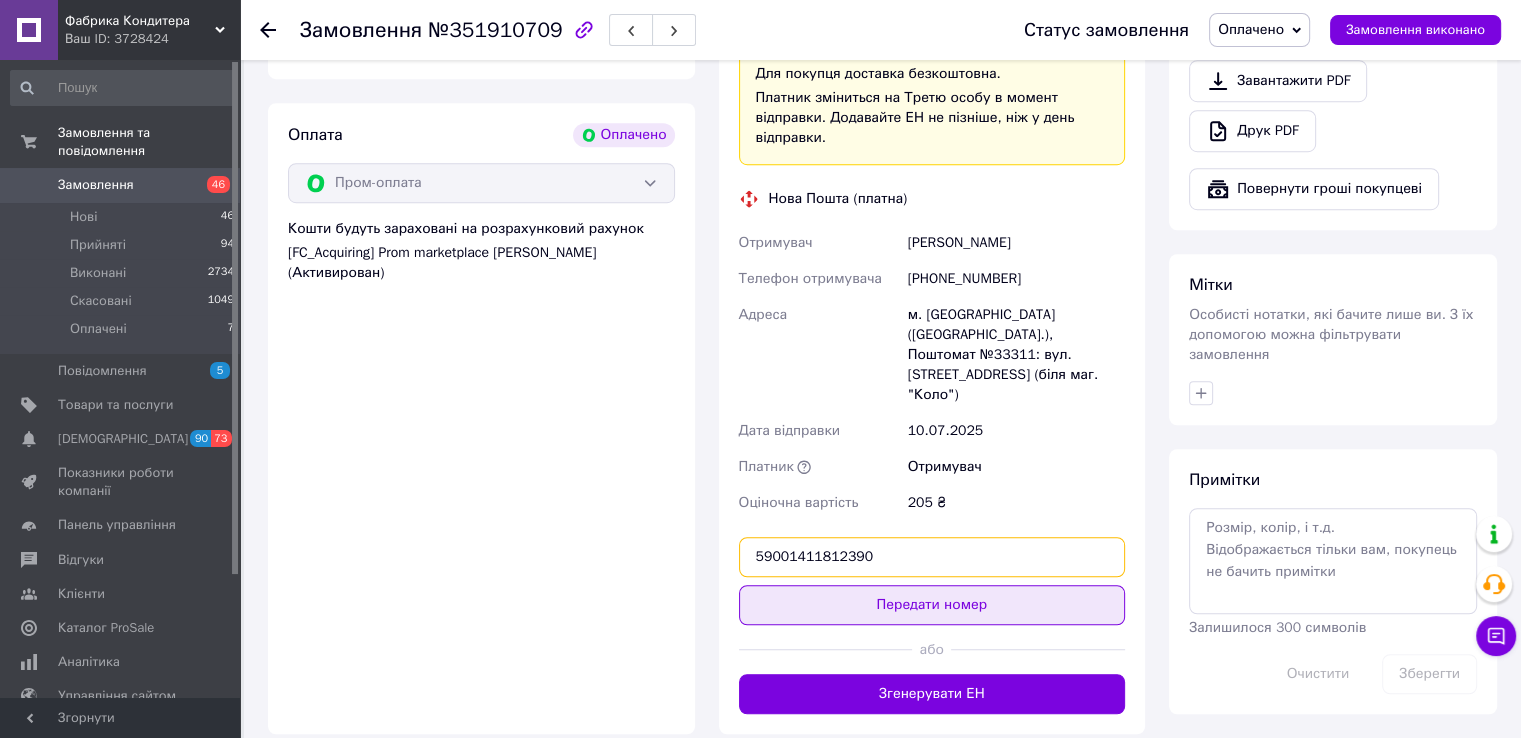 type on "59001411812390" 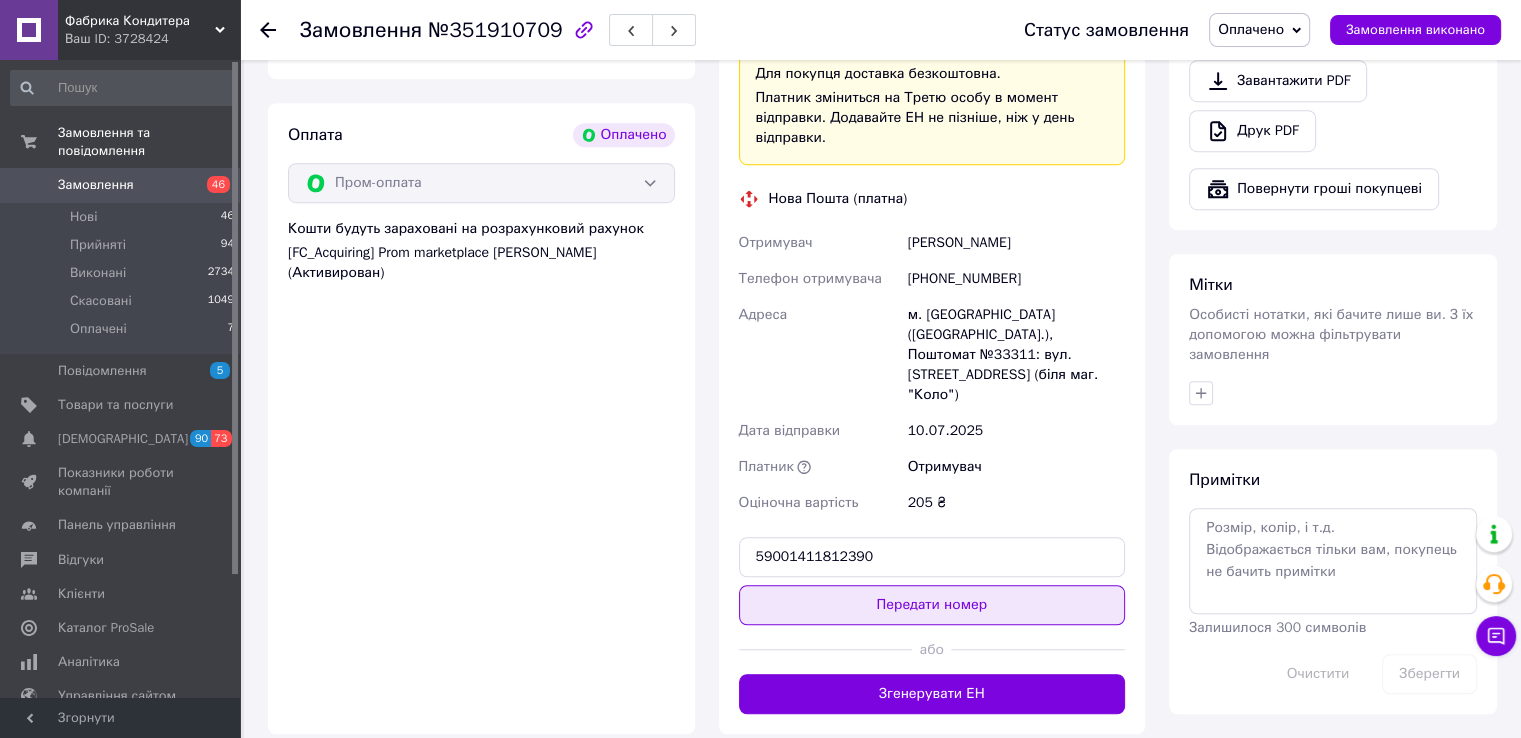 click on "Передати номер" at bounding box center (932, 605) 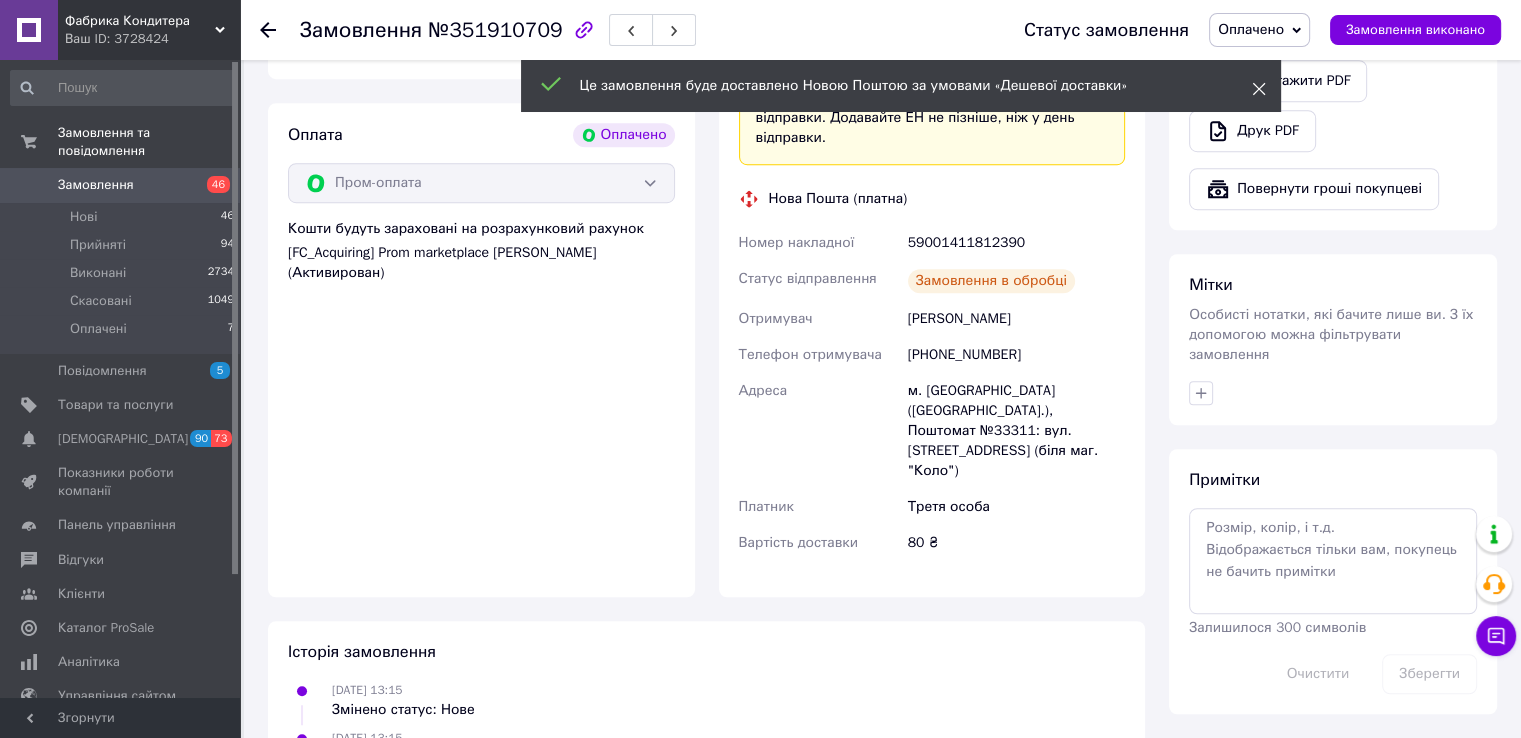 click 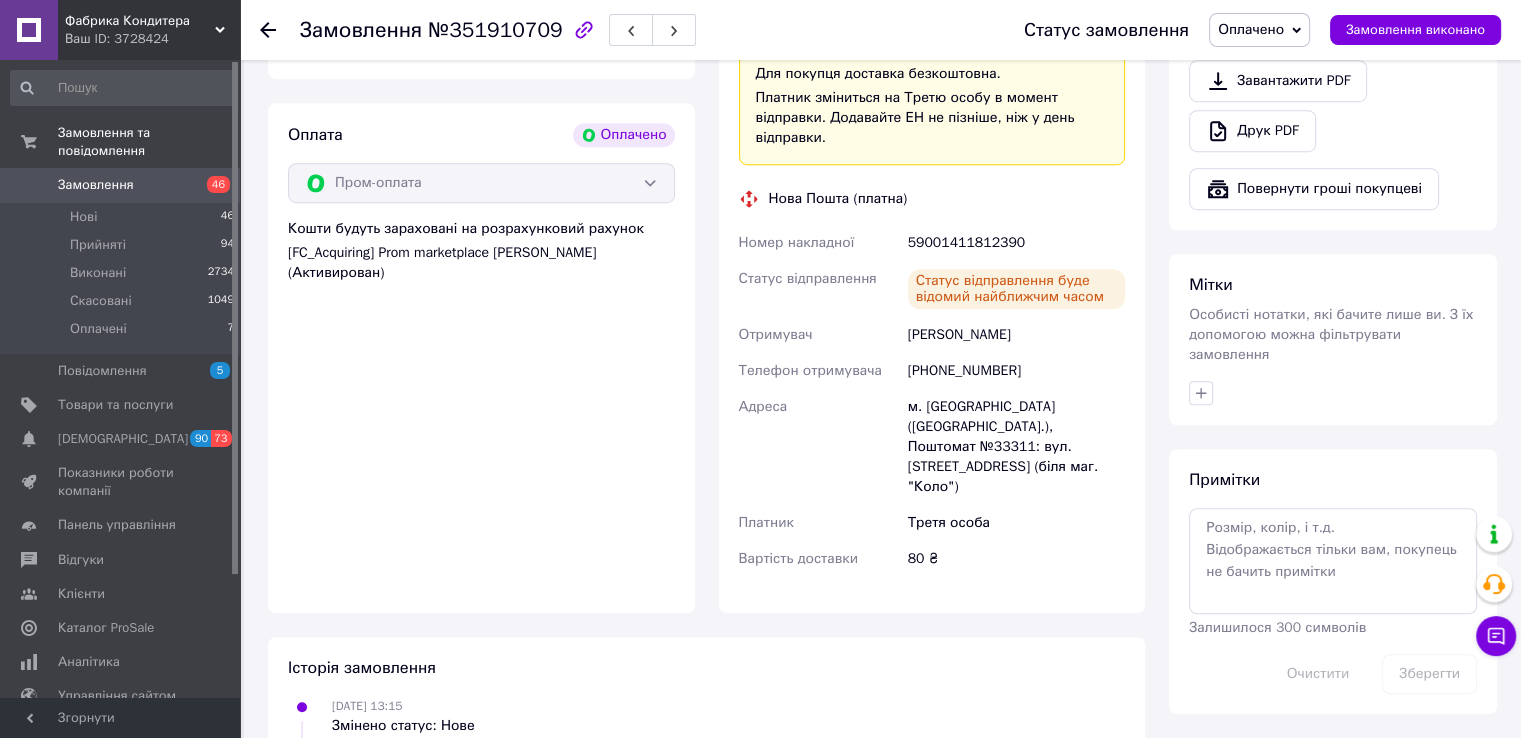 click on "Оплачено" at bounding box center (1251, 29) 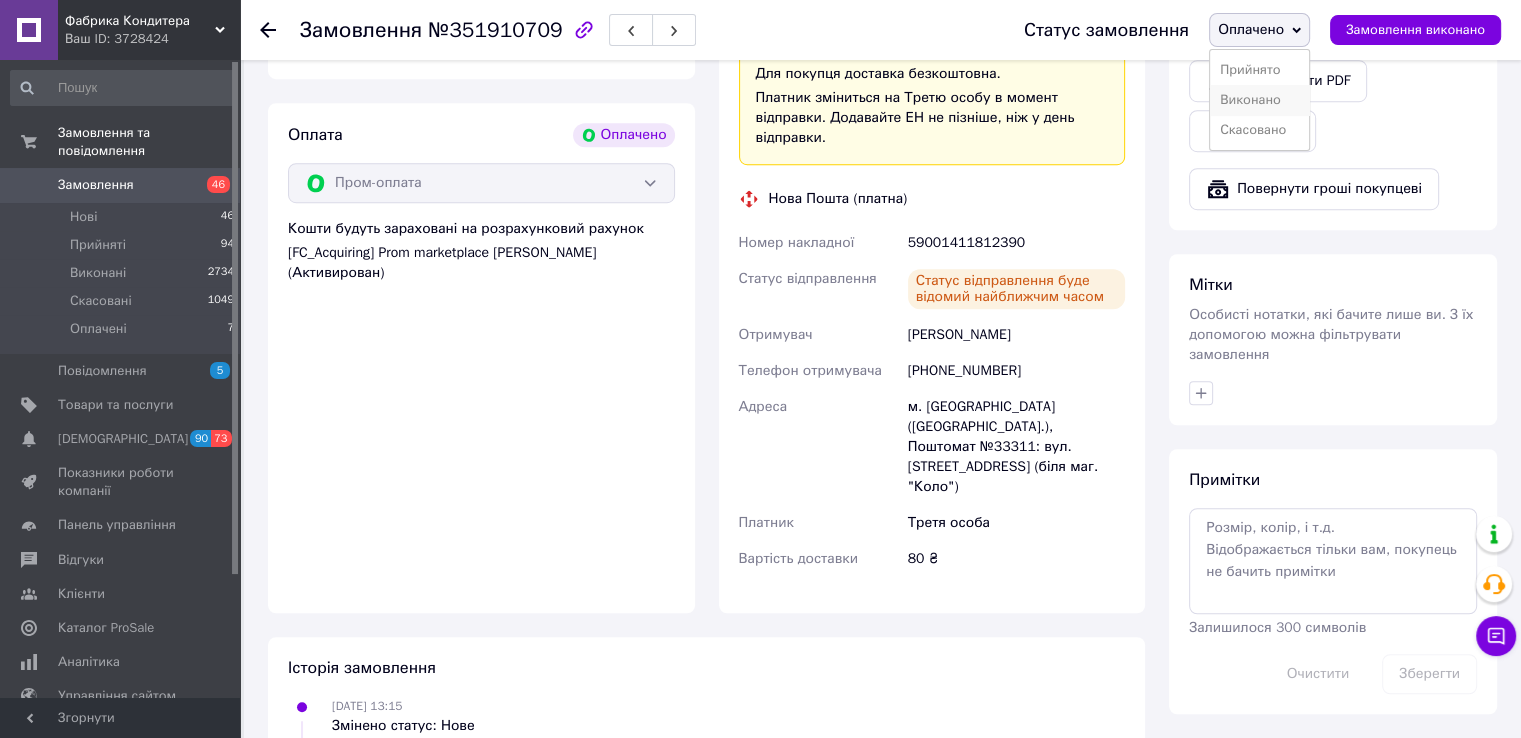 click on "Виконано" at bounding box center (1259, 100) 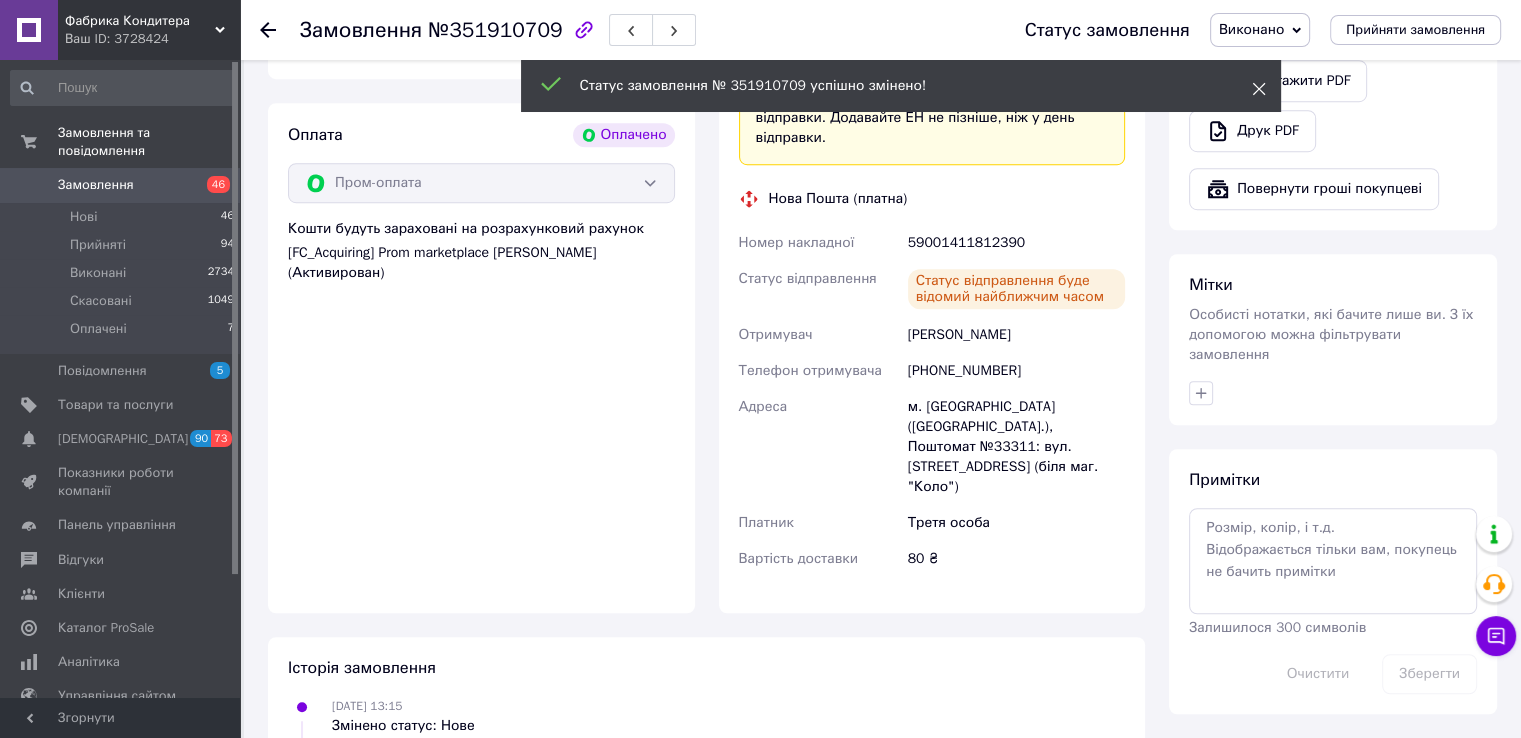 click 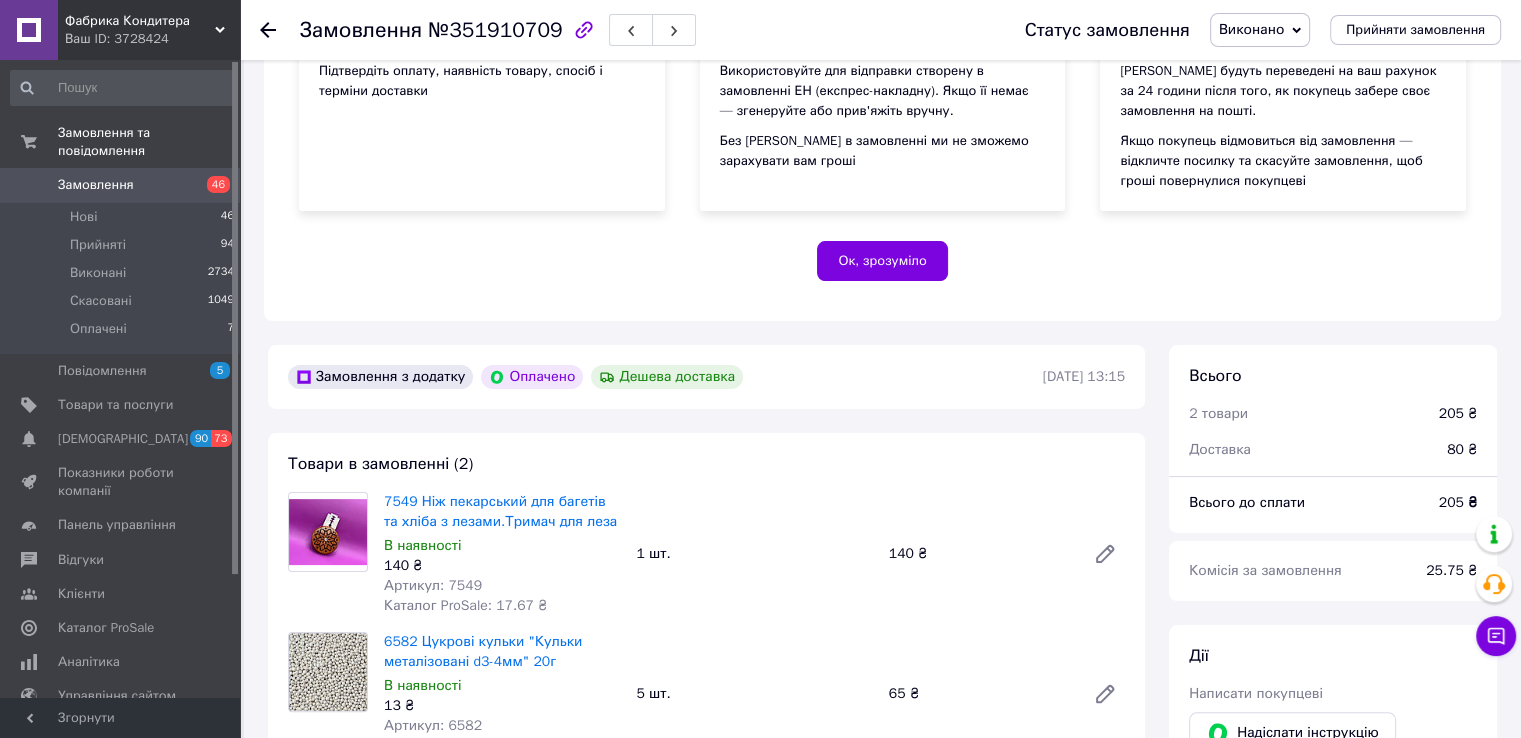 scroll, scrollTop: 0, scrollLeft: 0, axis: both 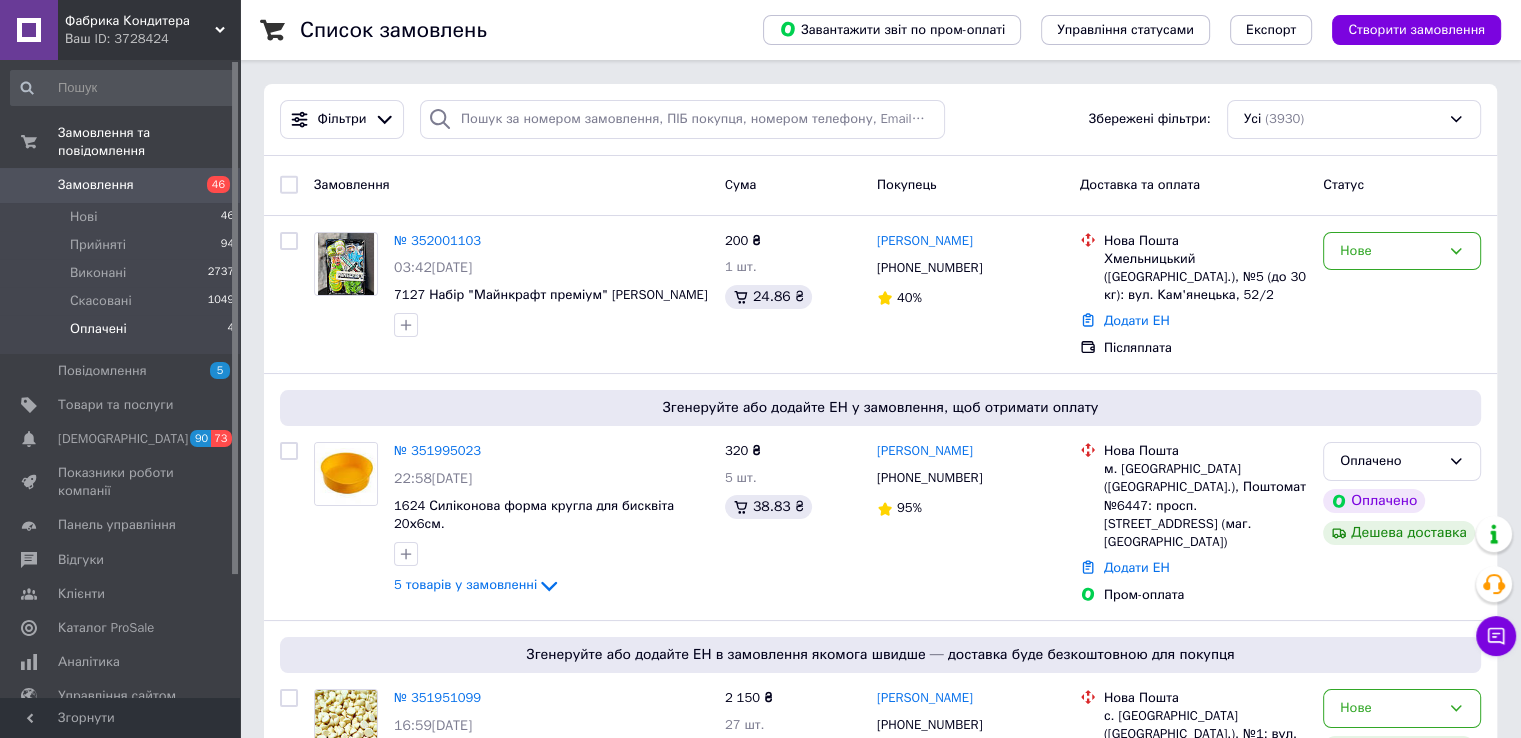 click on "Оплачені 4" at bounding box center (123, 334) 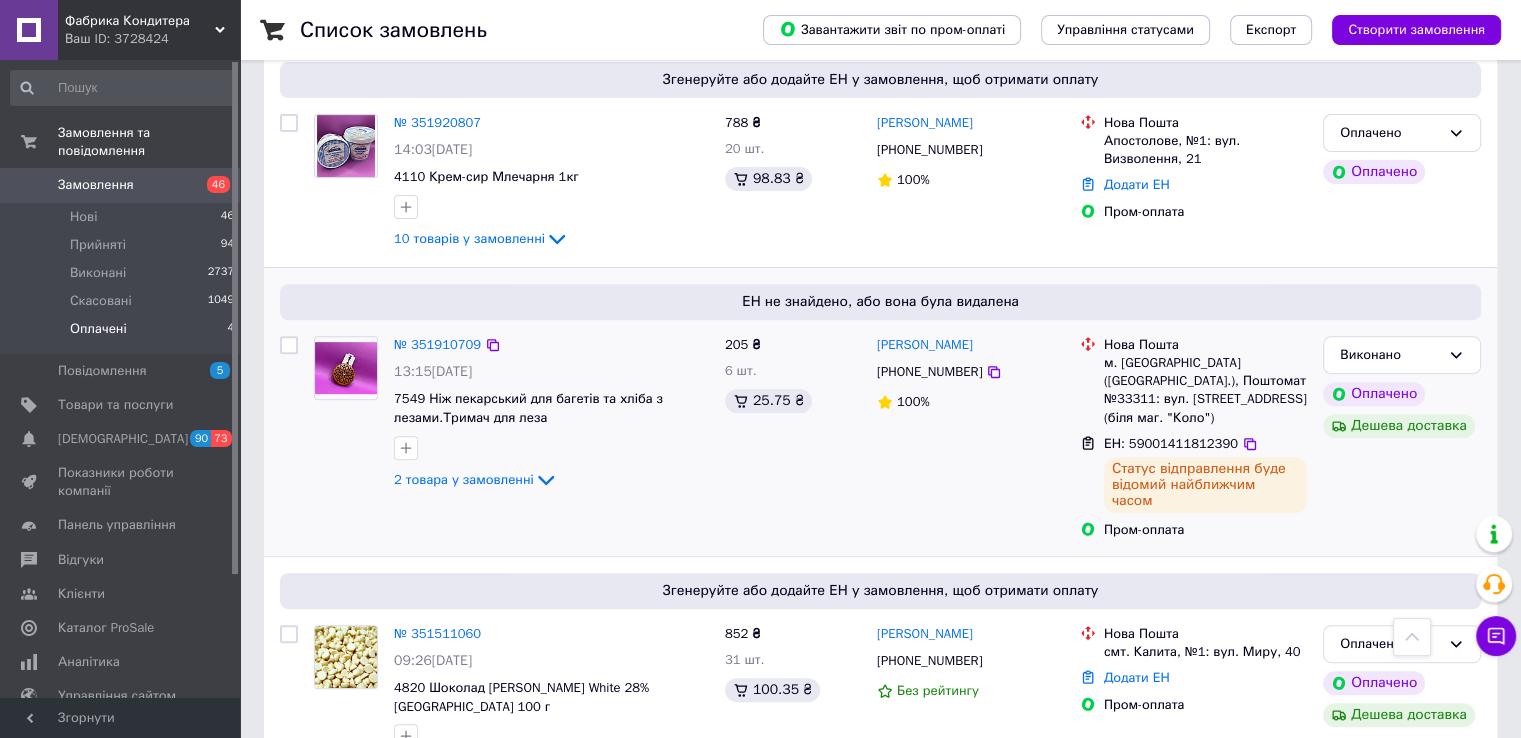 scroll, scrollTop: 732, scrollLeft: 0, axis: vertical 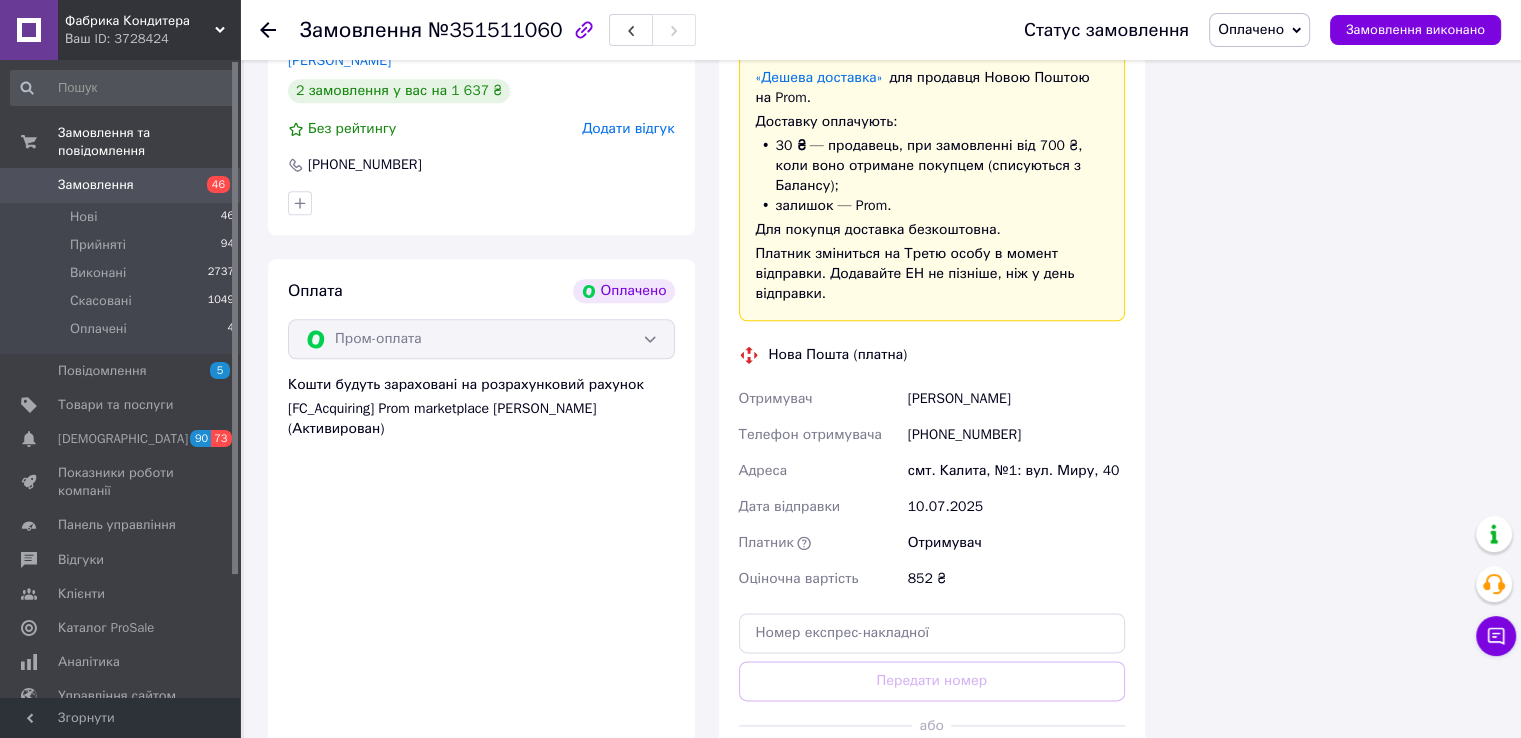 click on "Пром-оплата" at bounding box center (481, 339) 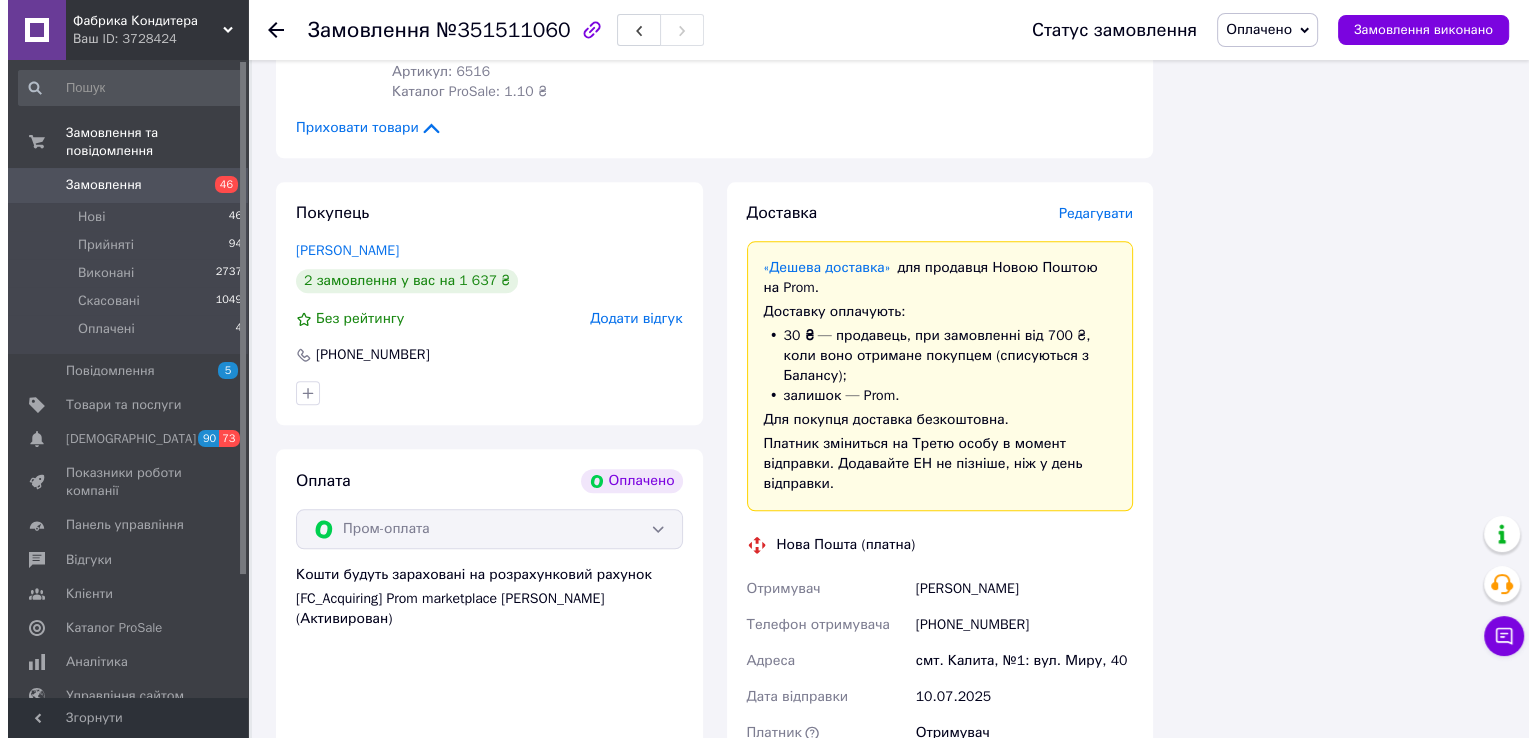scroll, scrollTop: 2076, scrollLeft: 0, axis: vertical 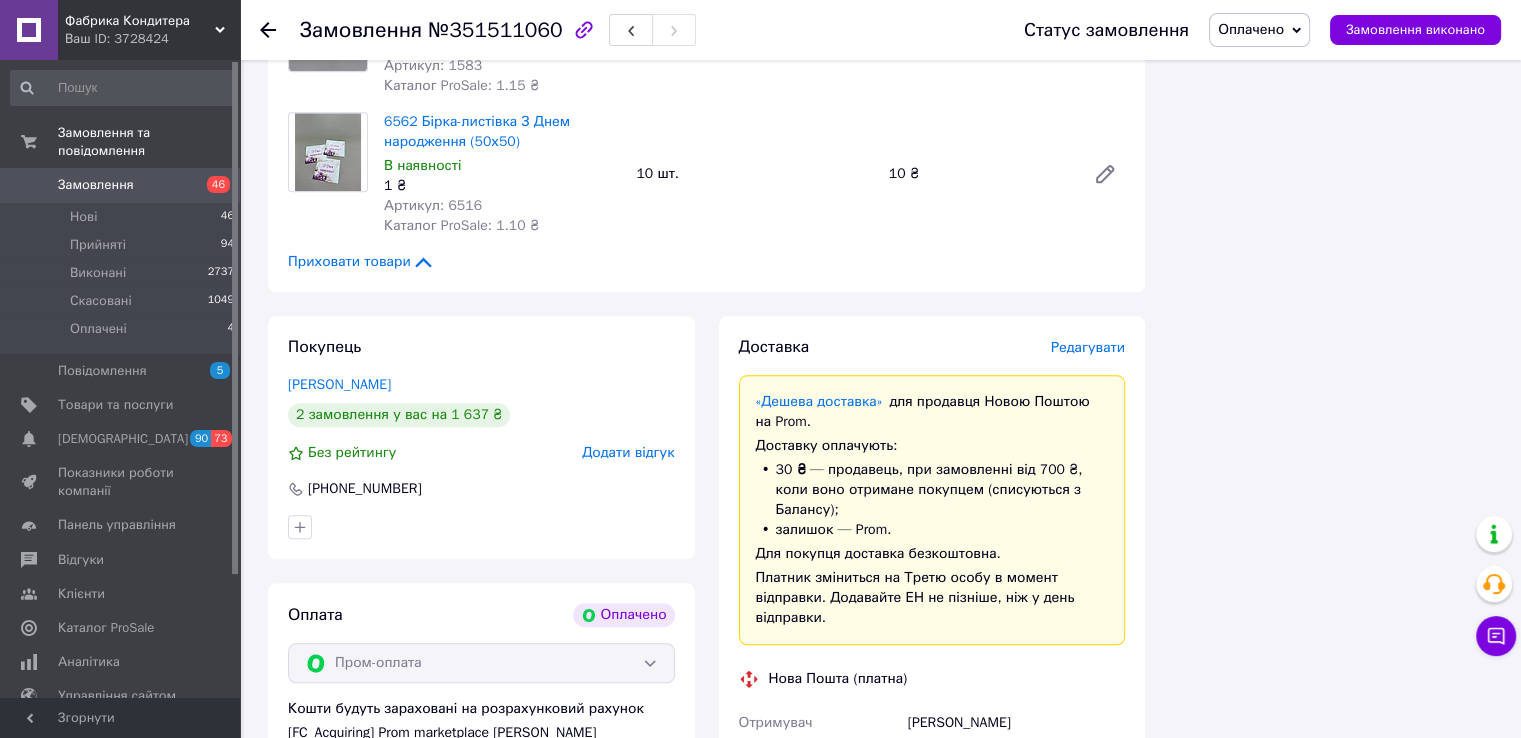 click on "Редагувати" at bounding box center [1088, 347] 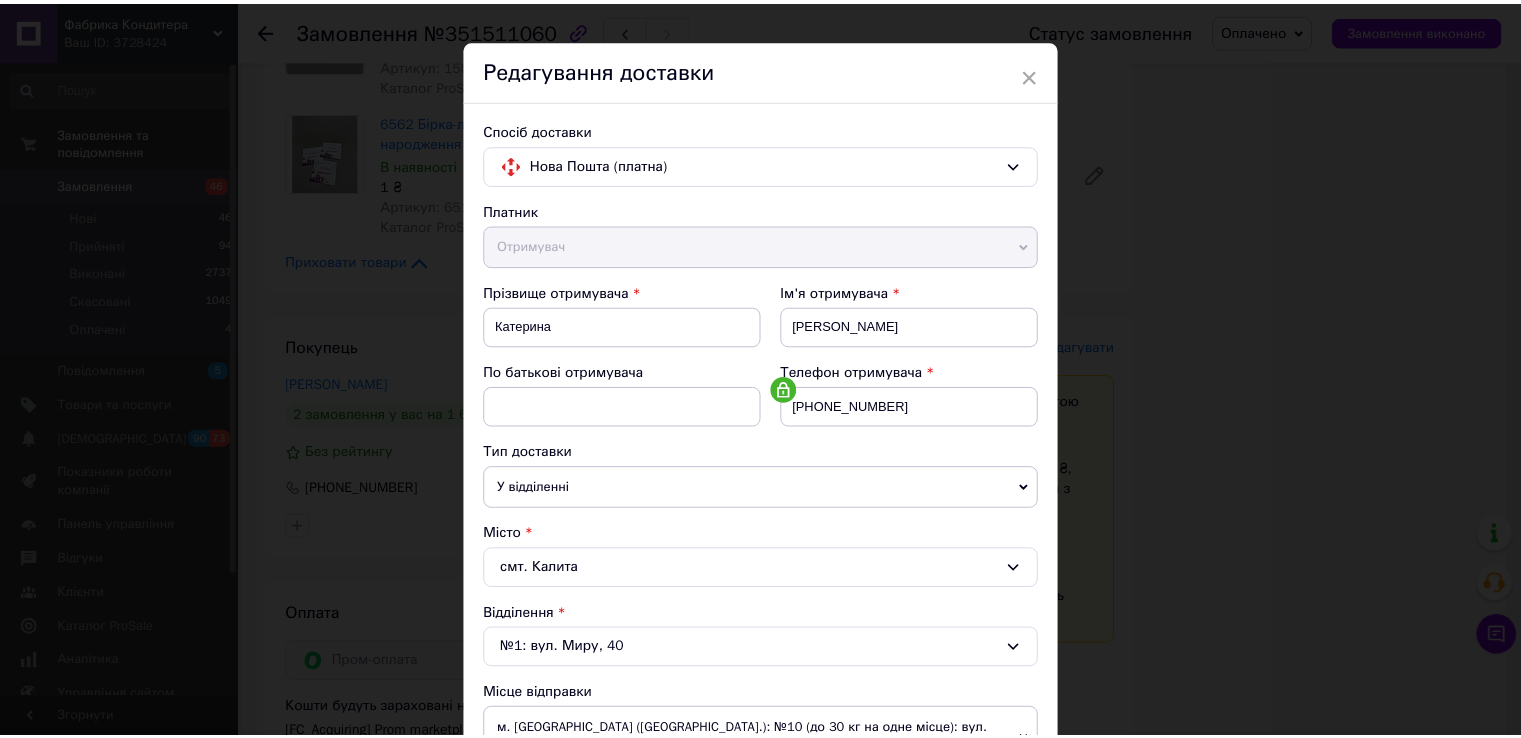 scroll, scrollTop: 0, scrollLeft: 0, axis: both 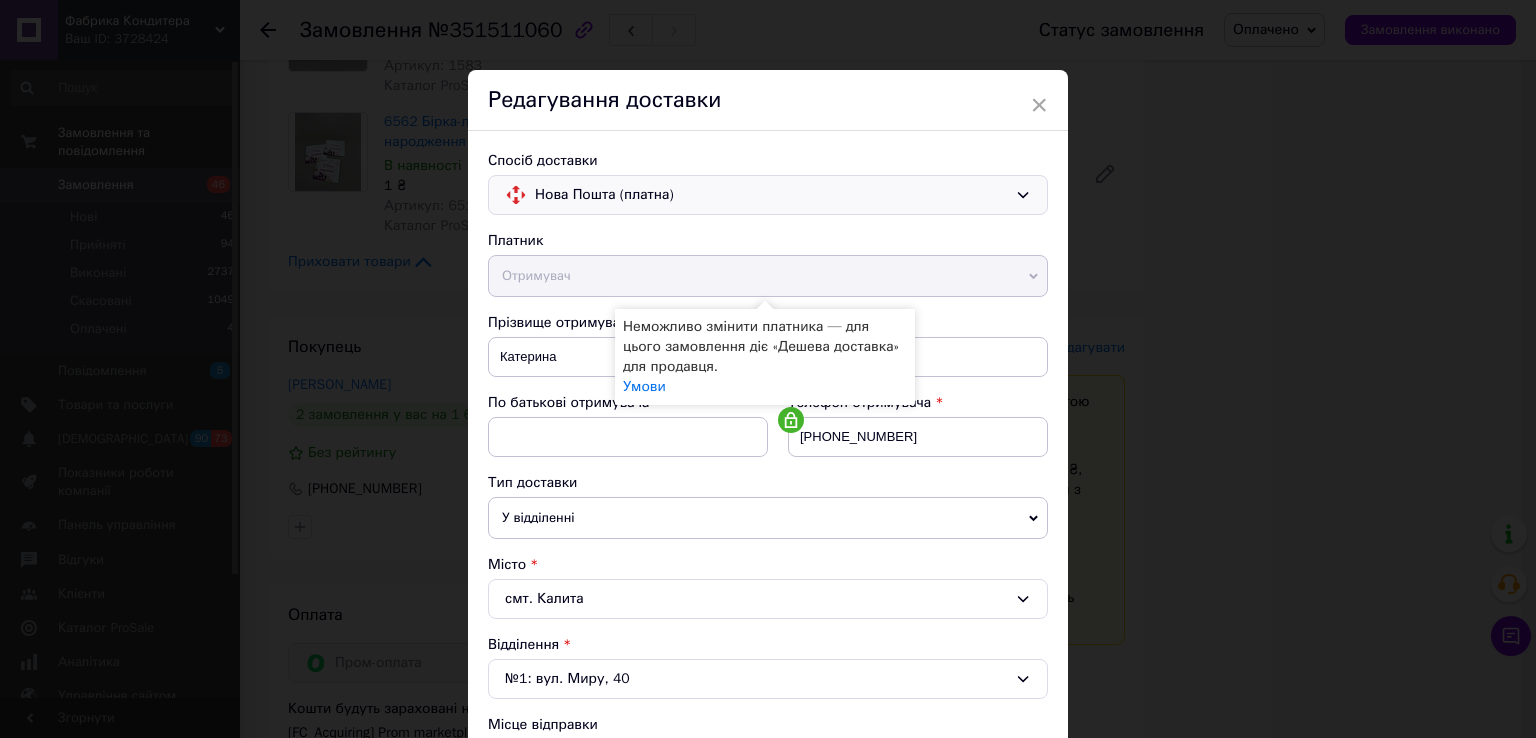 click 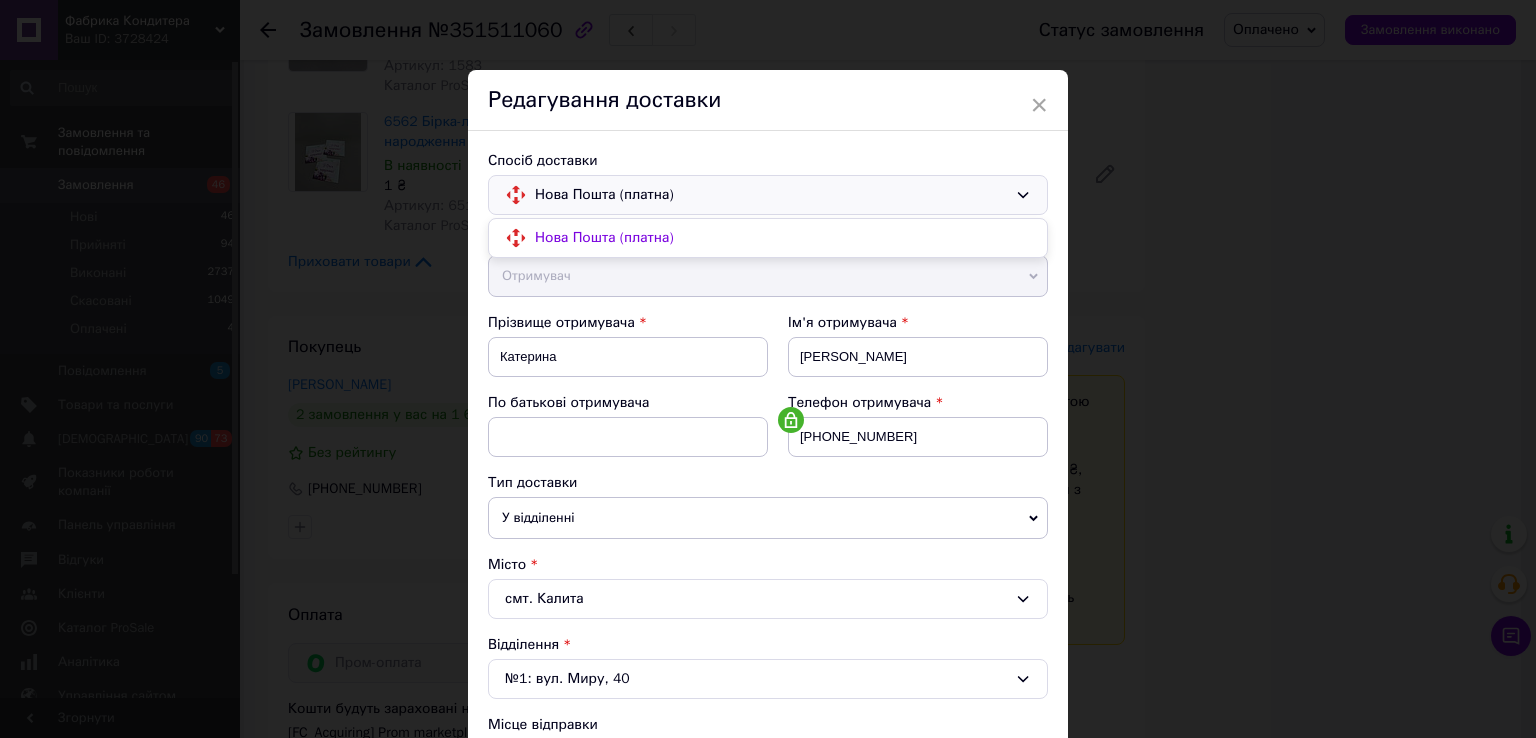 click on "Редагування доставки" at bounding box center [768, 100] 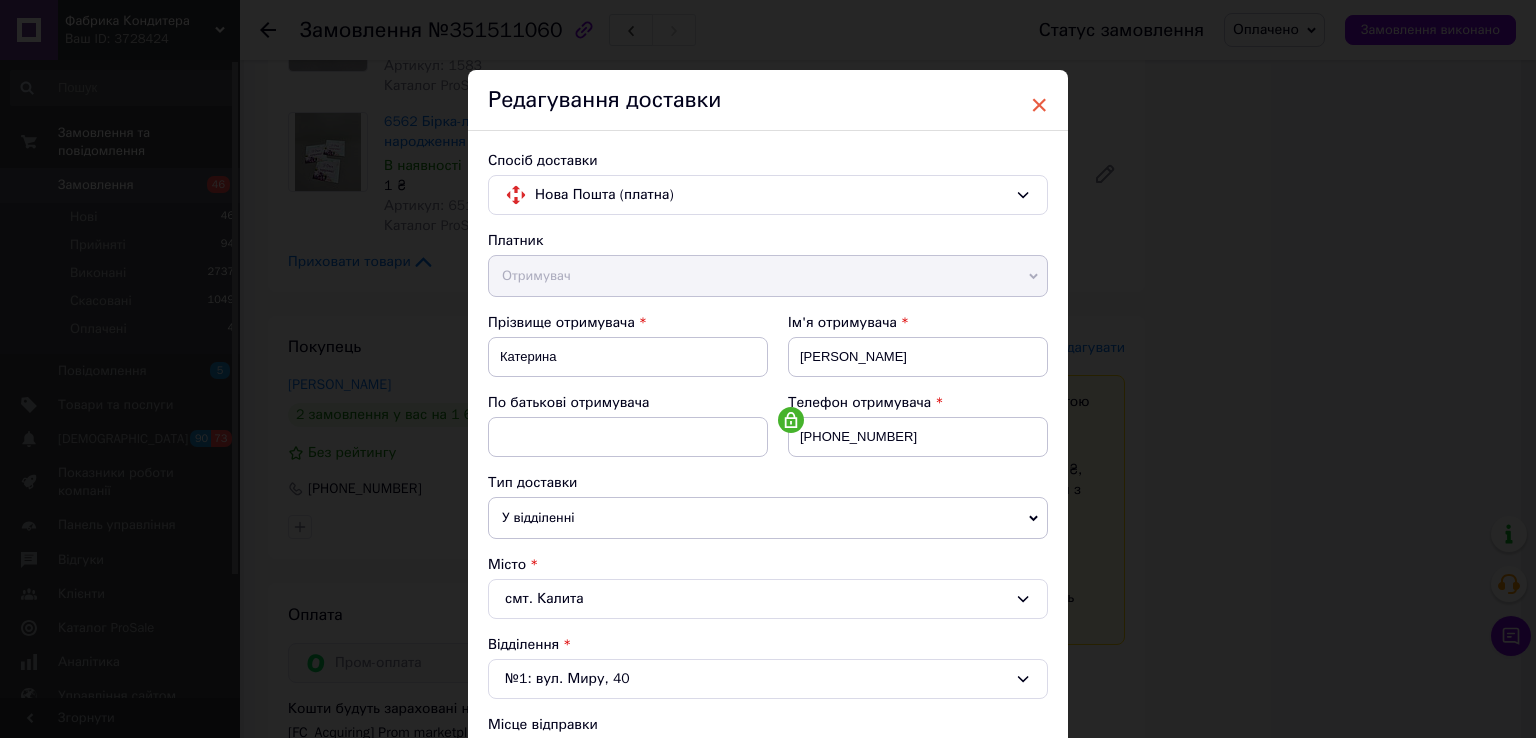 click on "×" at bounding box center (1039, 105) 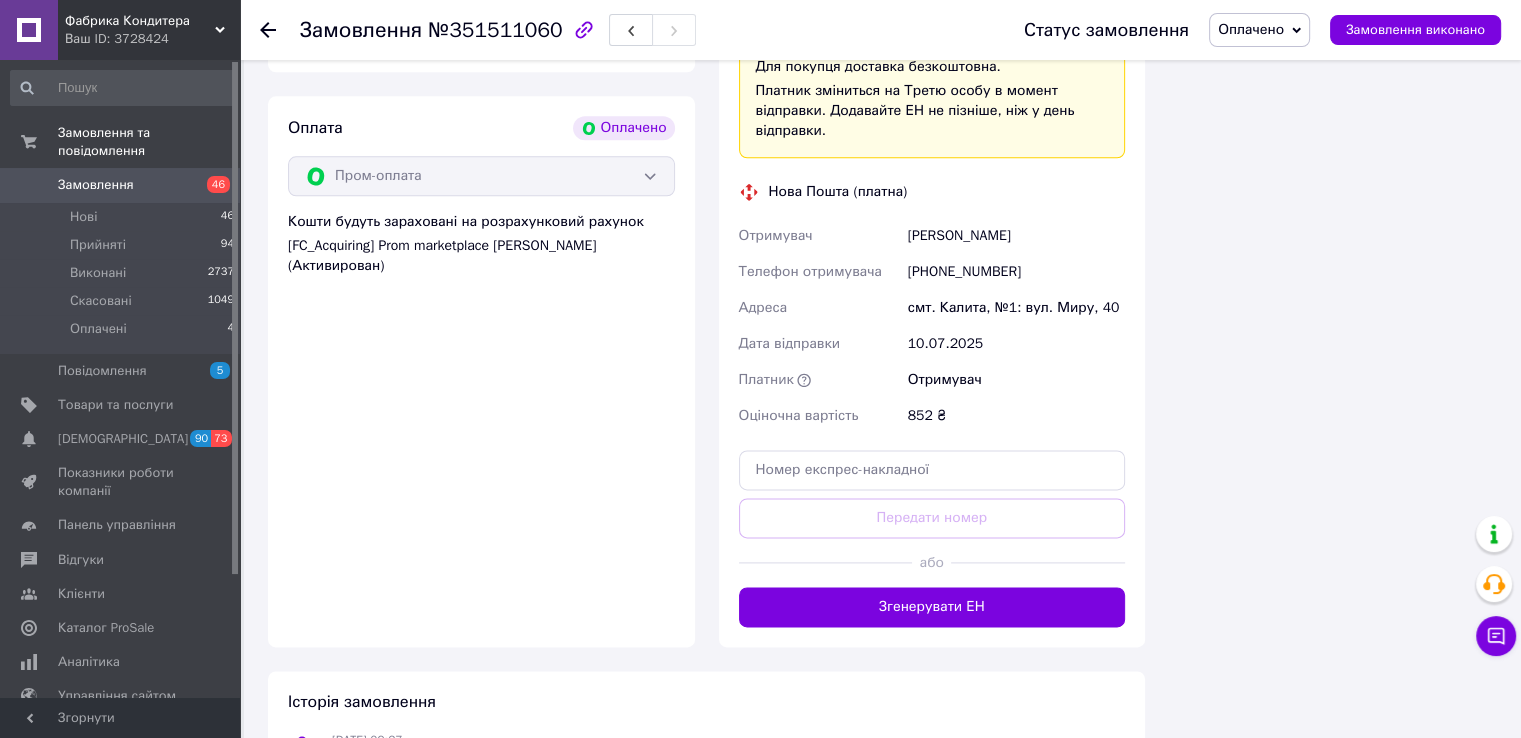 scroll, scrollTop: 2676, scrollLeft: 0, axis: vertical 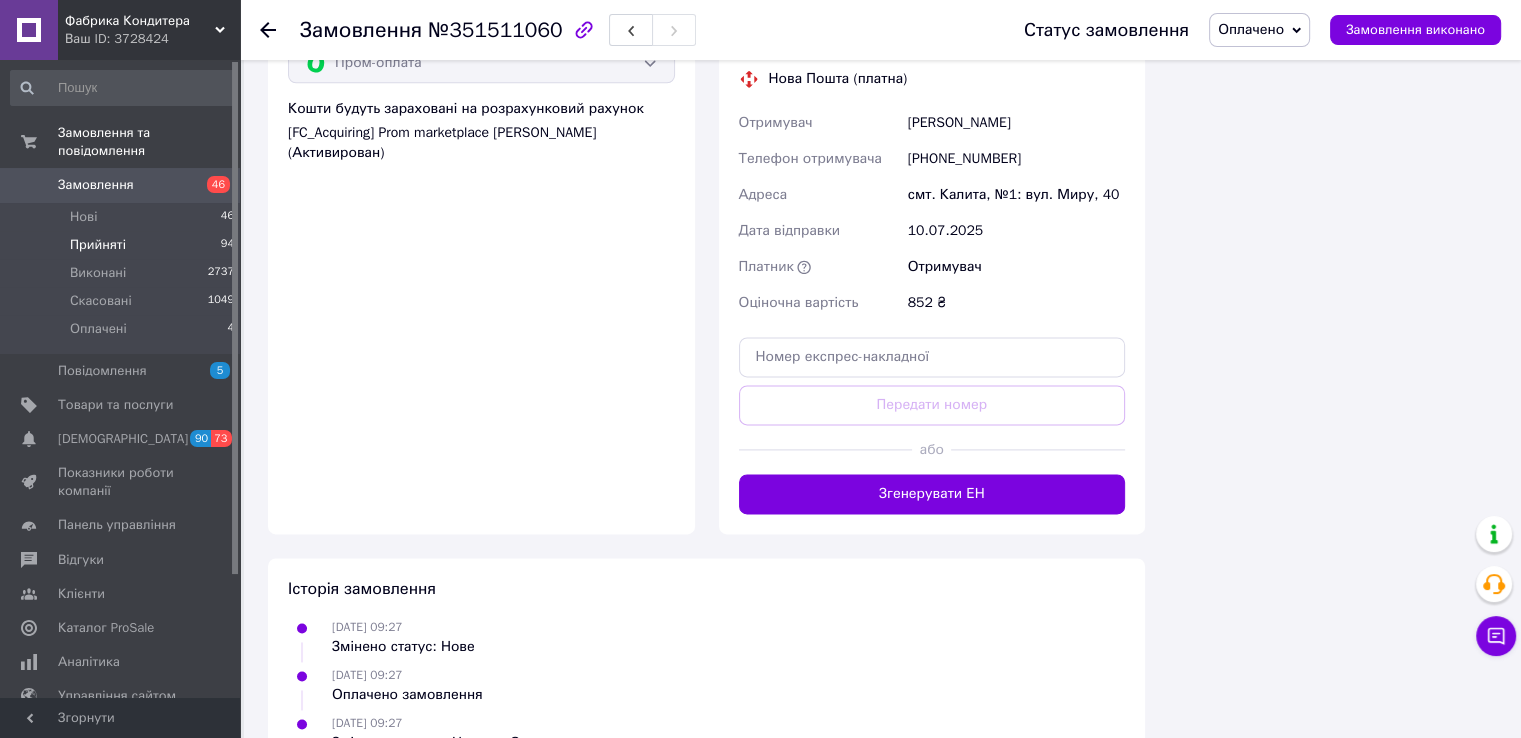 click on "Прийняті" at bounding box center [98, 245] 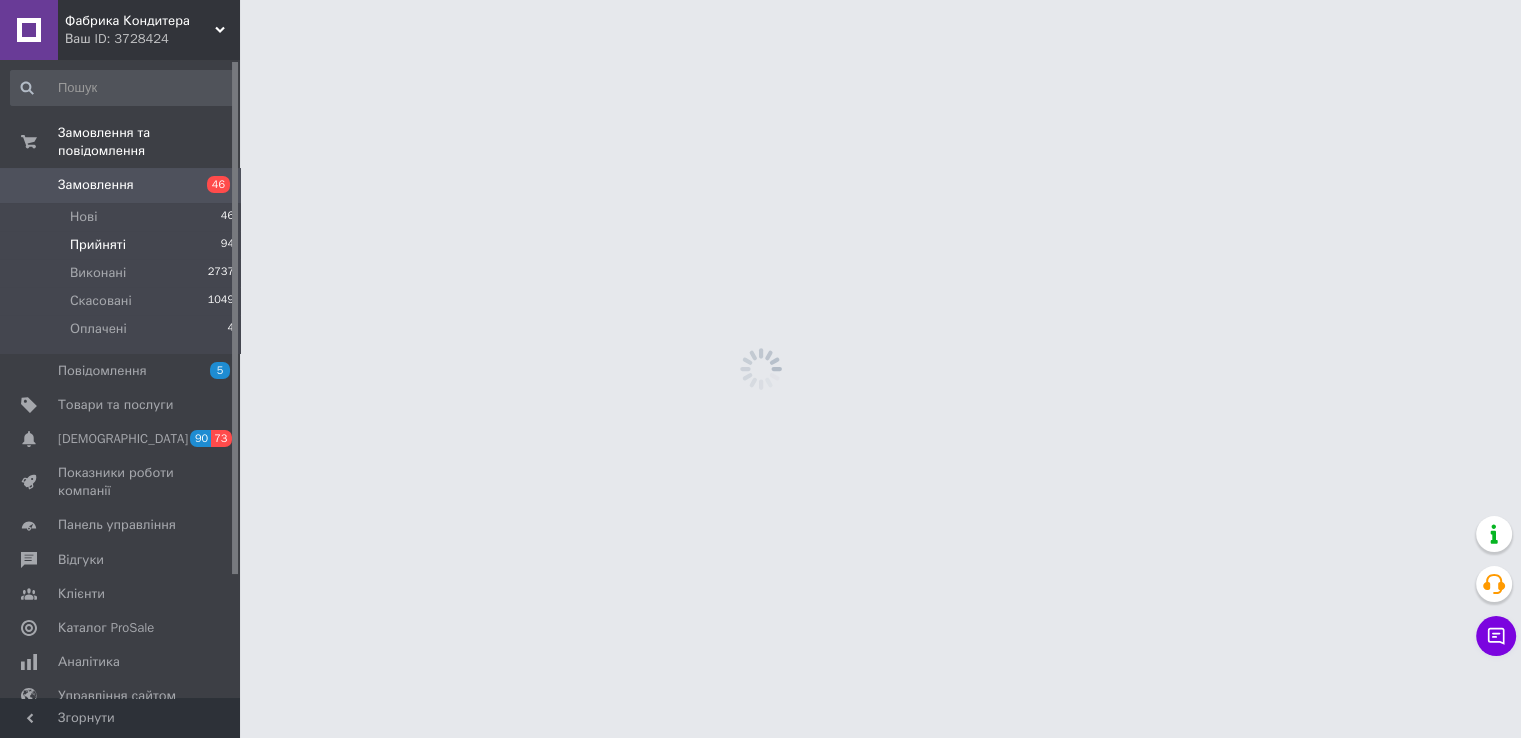 scroll, scrollTop: 0, scrollLeft: 0, axis: both 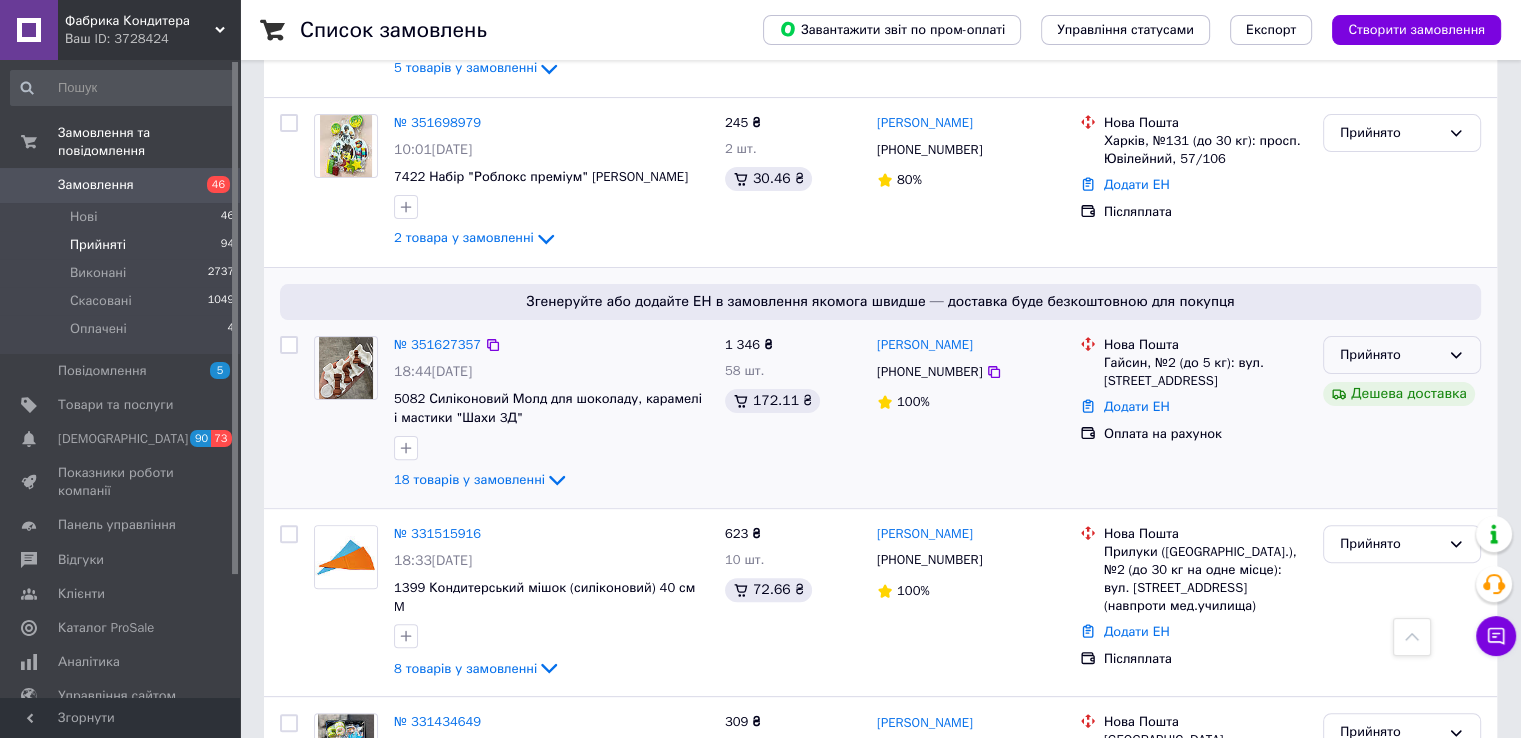 click 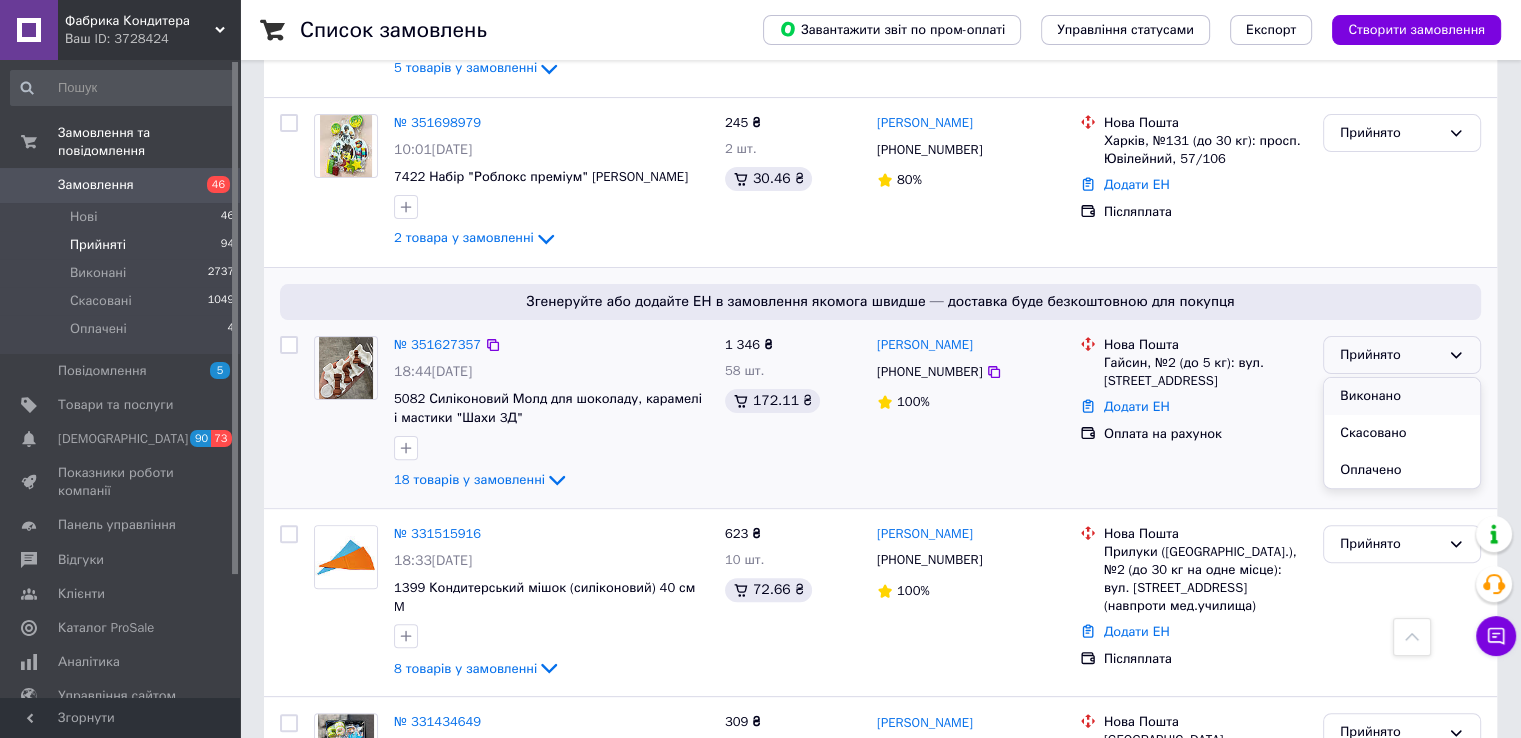 click on "Виконано" at bounding box center (1402, 396) 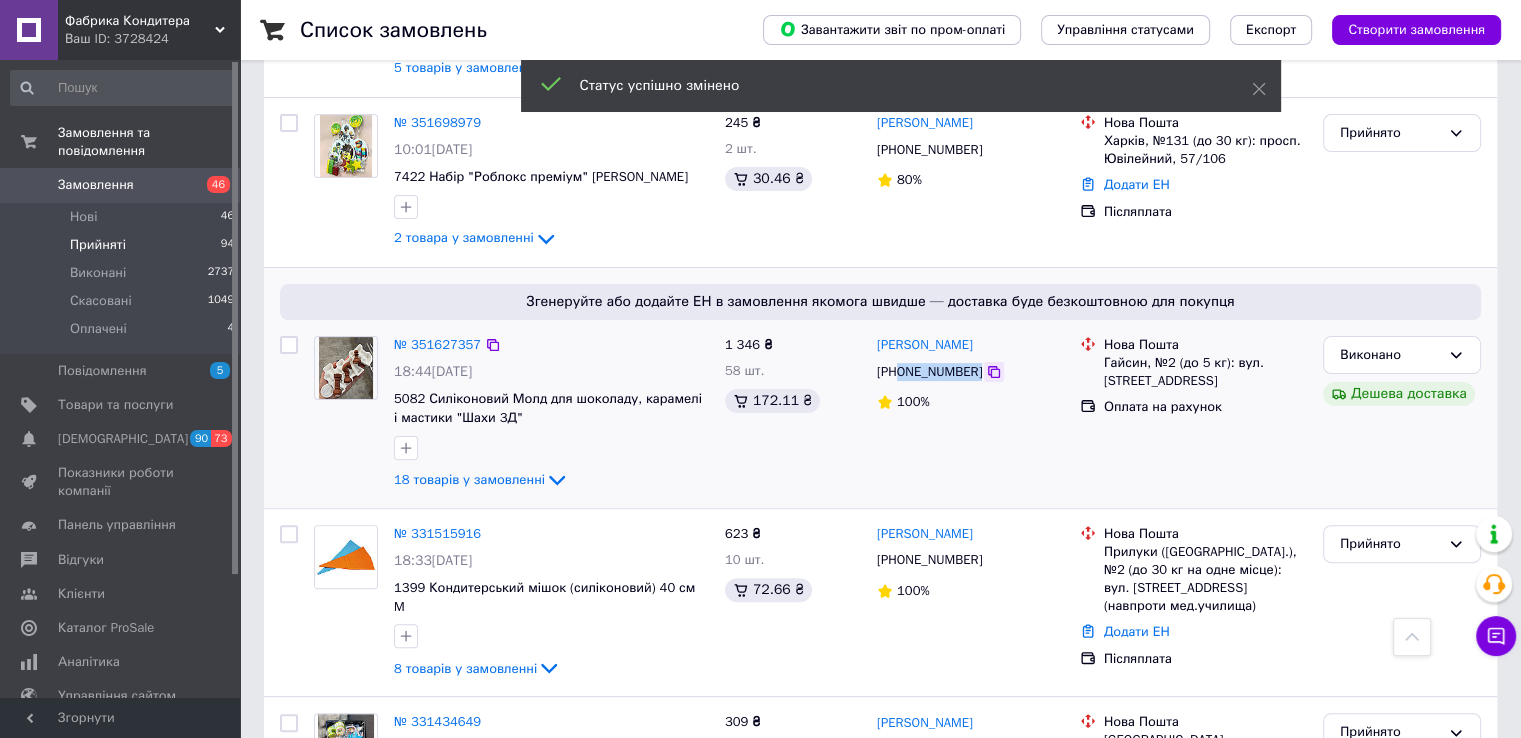 drag, startPoint x: 899, startPoint y: 374, endPoint x: 974, endPoint y: 374, distance: 75 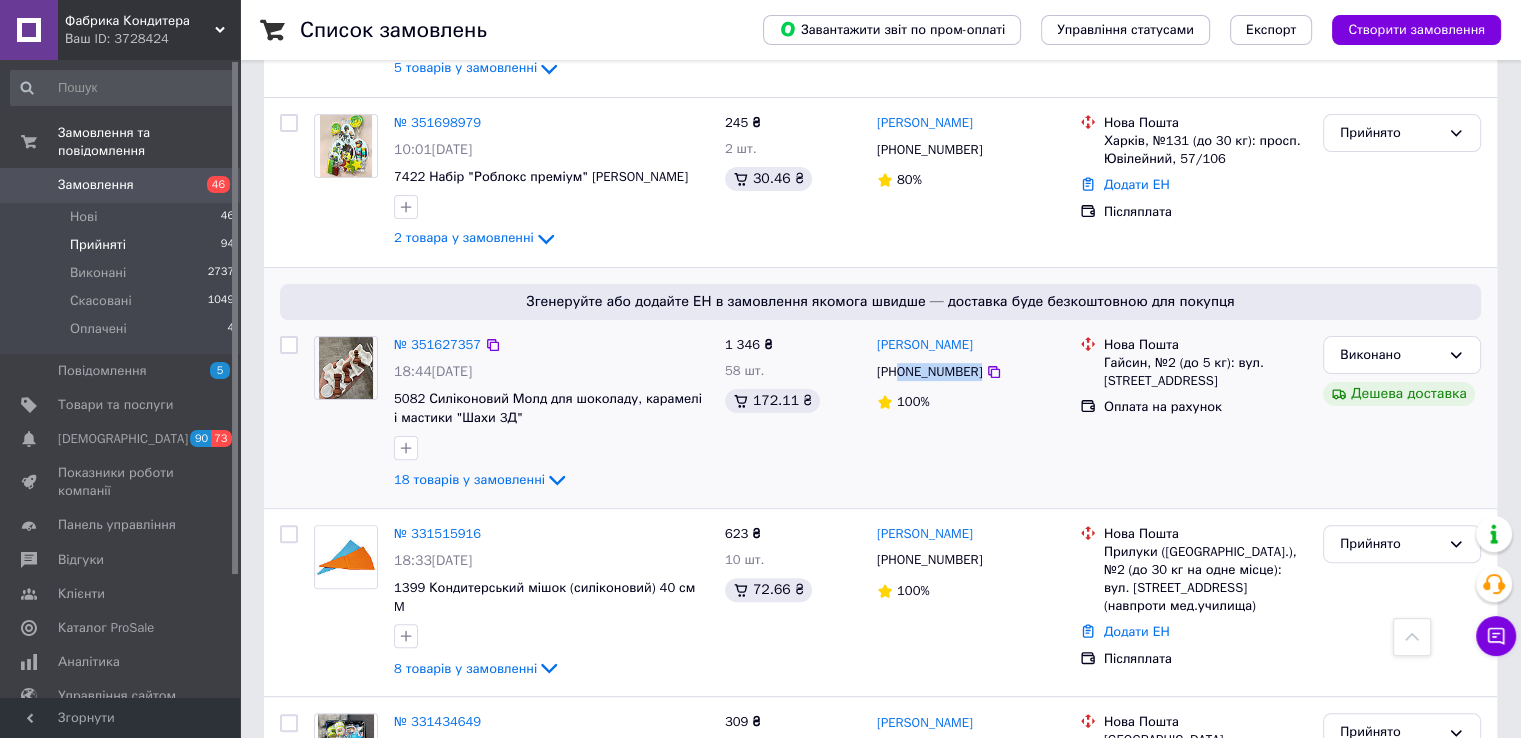 copy on "0986633208" 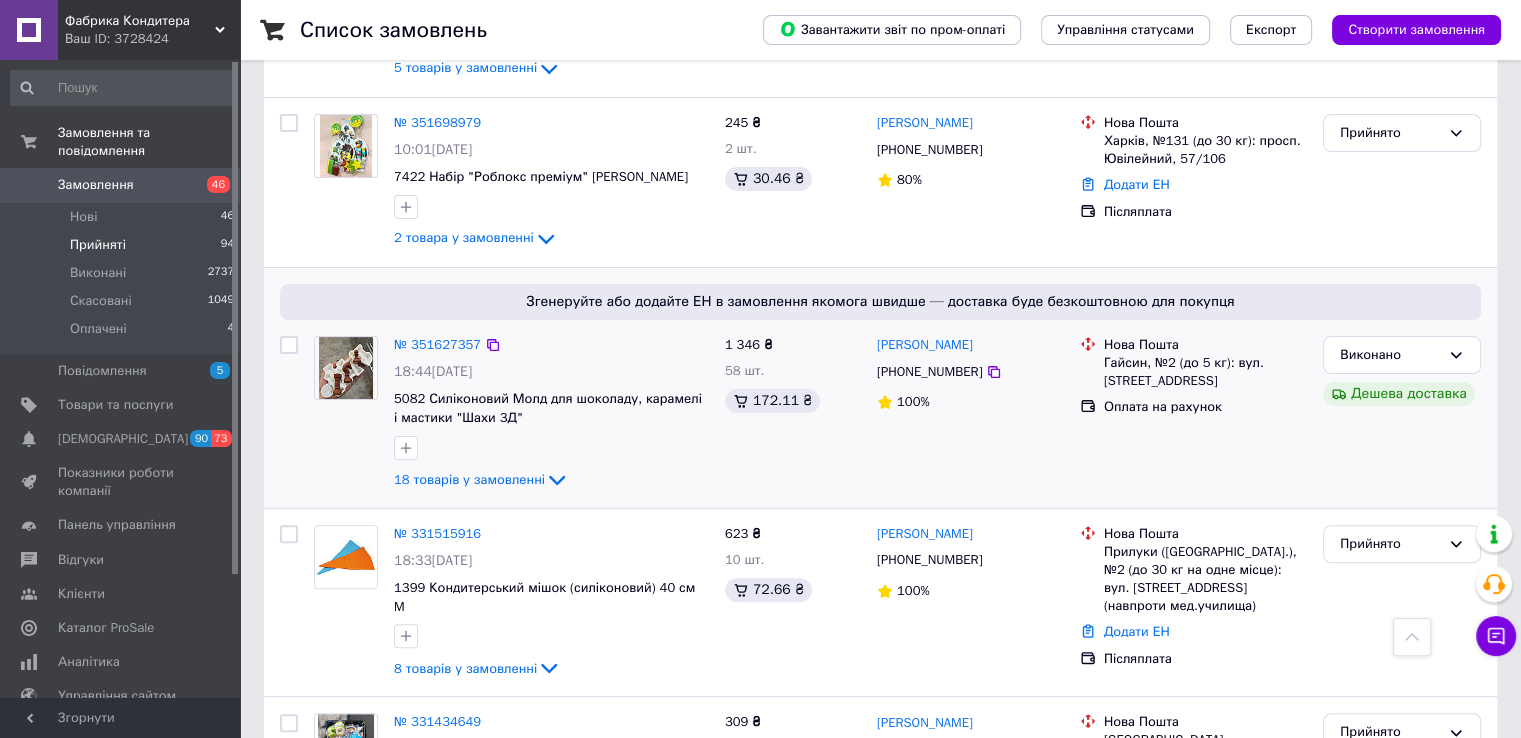 click on "1 346 ₴ 58 шт. 172.11 ₴" at bounding box center [793, 414] 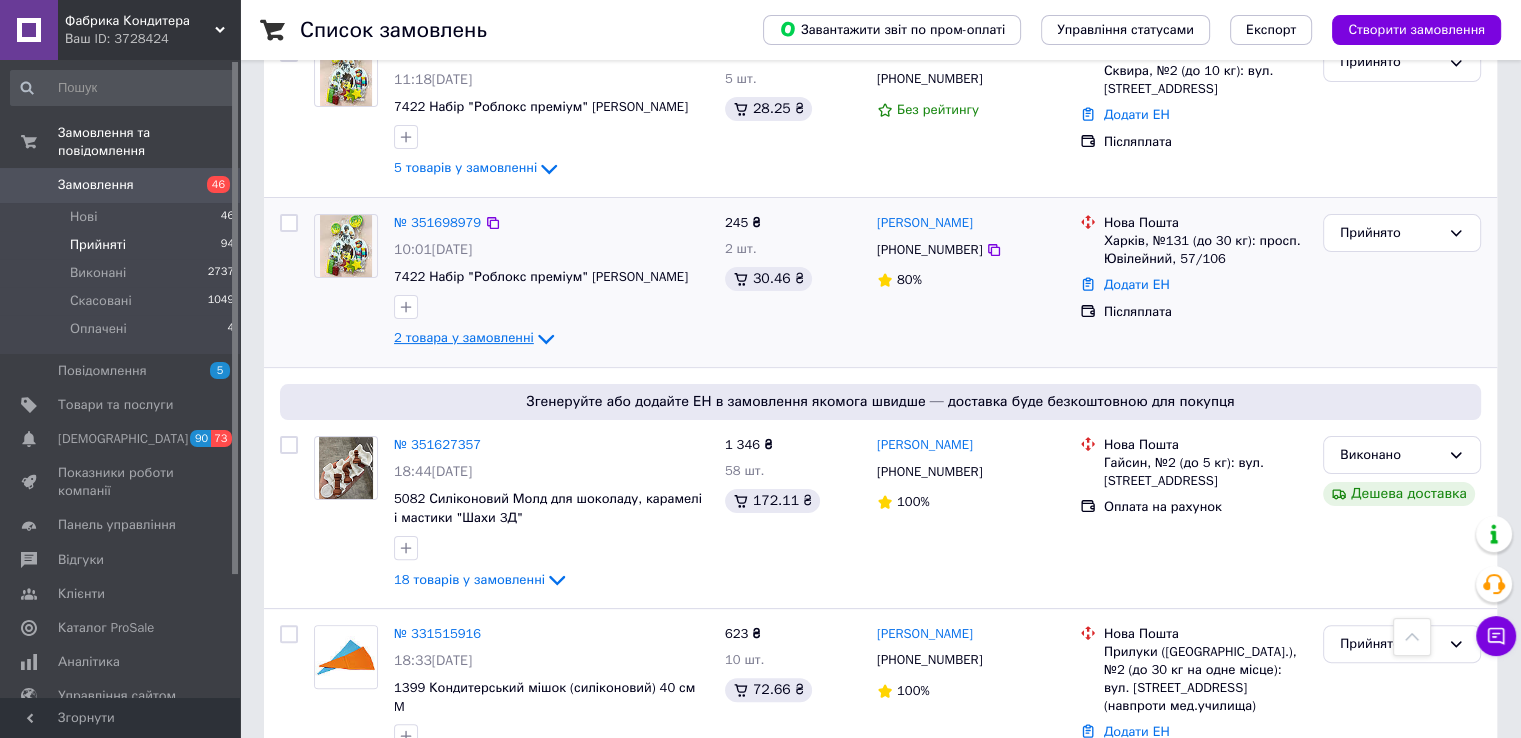 click on "2 товара у замовленні" at bounding box center (476, 337) 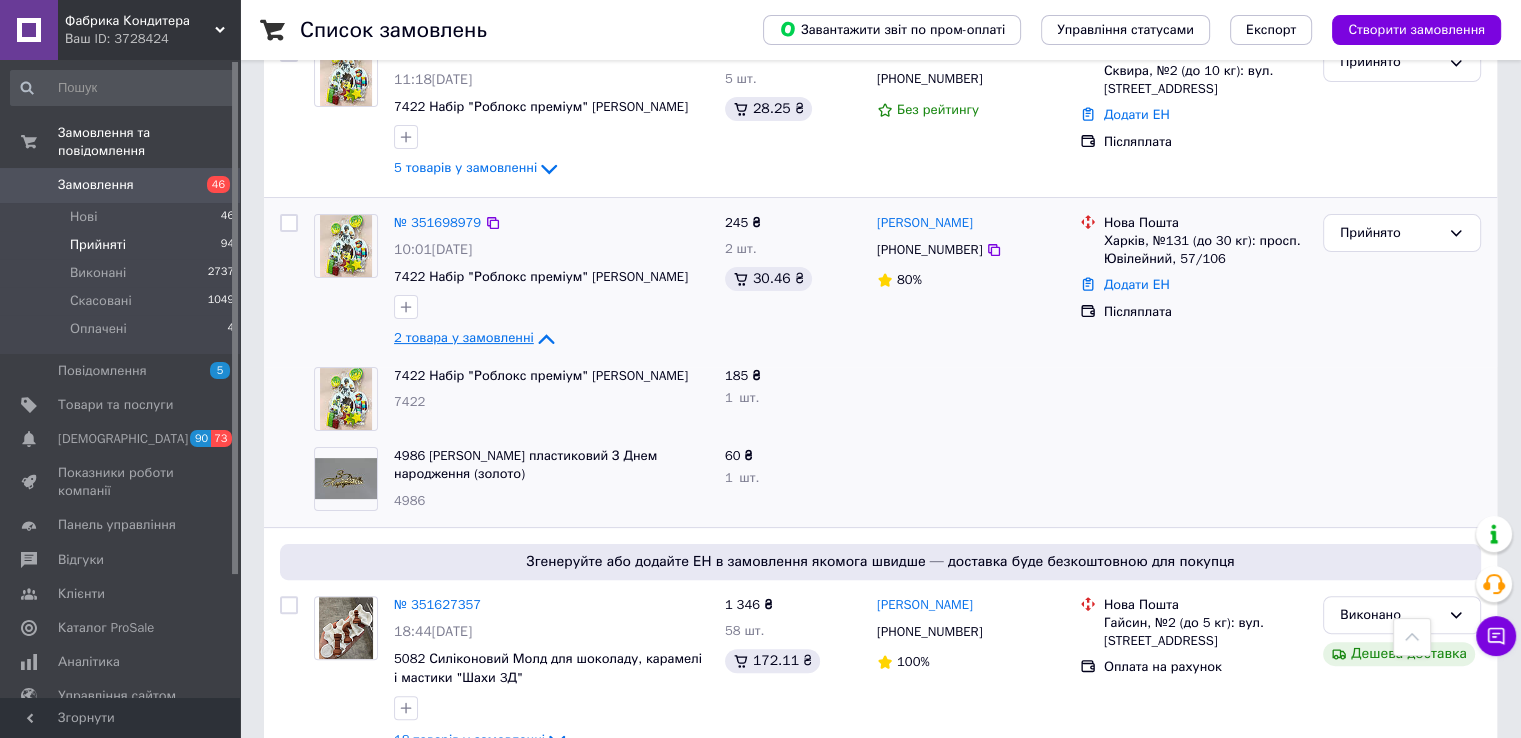 click on "2 товара у замовленні" at bounding box center (464, 338) 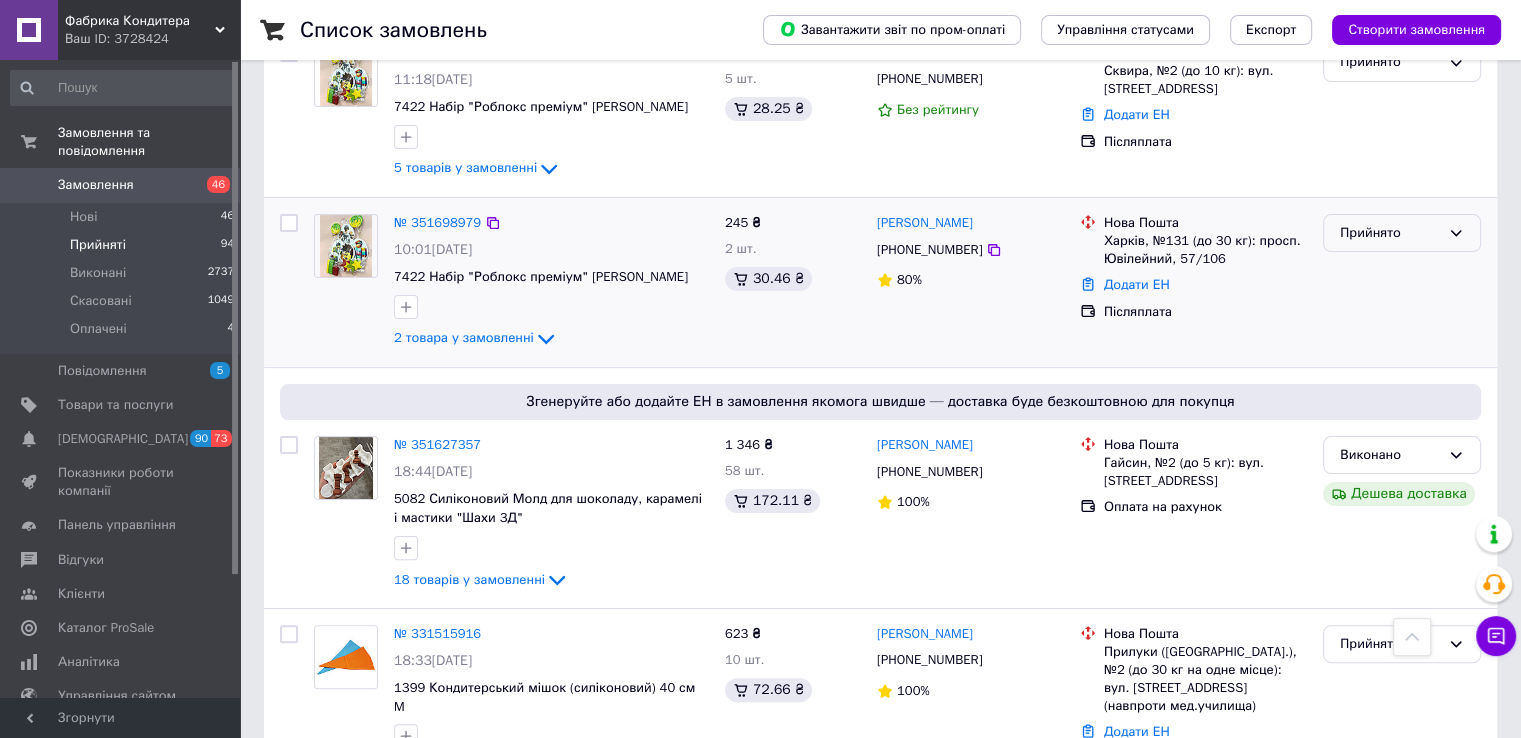 click on "Прийнято" at bounding box center [1390, 233] 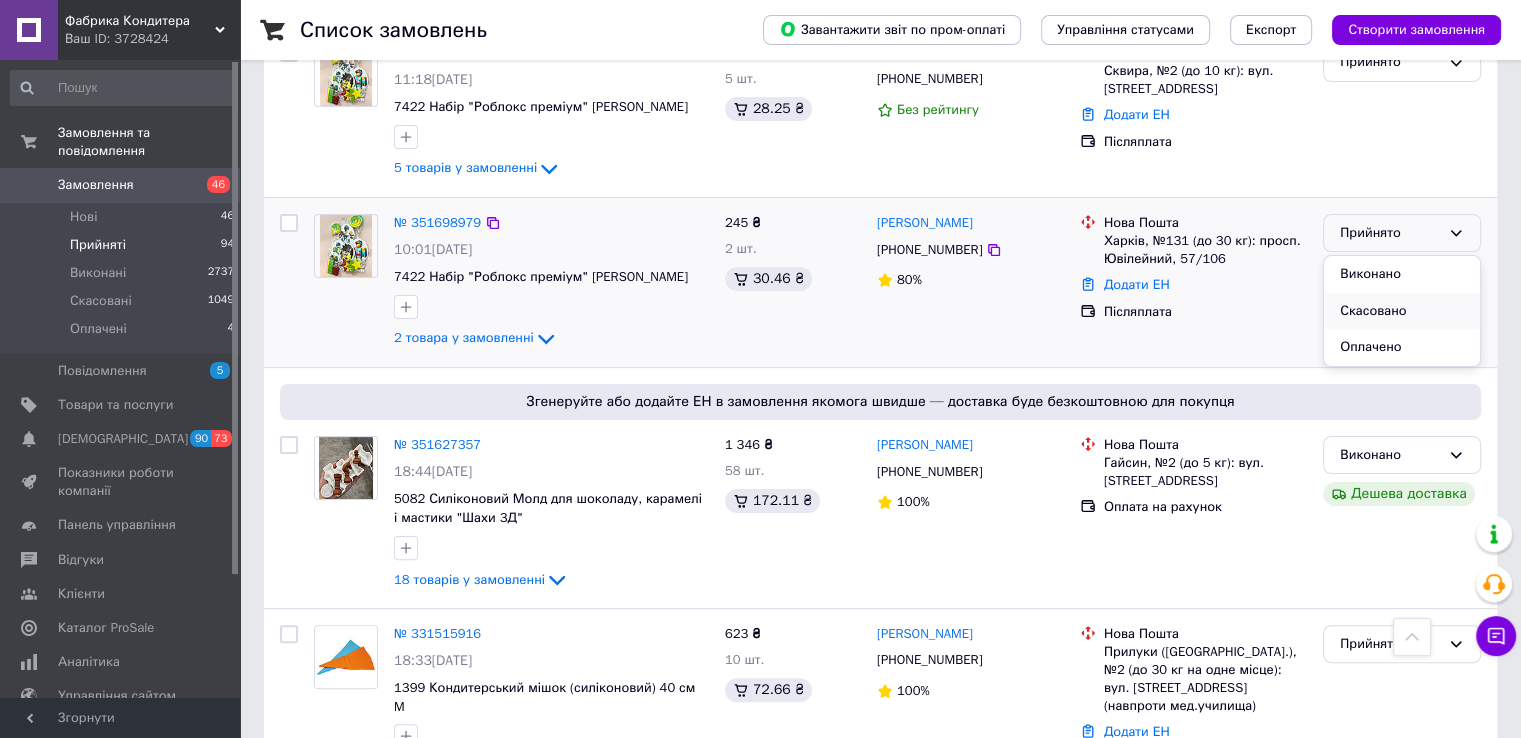 click on "Скасовано" at bounding box center [1402, 311] 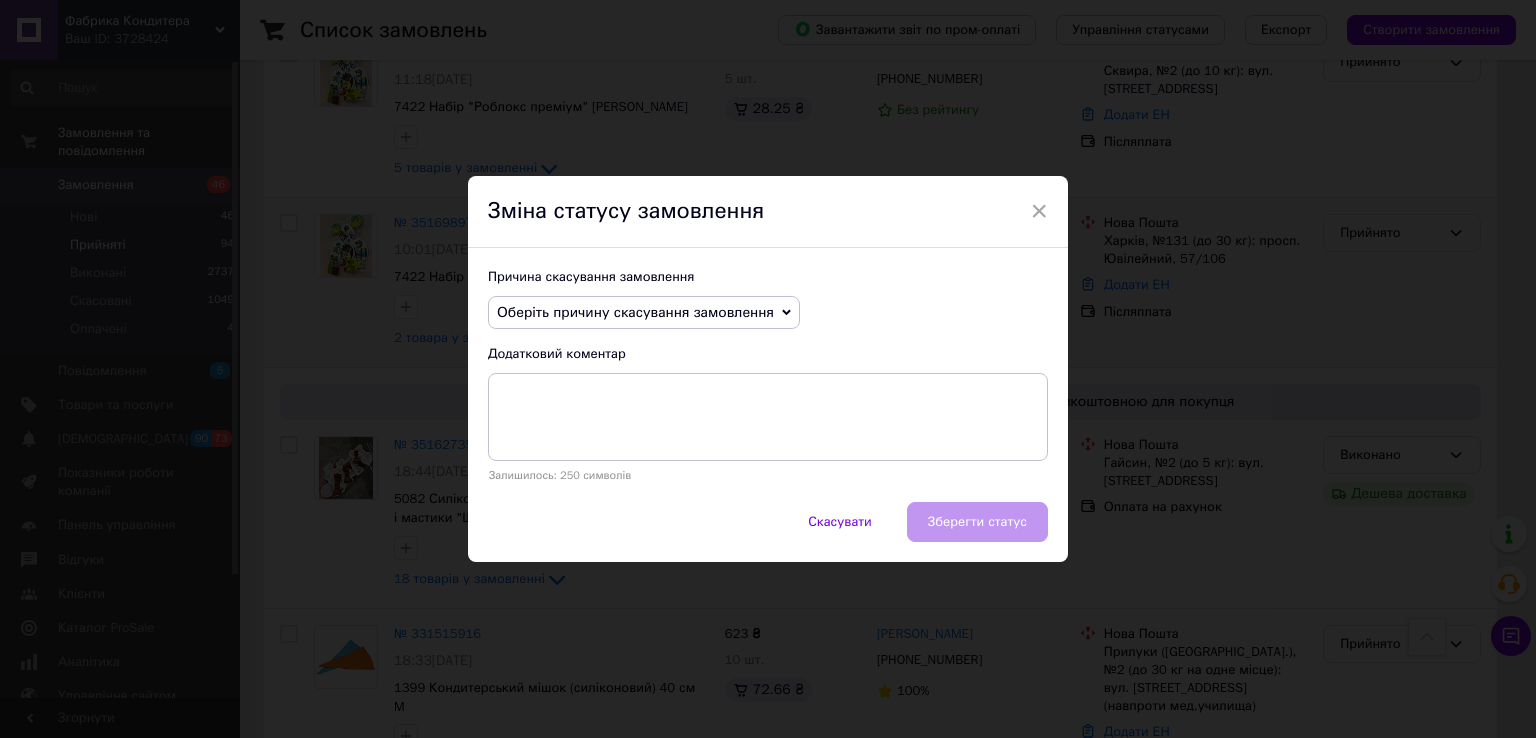 click on "Оберіть причину скасування замовлення" at bounding box center (635, 312) 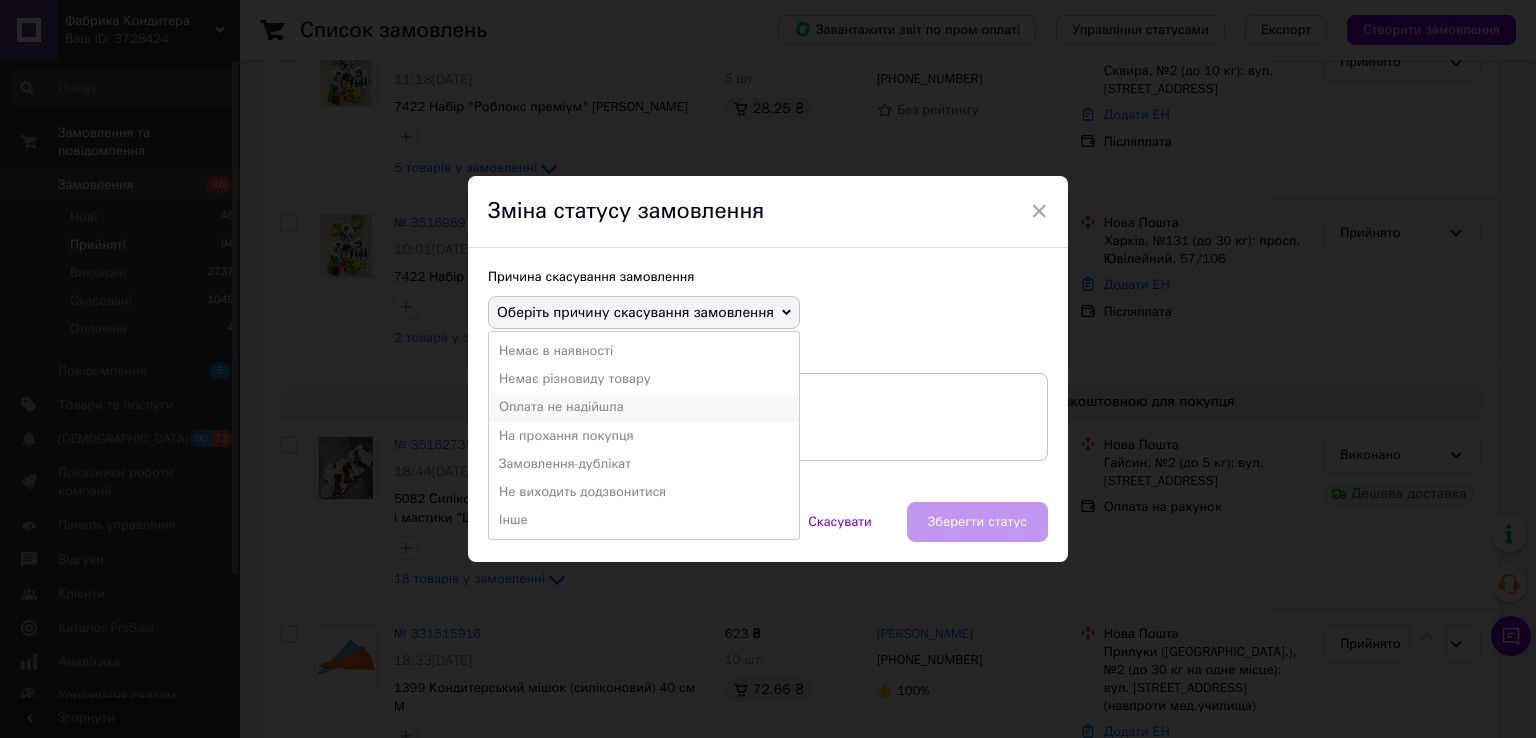 click on "Оплата не надійшла" at bounding box center (644, 407) 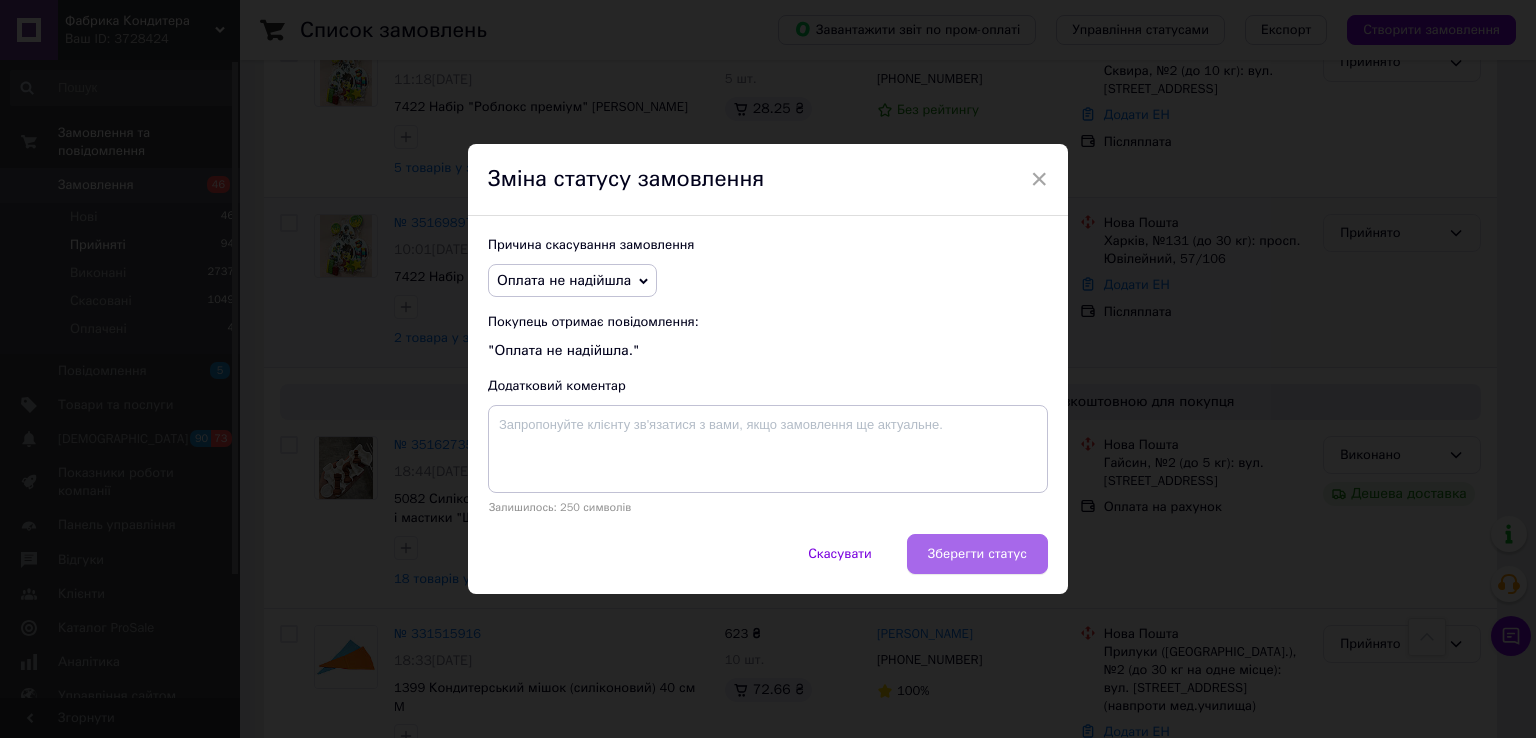 drag, startPoint x: 997, startPoint y: 556, endPoint x: 1028, endPoint y: 464, distance: 97.082436 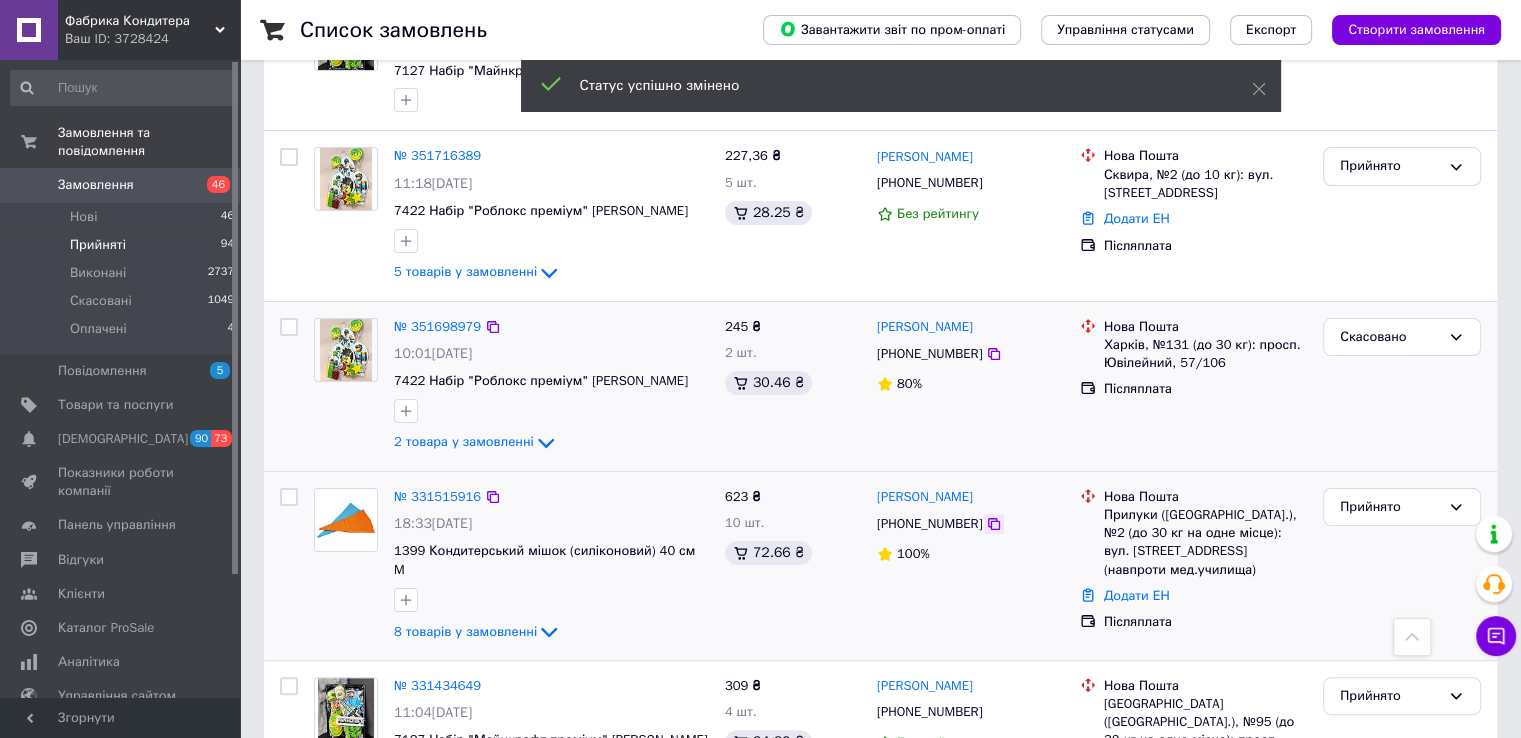 scroll, scrollTop: 100, scrollLeft: 0, axis: vertical 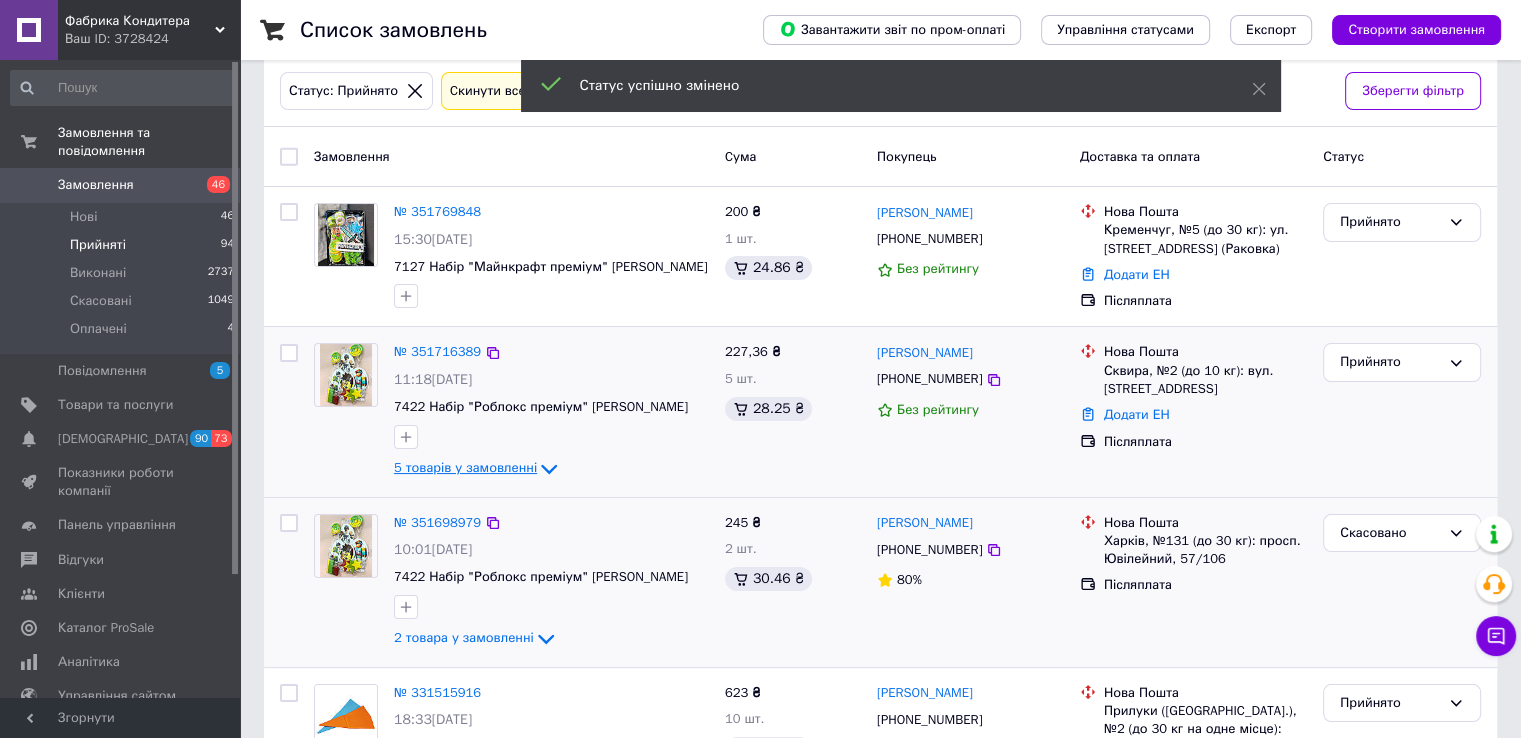 click on "5 товарів у замовленні" at bounding box center (465, 467) 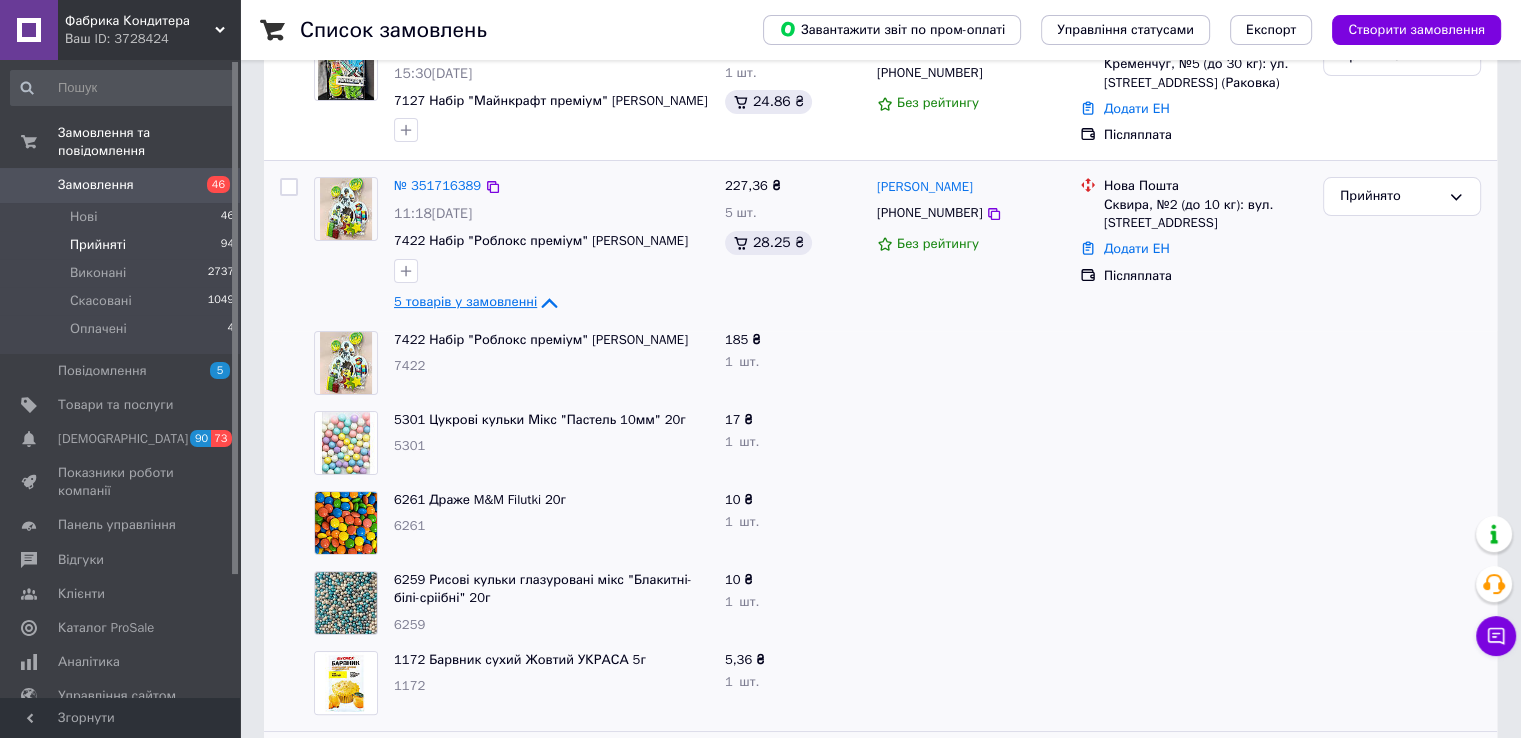 scroll, scrollTop: 400, scrollLeft: 0, axis: vertical 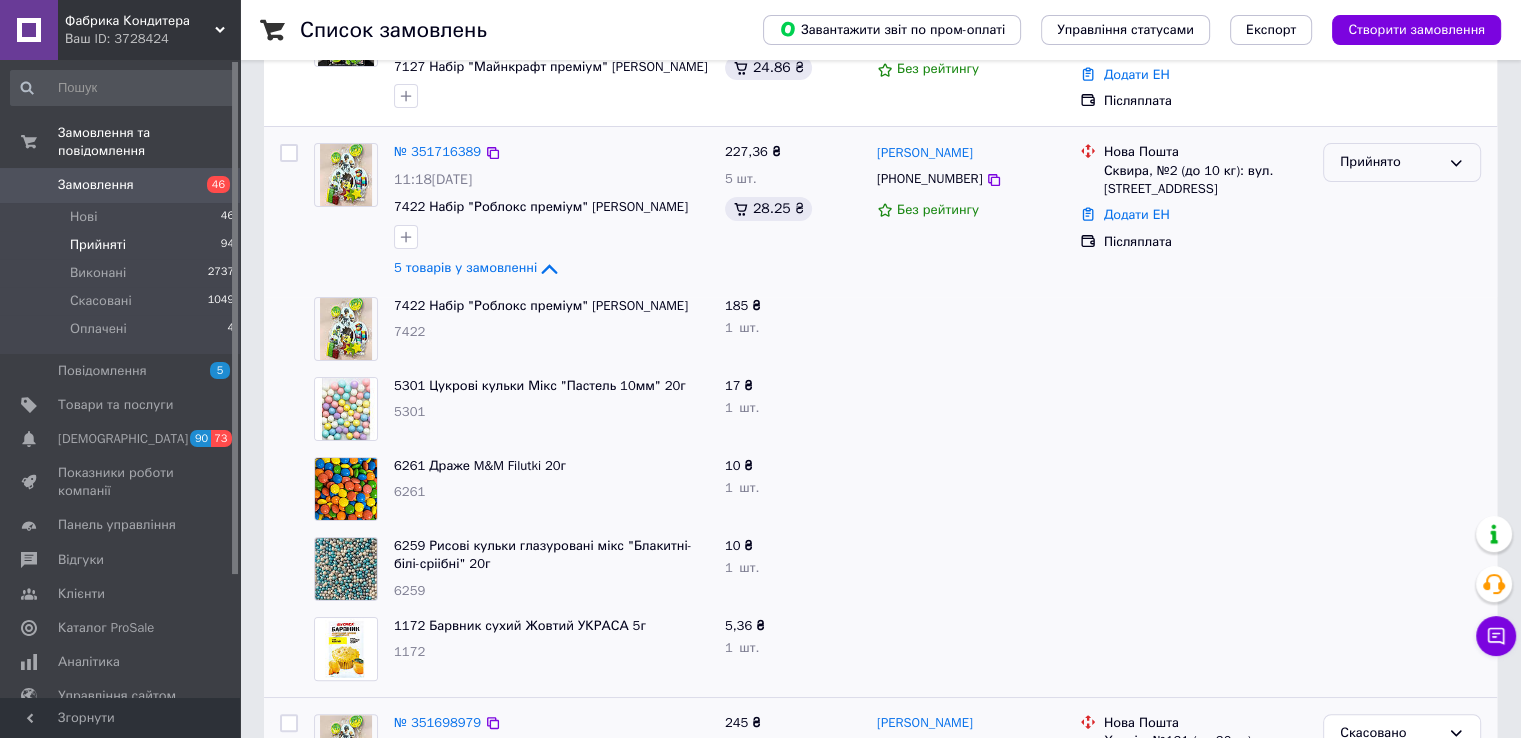 click on "Прийнято" at bounding box center [1390, 162] 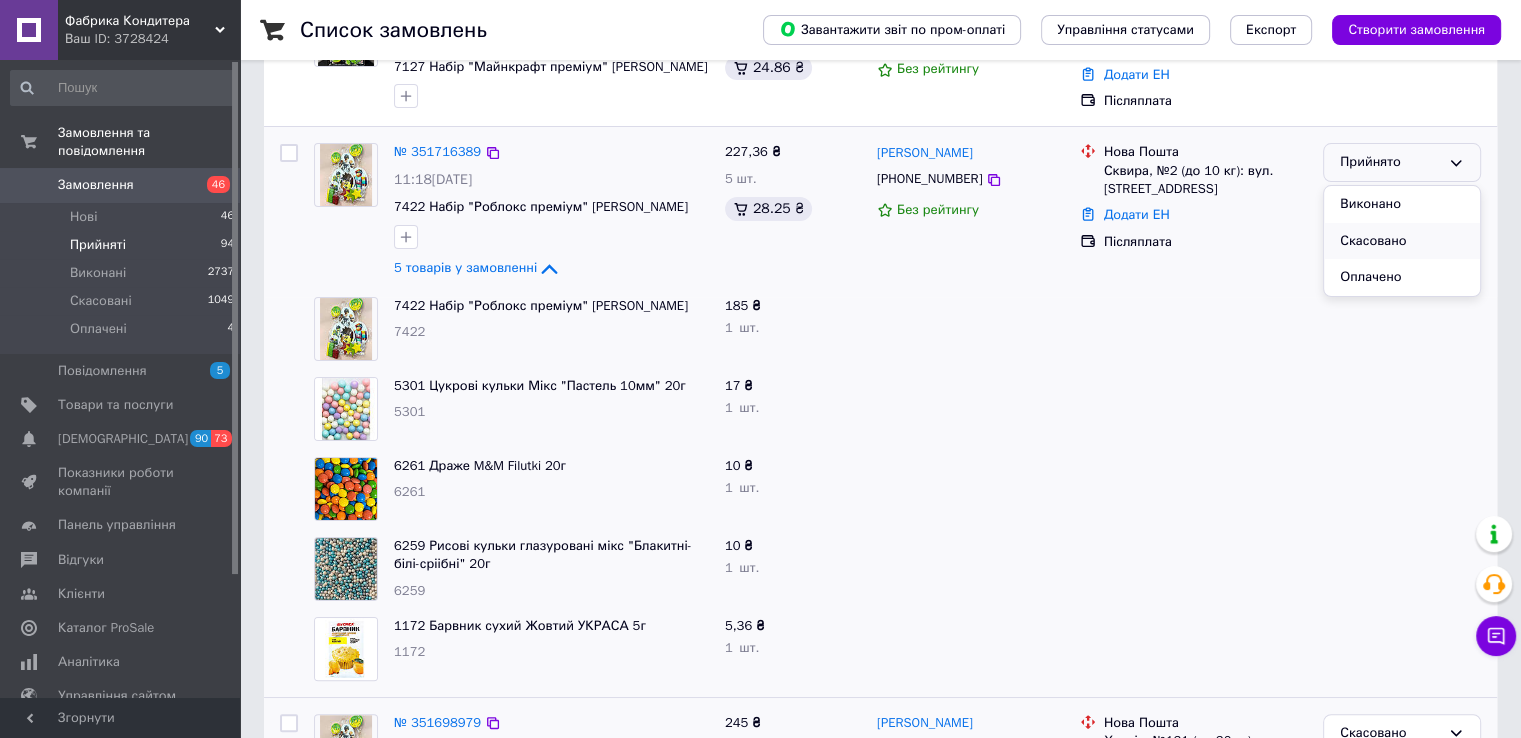 click on "Скасовано" at bounding box center (1402, 241) 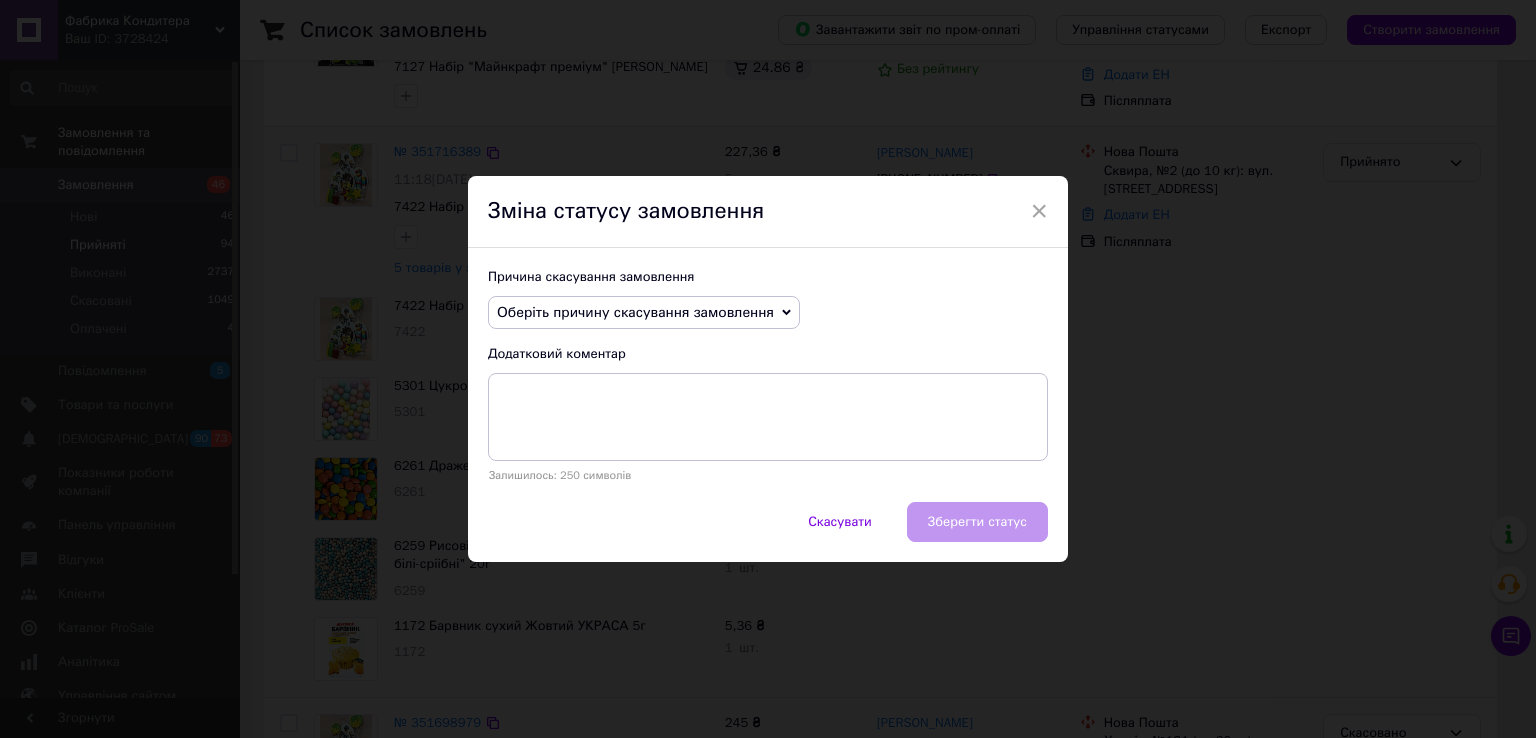 click on "Оберіть причину скасування замовлення" at bounding box center (635, 312) 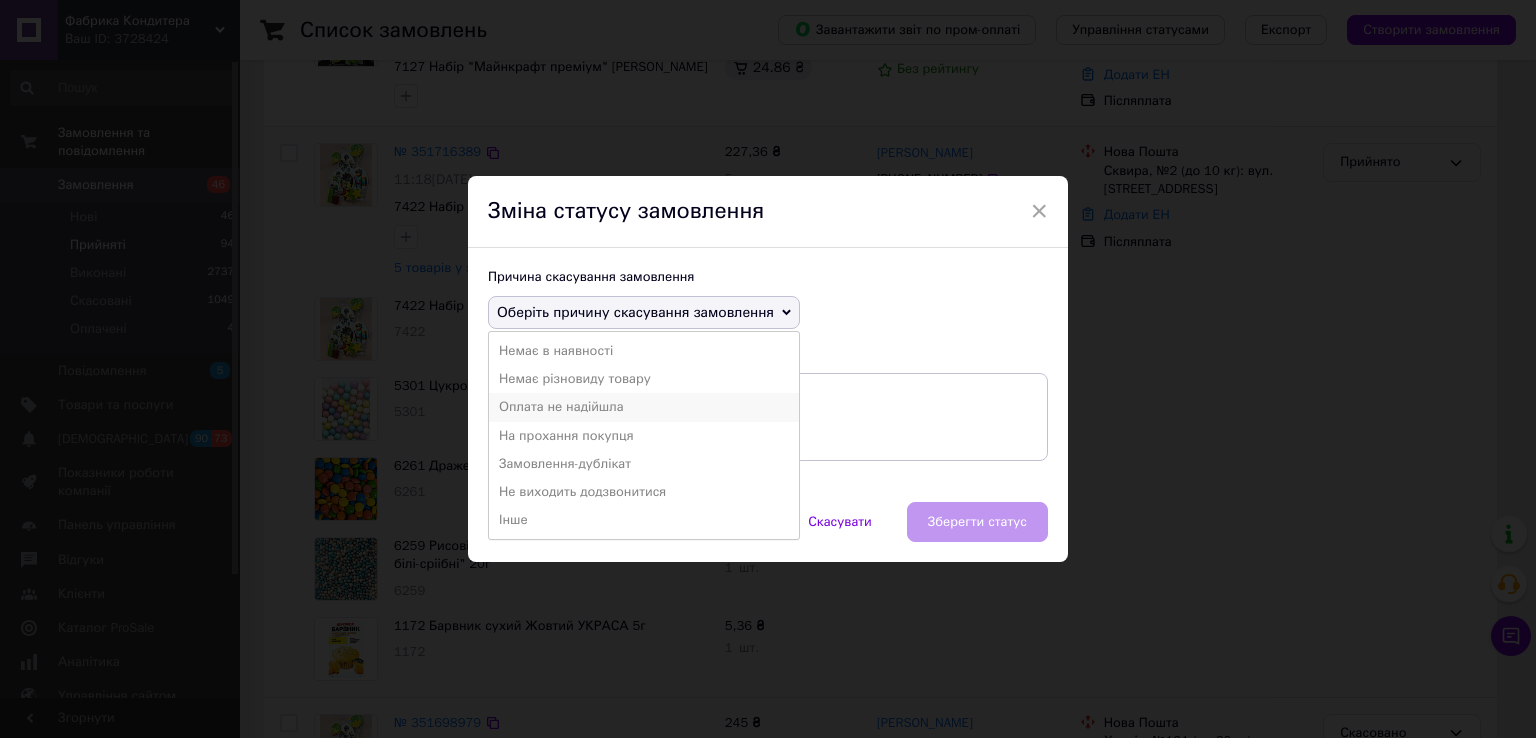 click on "Оплата не надійшла" at bounding box center (644, 407) 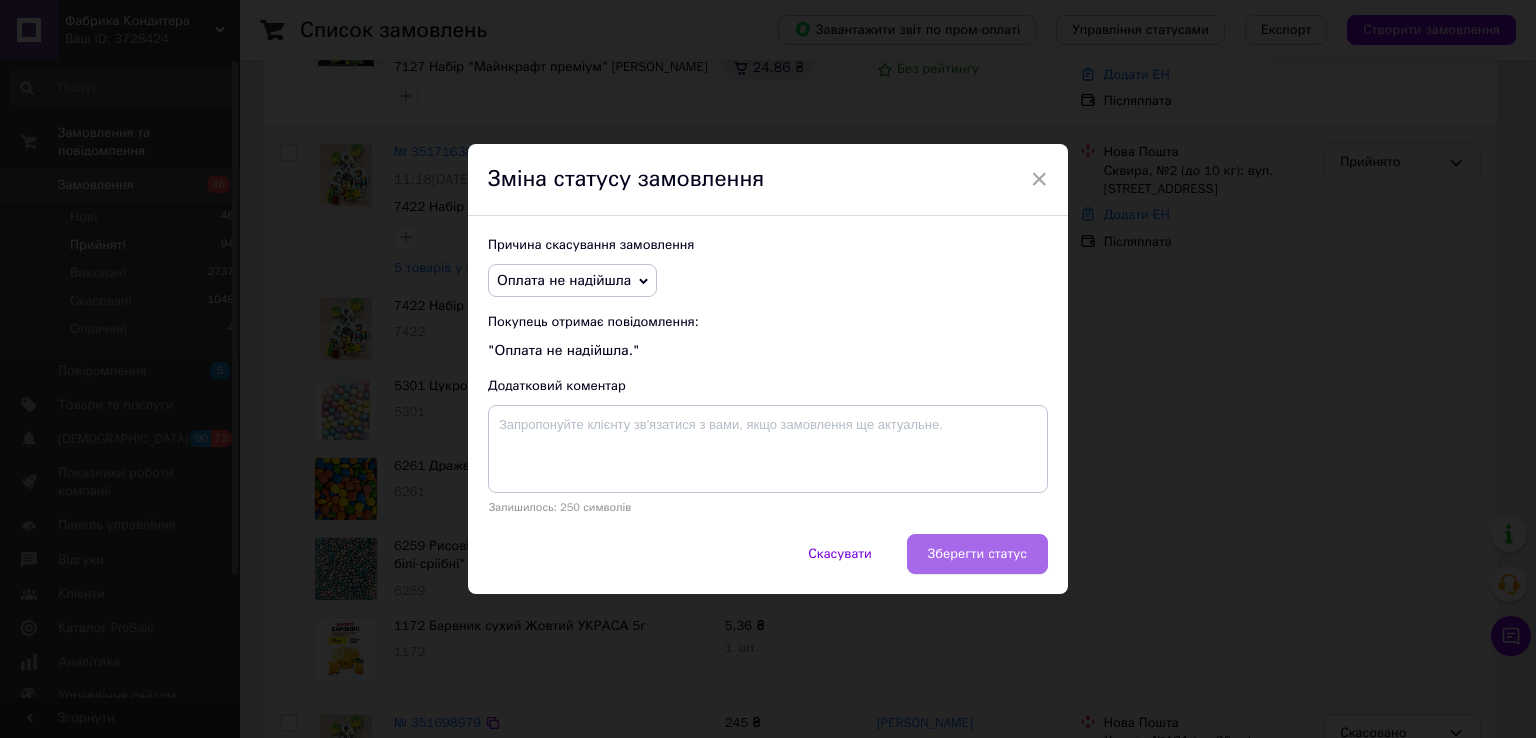 click on "Зберегти статус" at bounding box center (977, 554) 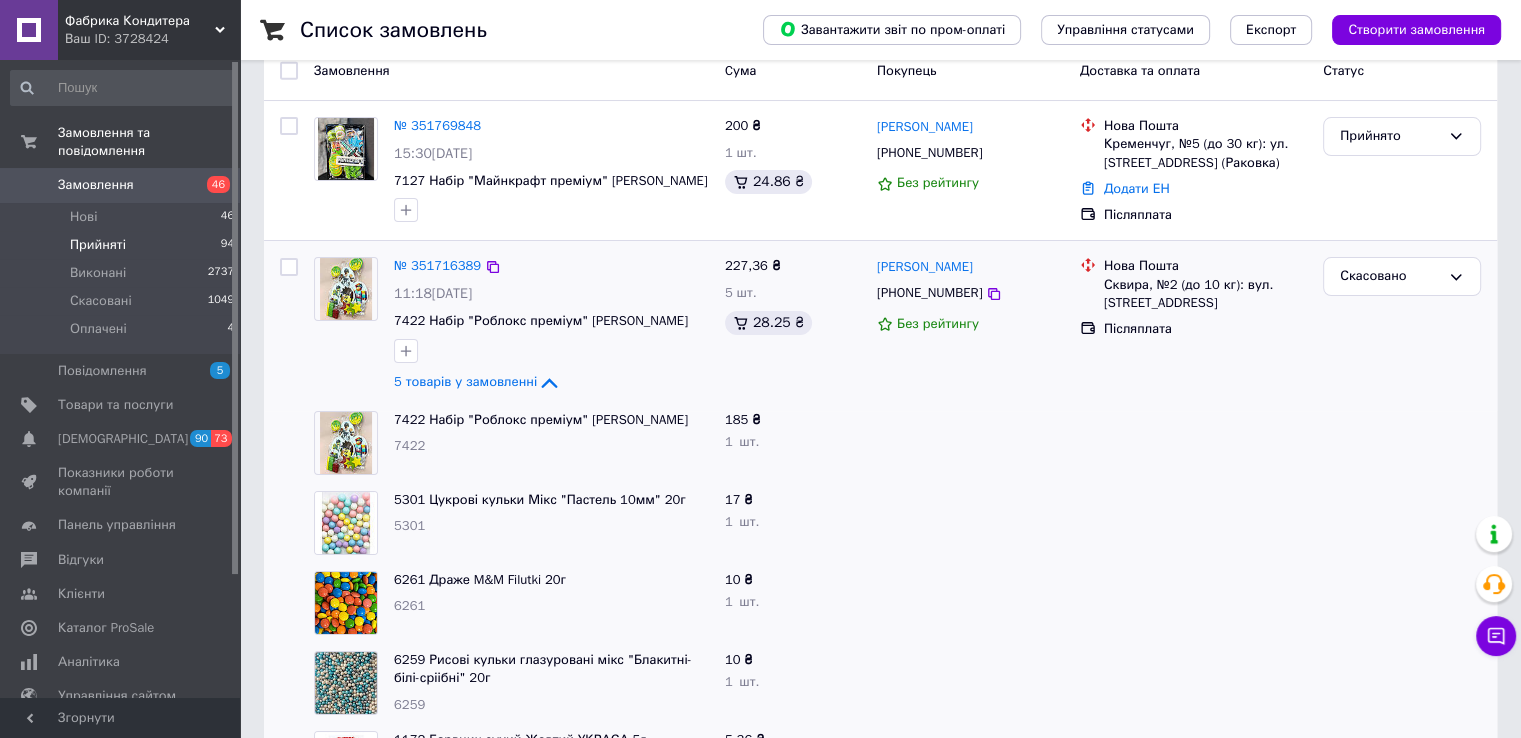 scroll, scrollTop: 0, scrollLeft: 0, axis: both 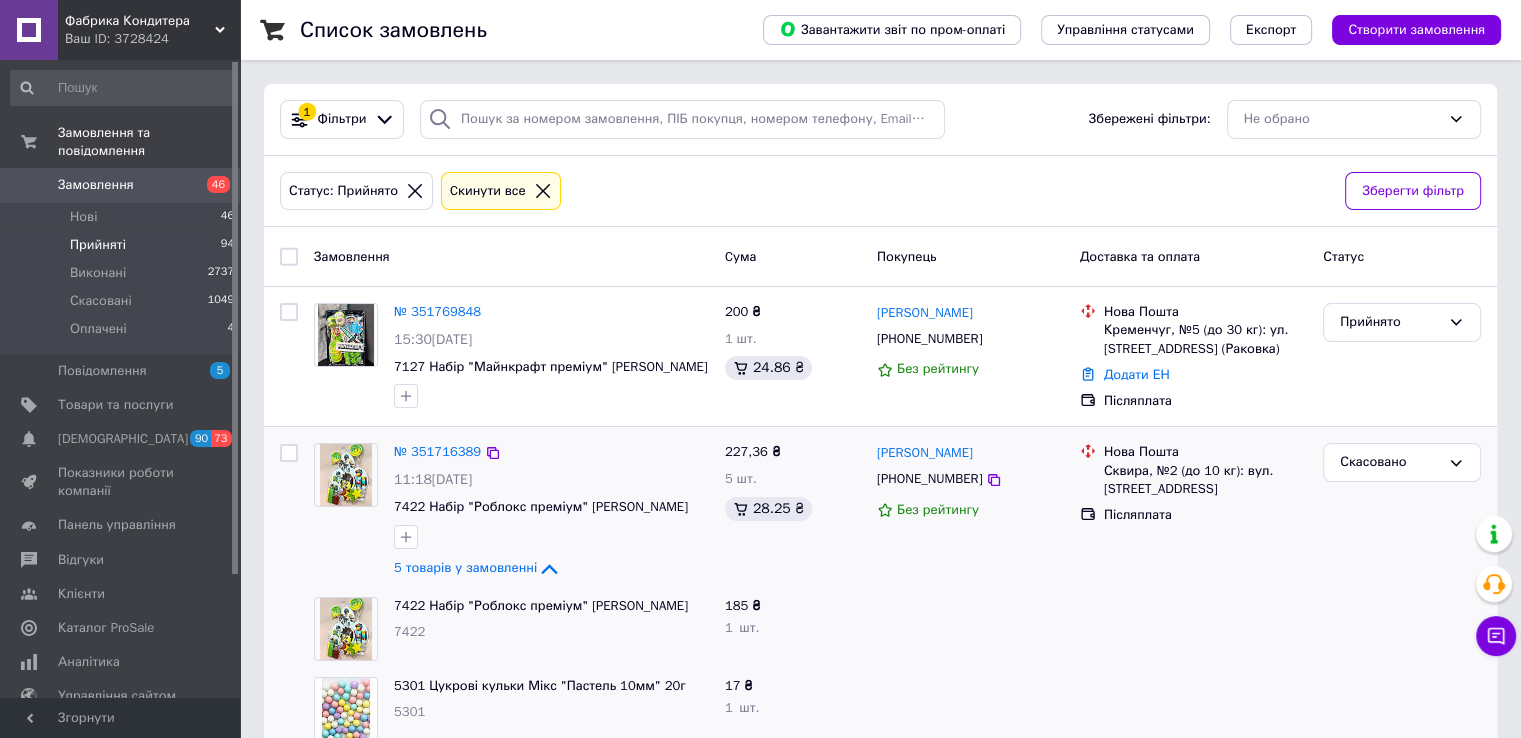 click on "Замовлення" at bounding box center (121, 185) 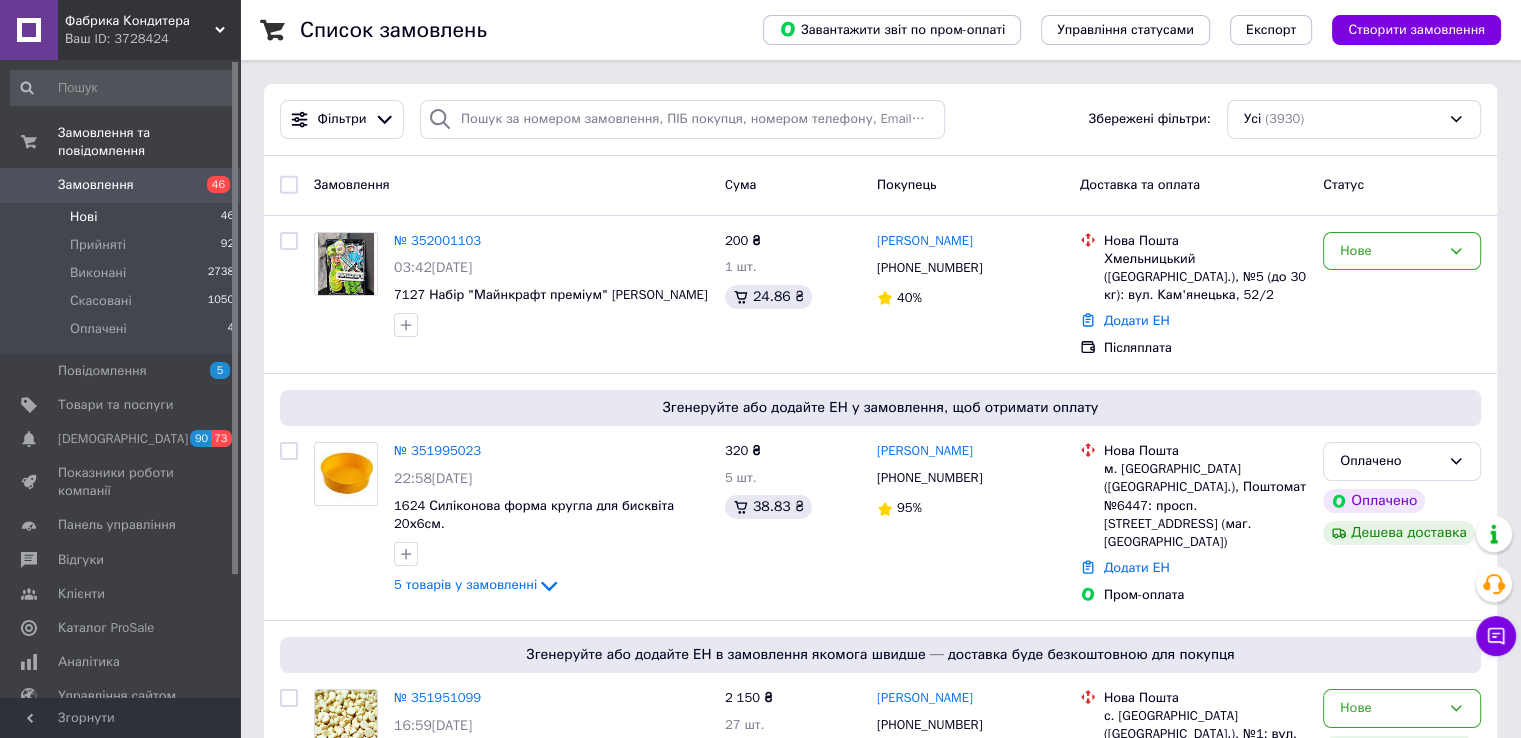 click on "Нові 46" at bounding box center (123, 217) 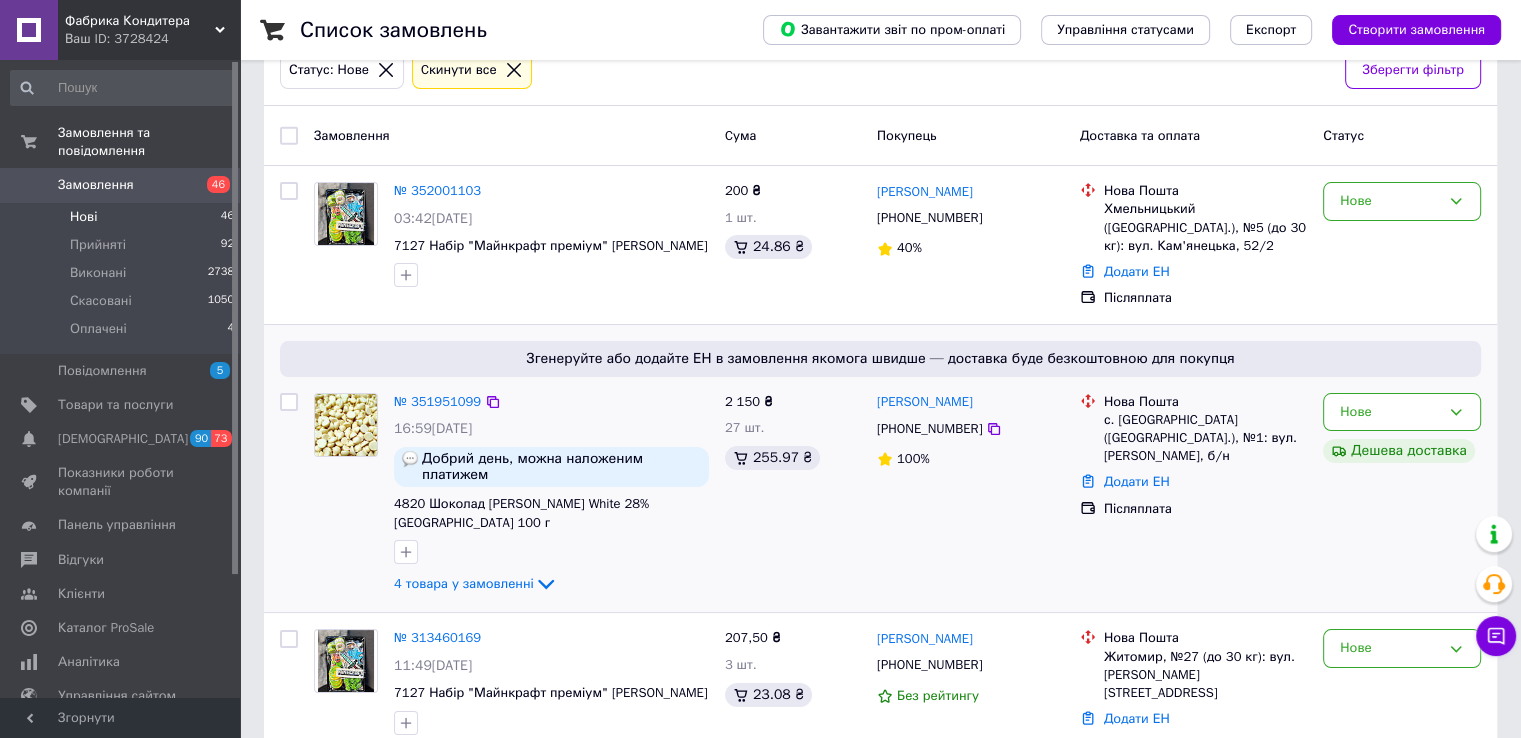 scroll, scrollTop: 200, scrollLeft: 0, axis: vertical 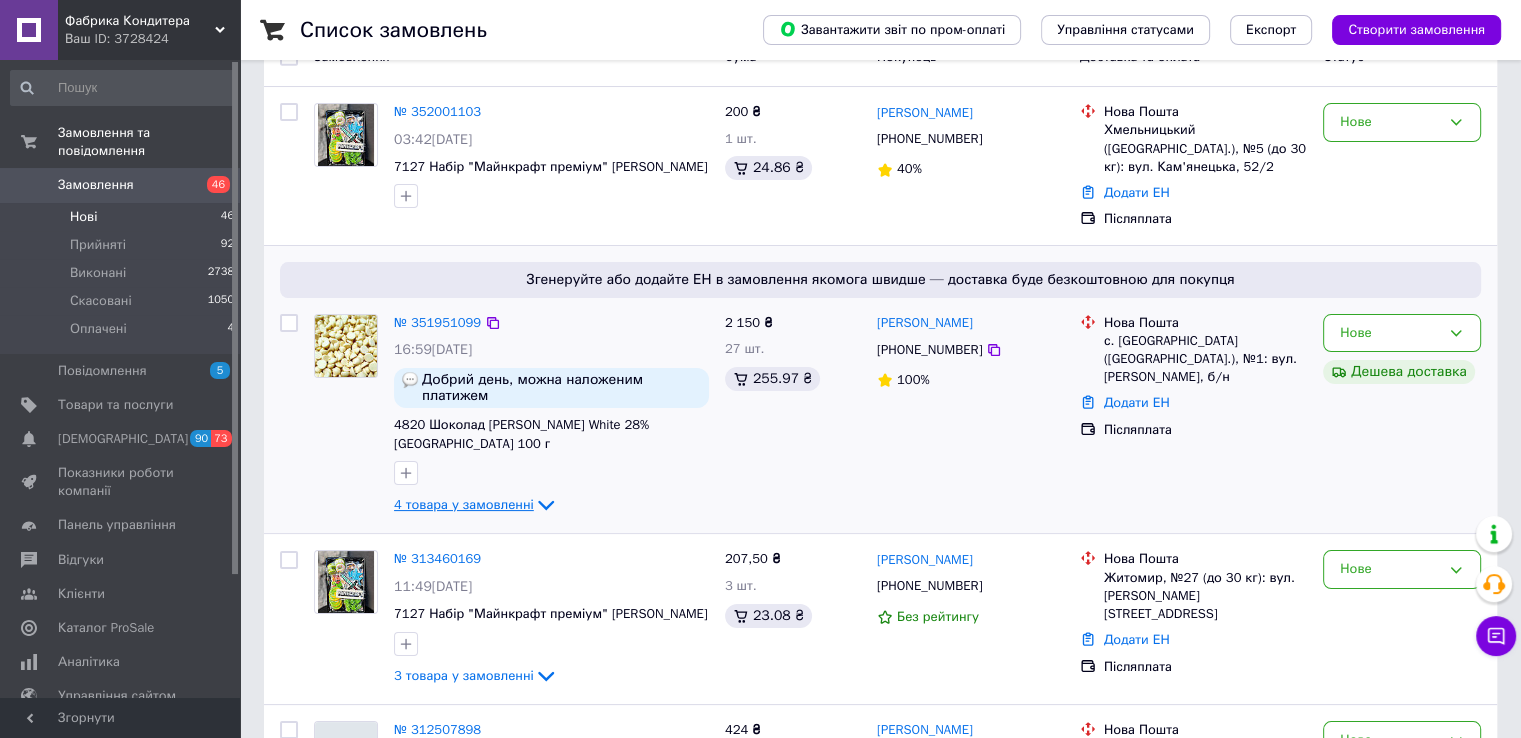 click on "4 товара у замовленні" at bounding box center [464, 504] 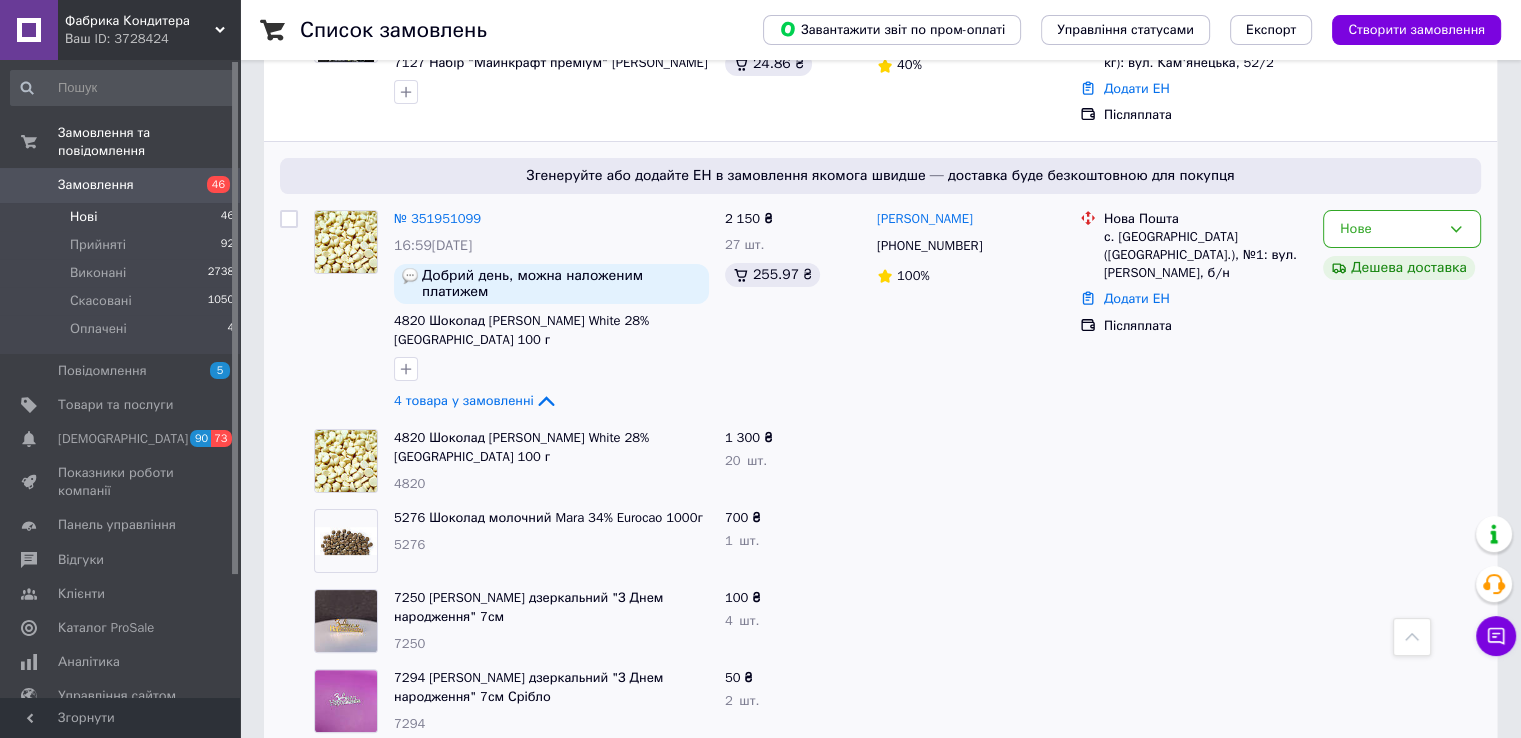 scroll, scrollTop: 300, scrollLeft: 0, axis: vertical 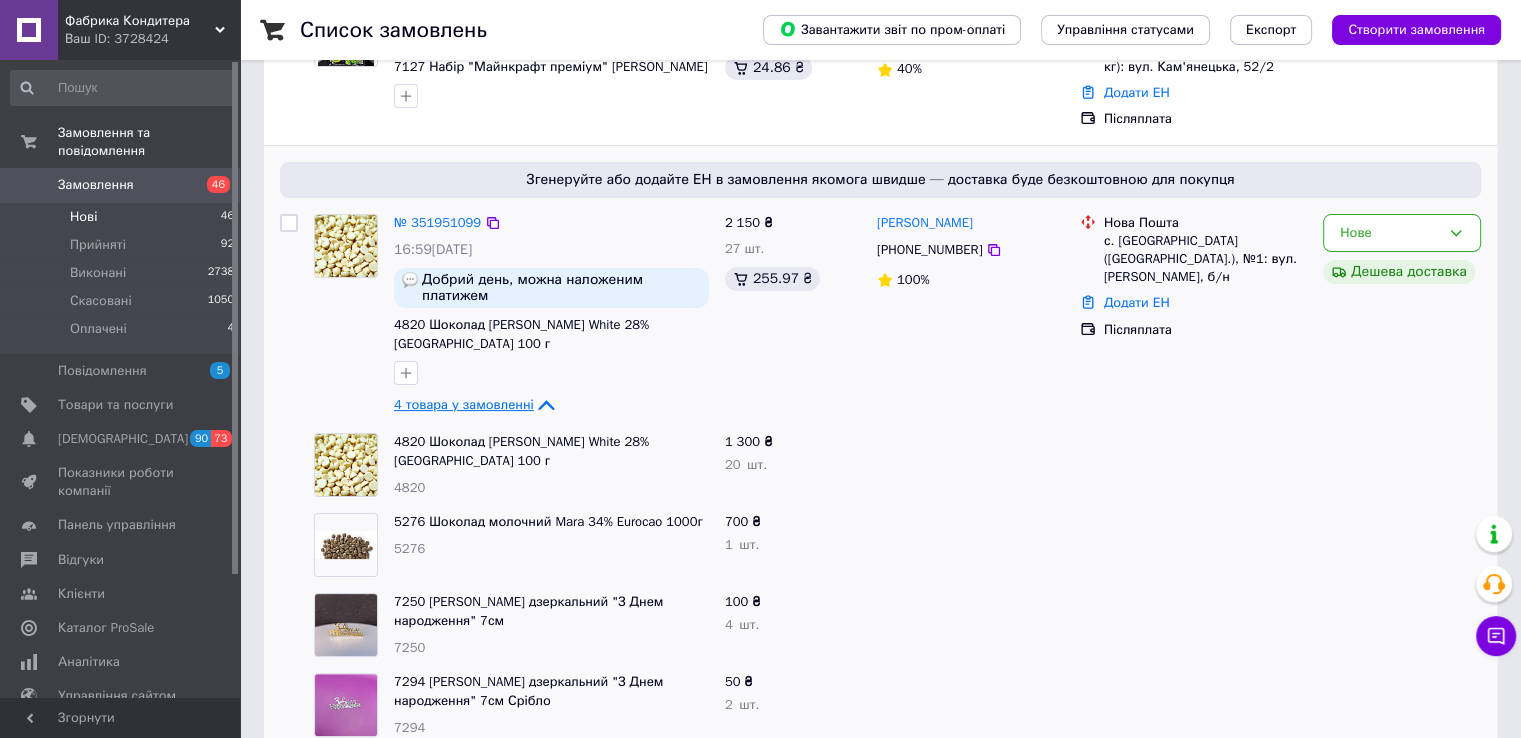 click on "4 товара у замовленні" at bounding box center (464, 404) 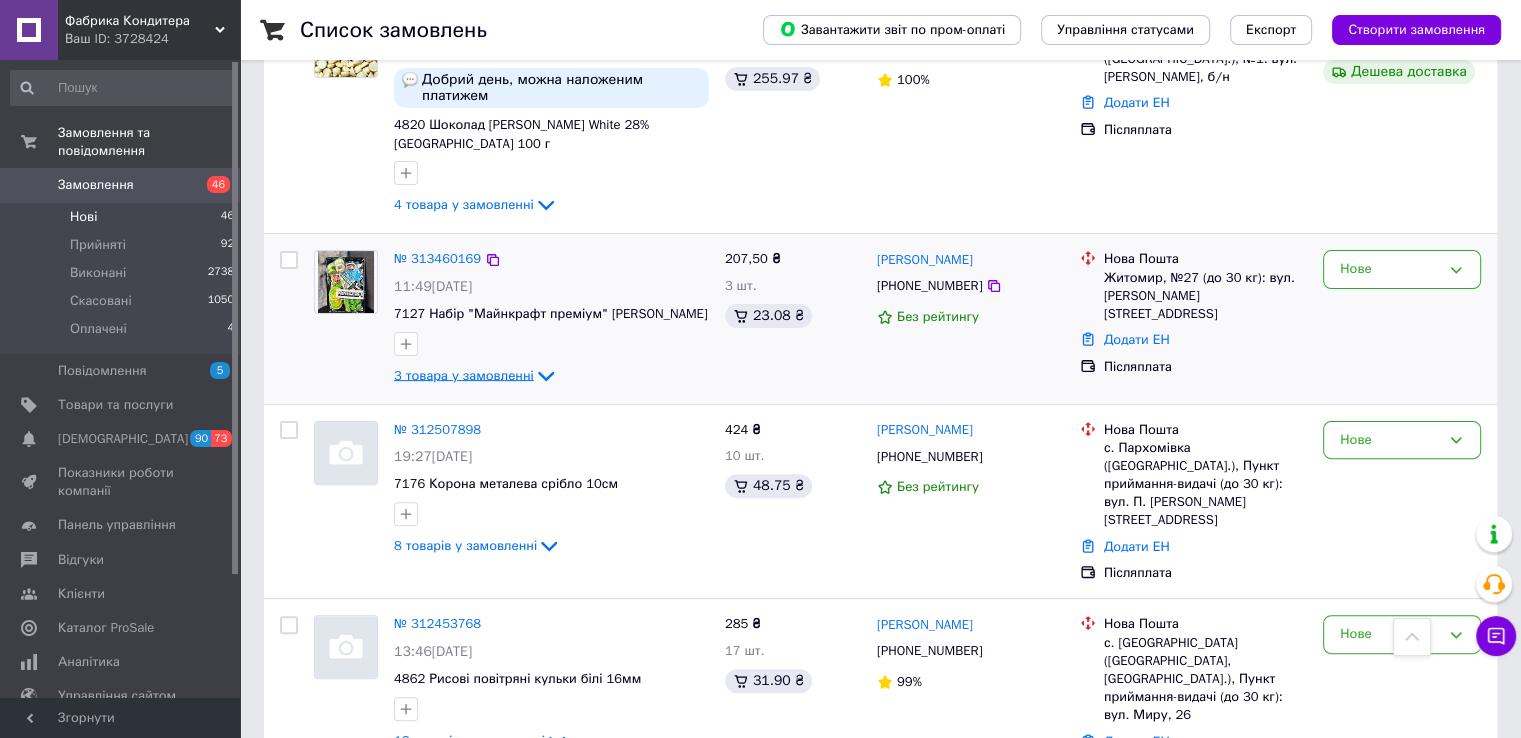 scroll, scrollTop: 400, scrollLeft: 0, axis: vertical 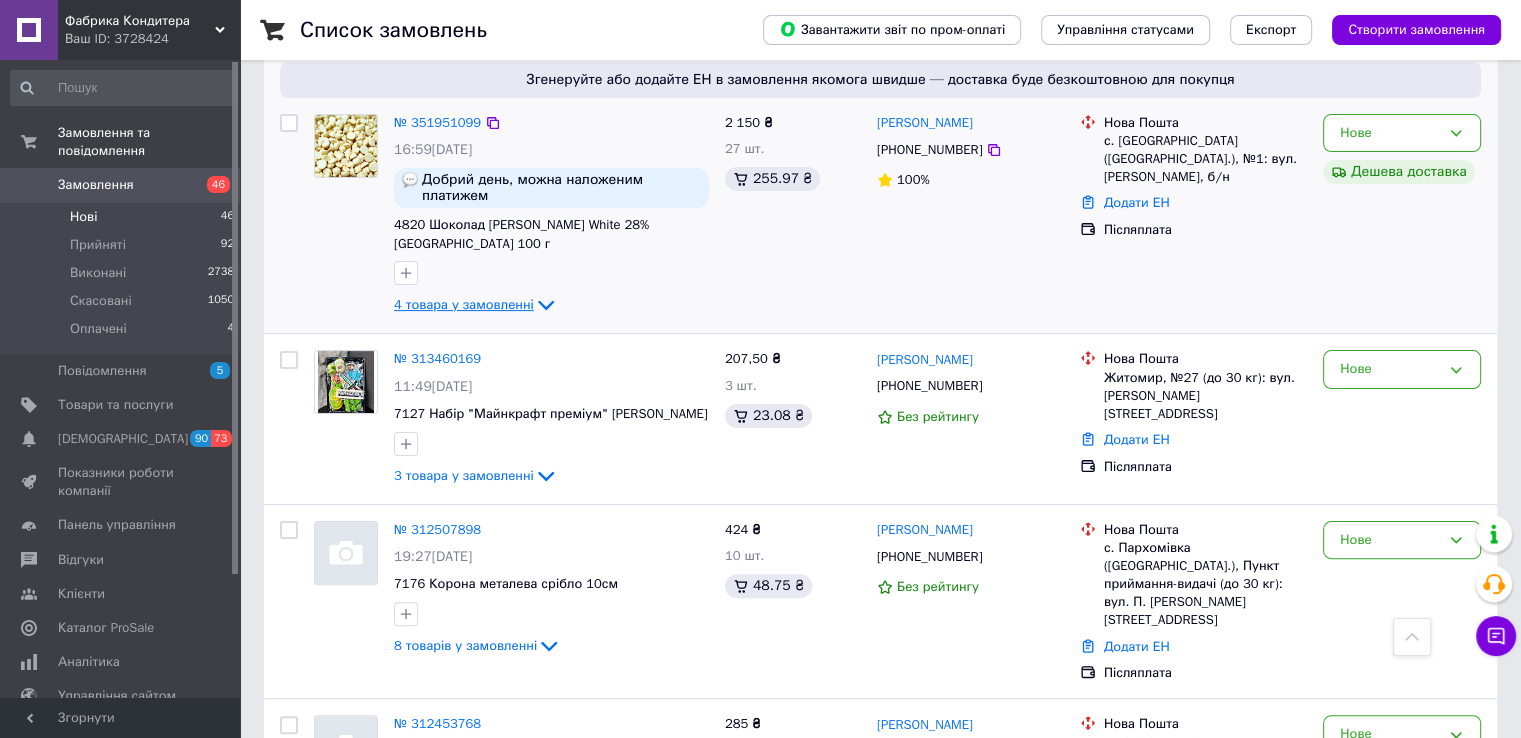 click on "4 товара у замовленні" at bounding box center (464, 304) 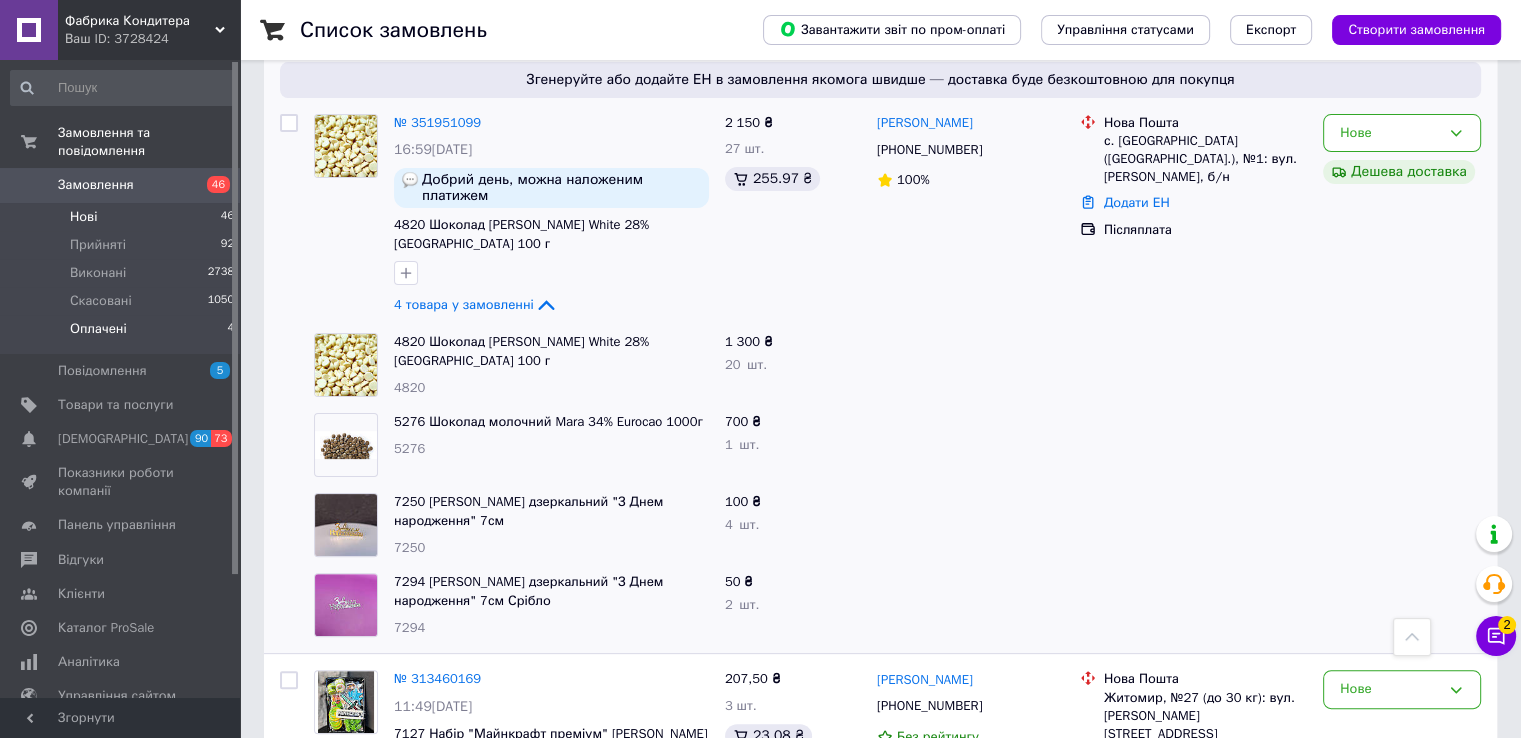 click on "Оплачені 4" at bounding box center (123, 334) 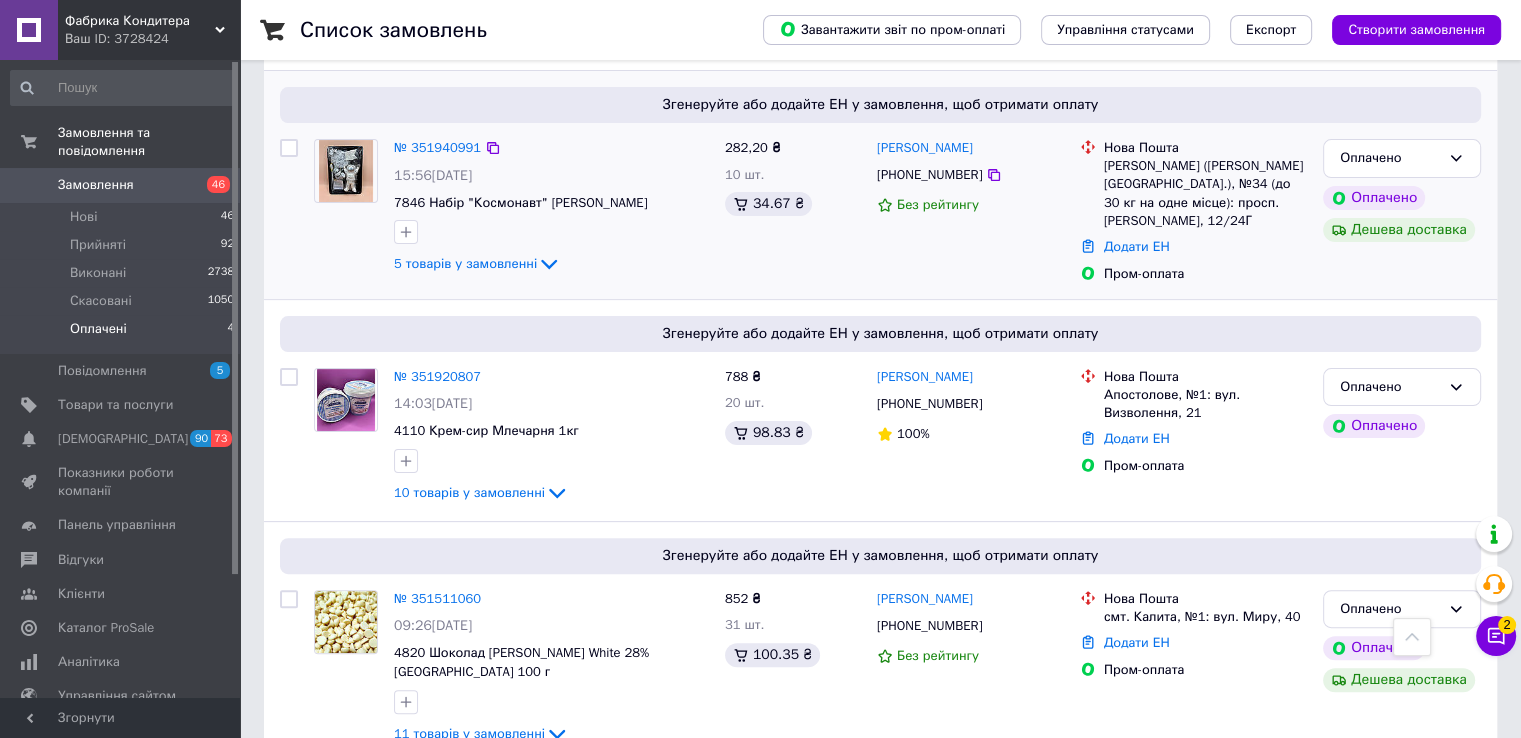 scroll, scrollTop: 477, scrollLeft: 0, axis: vertical 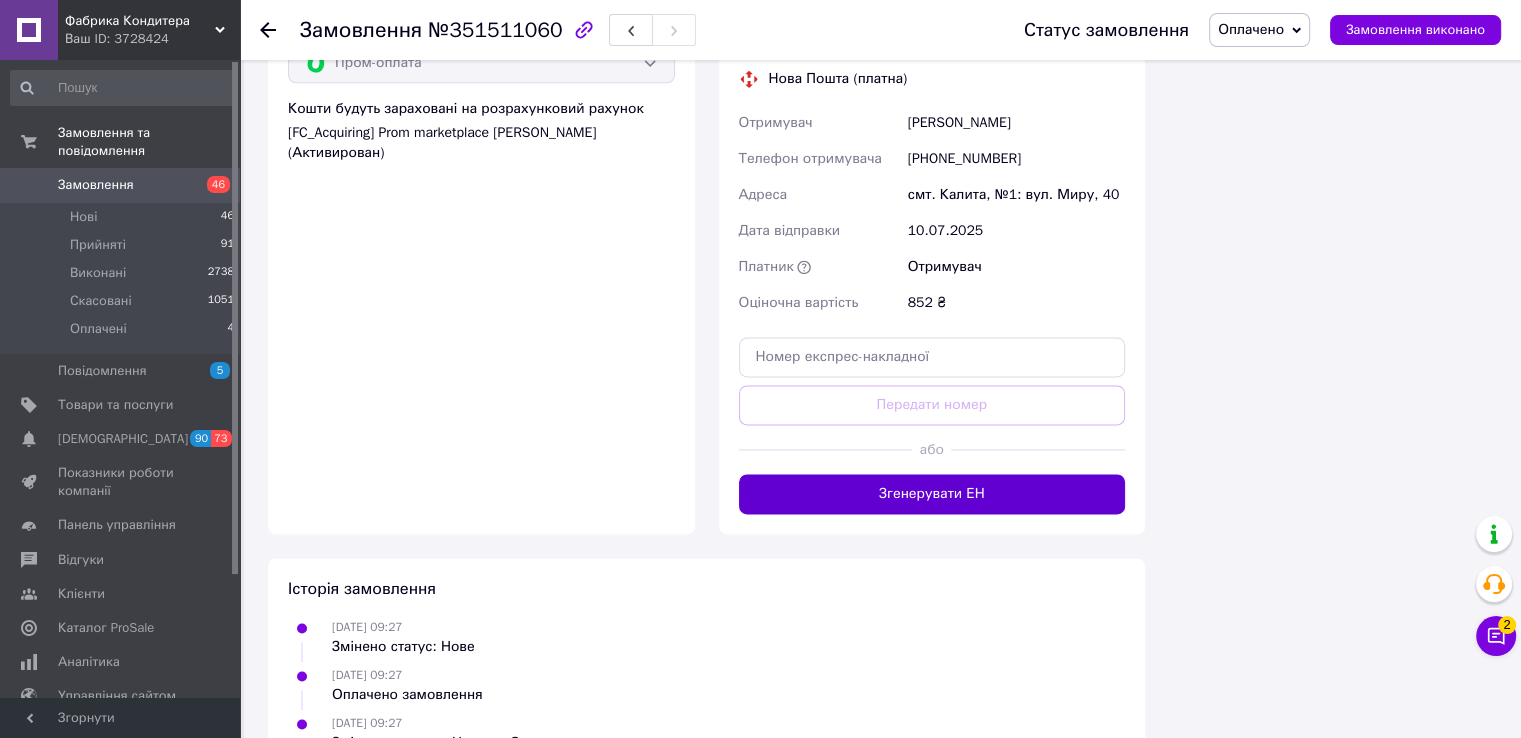 click on "Згенерувати ЕН" at bounding box center (932, 494) 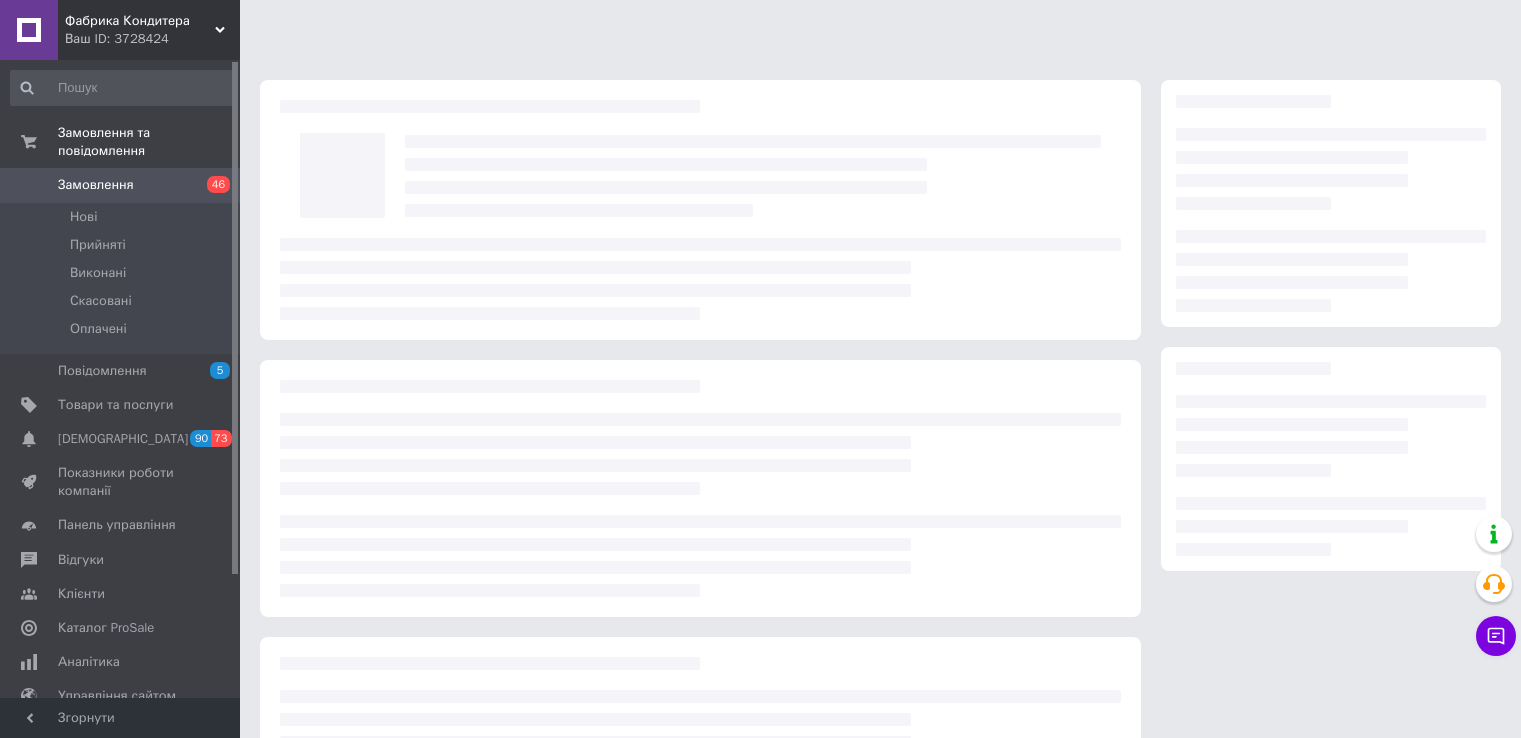 scroll, scrollTop: 176, scrollLeft: 0, axis: vertical 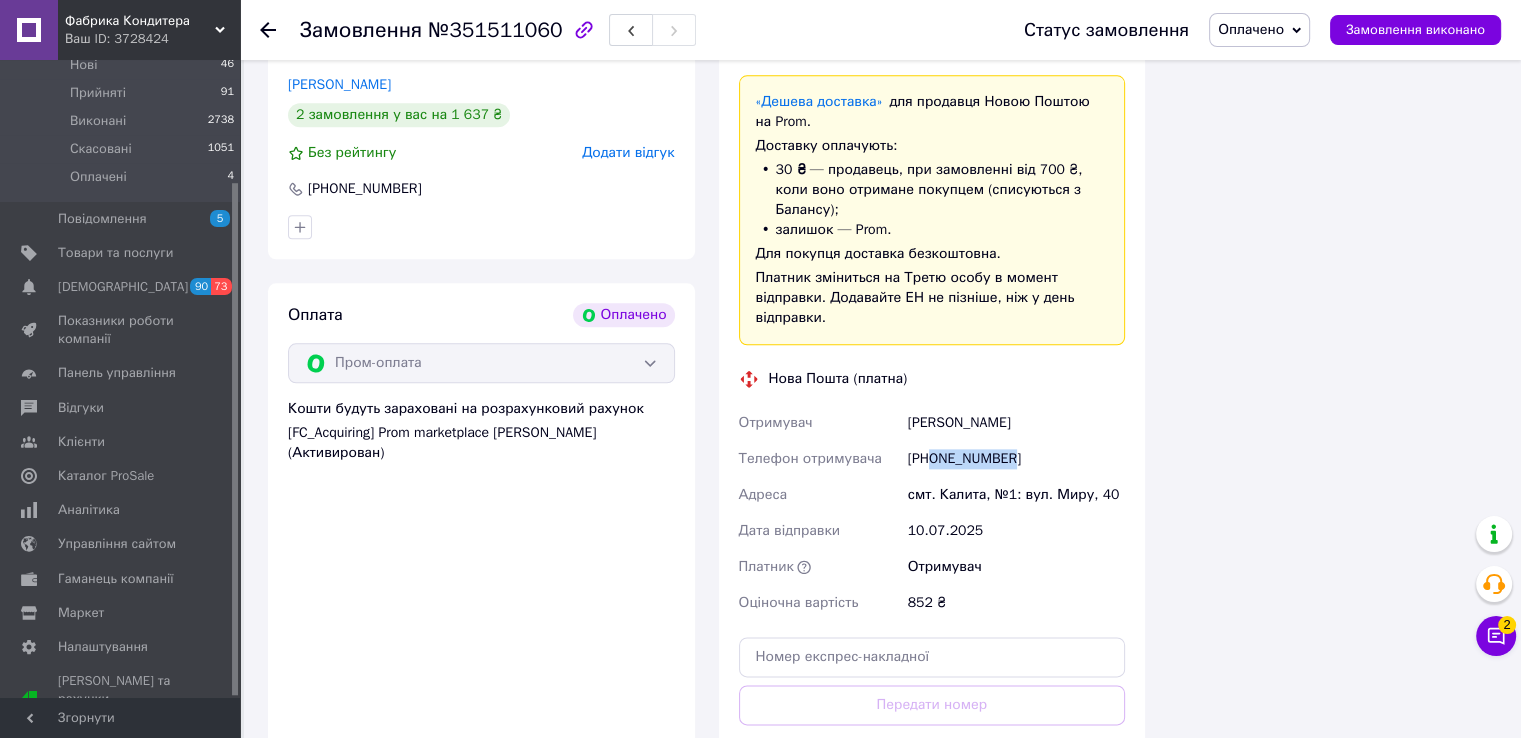 drag, startPoint x: 931, startPoint y: 406, endPoint x: 1031, endPoint y: 400, distance: 100.17984 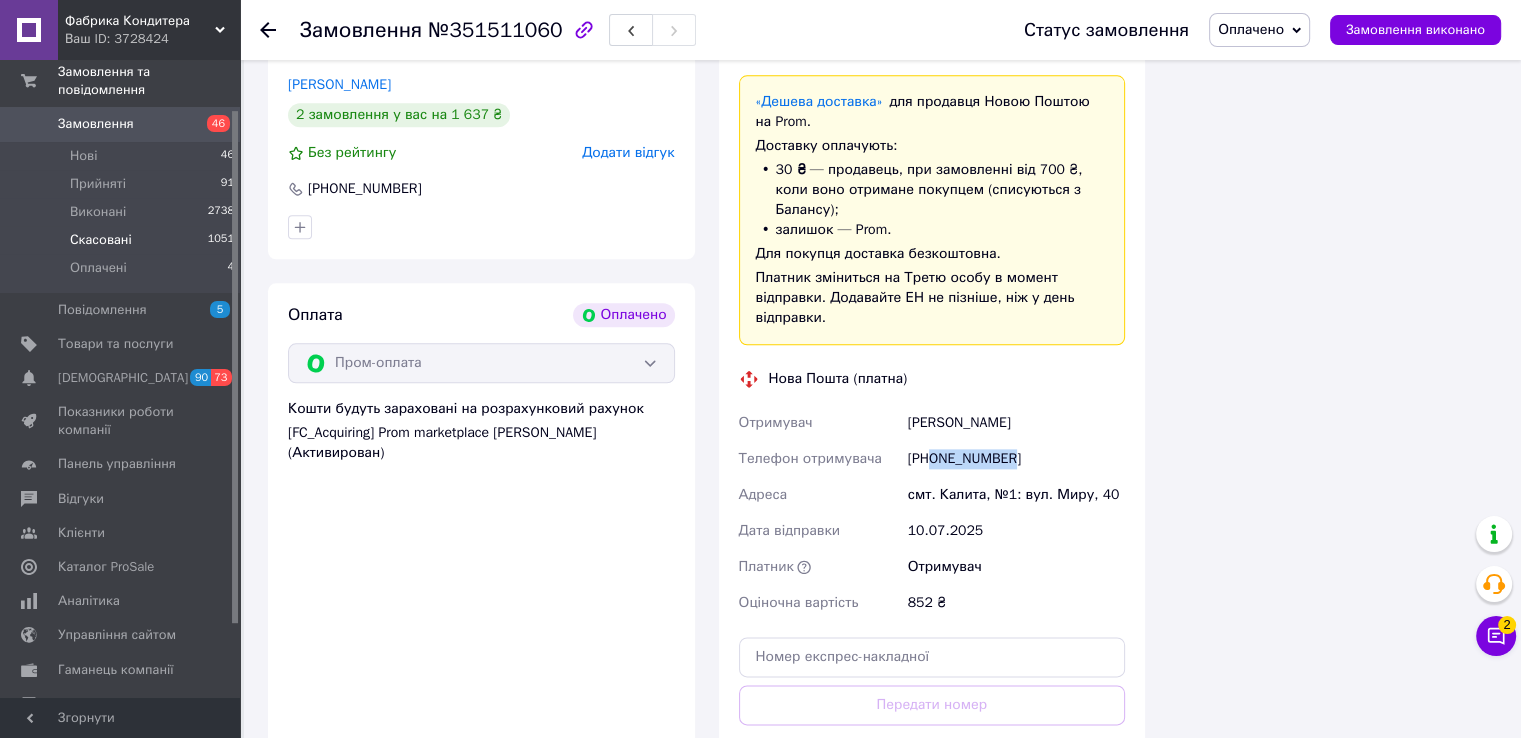 scroll, scrollTop: 0, scrollLeft: 0, axis: both 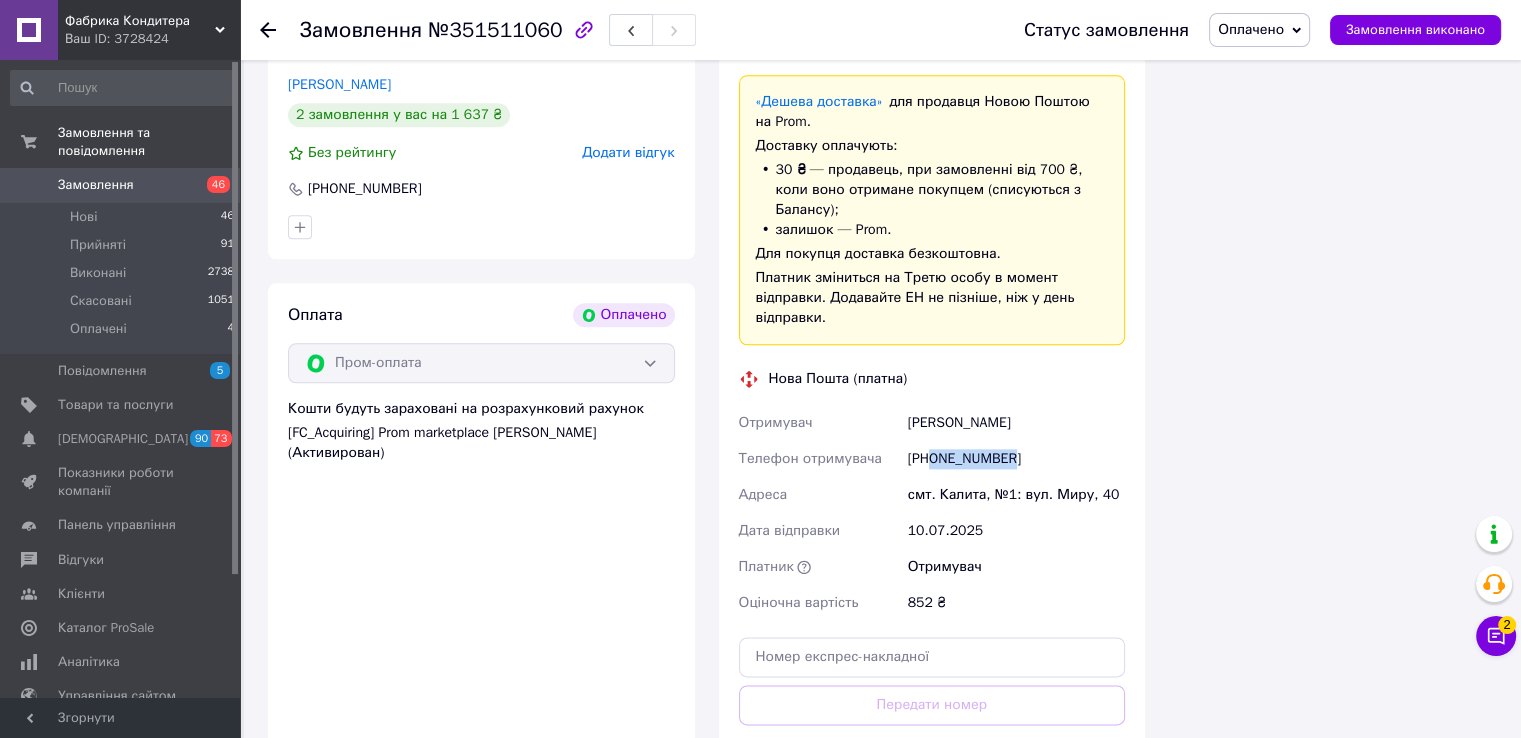 click on "Замовлення" at bounding box center (121, 185) 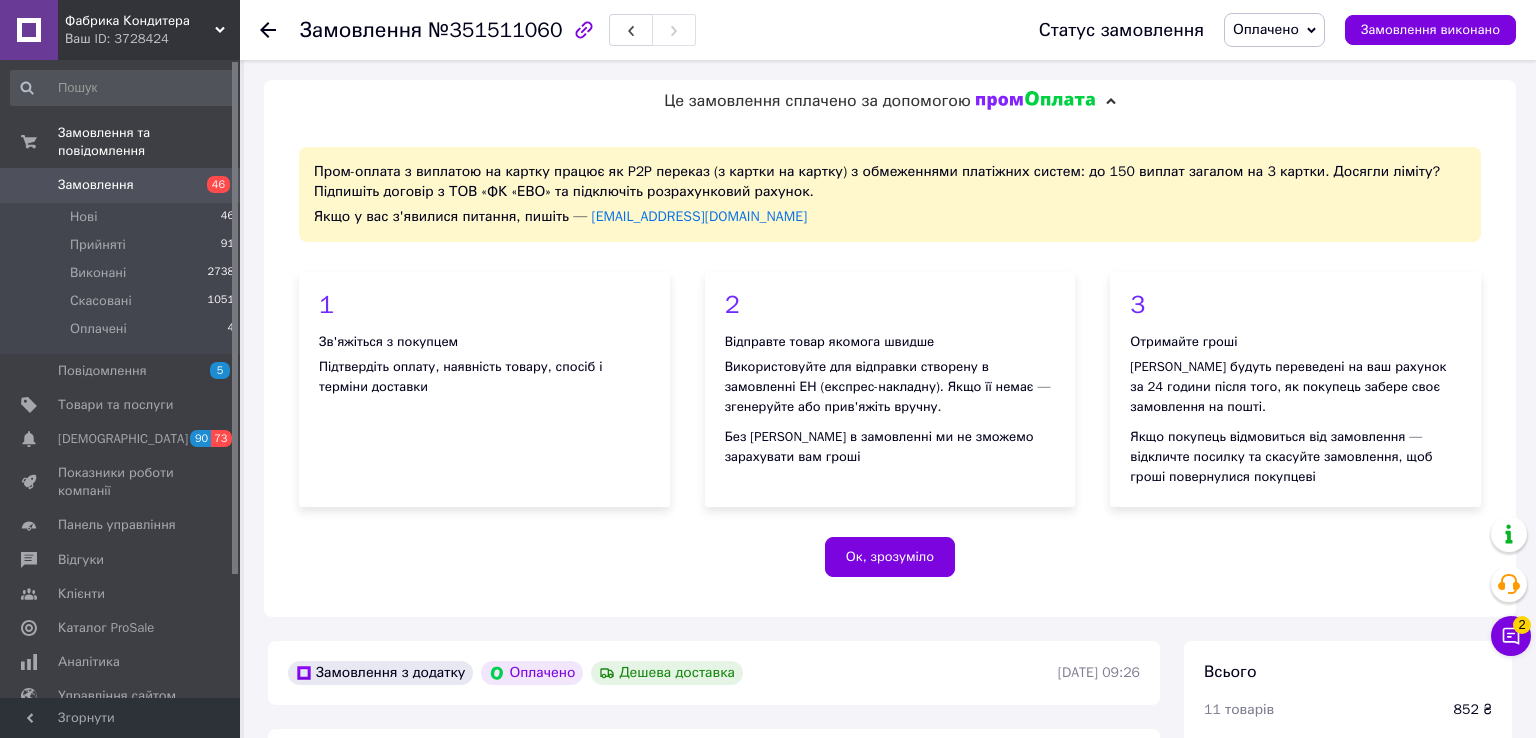 click on "Замовлення" at bounding box center (121, 185) 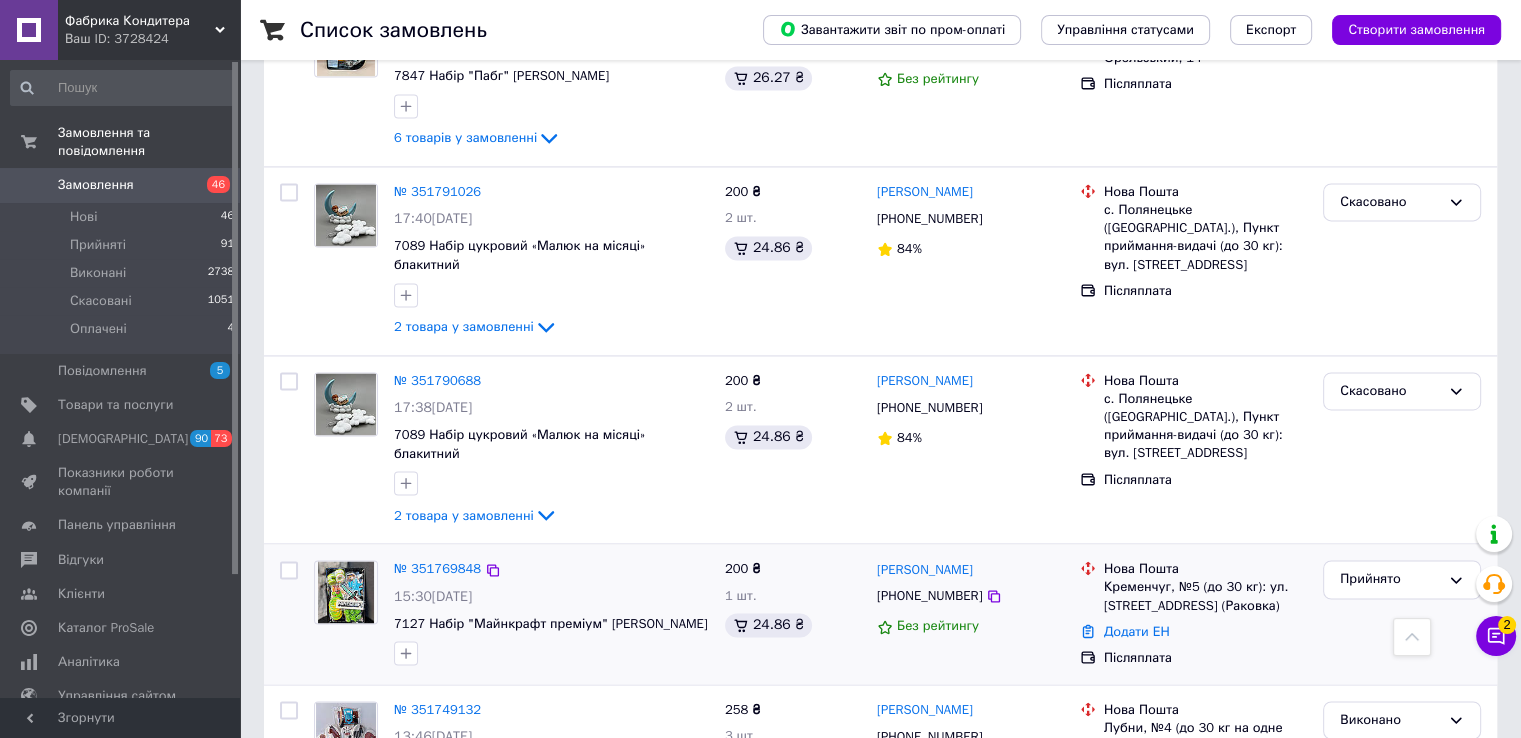 scroll, scrollTop: 3184, scrollLeft: 0, axis: vertical 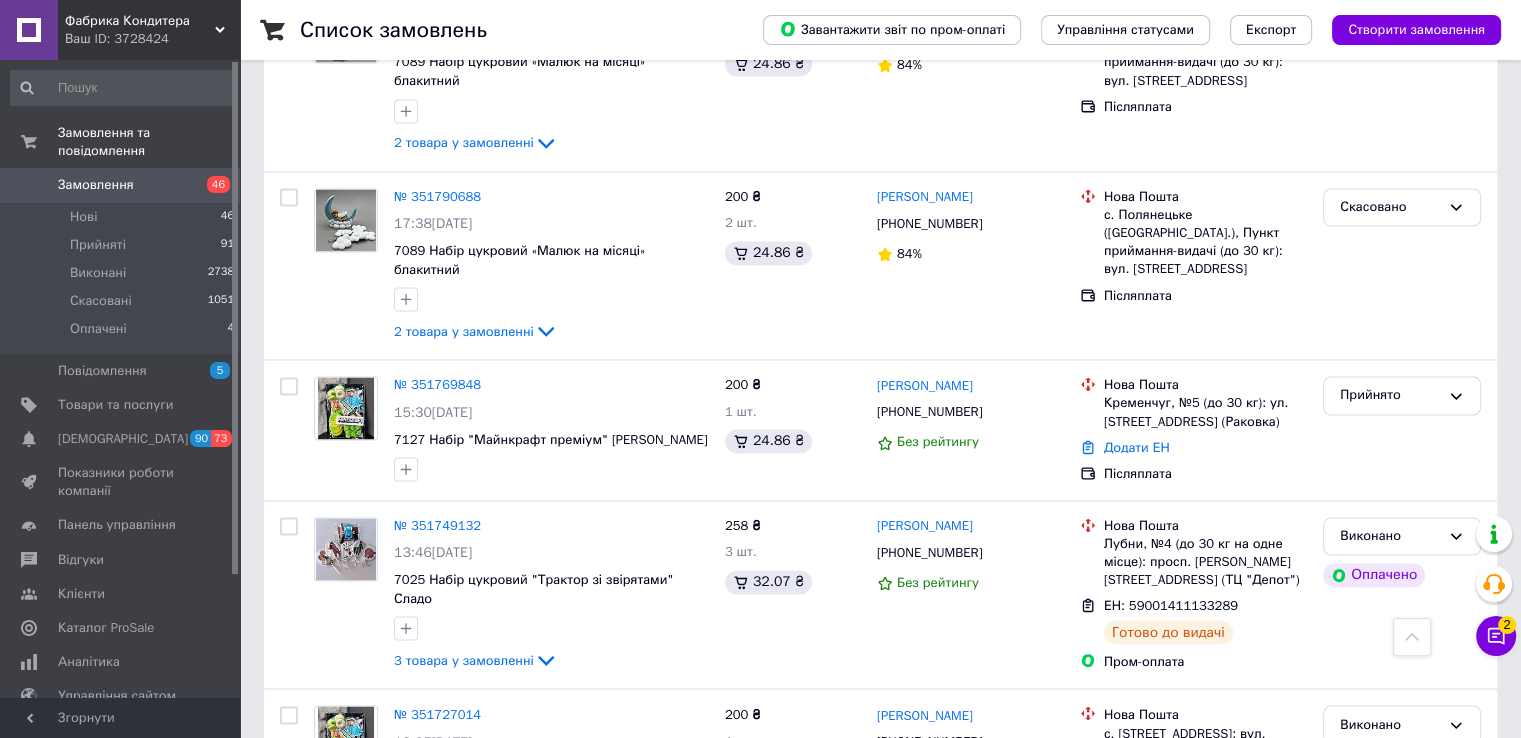 click on "2" at bounding box center (327, 871) 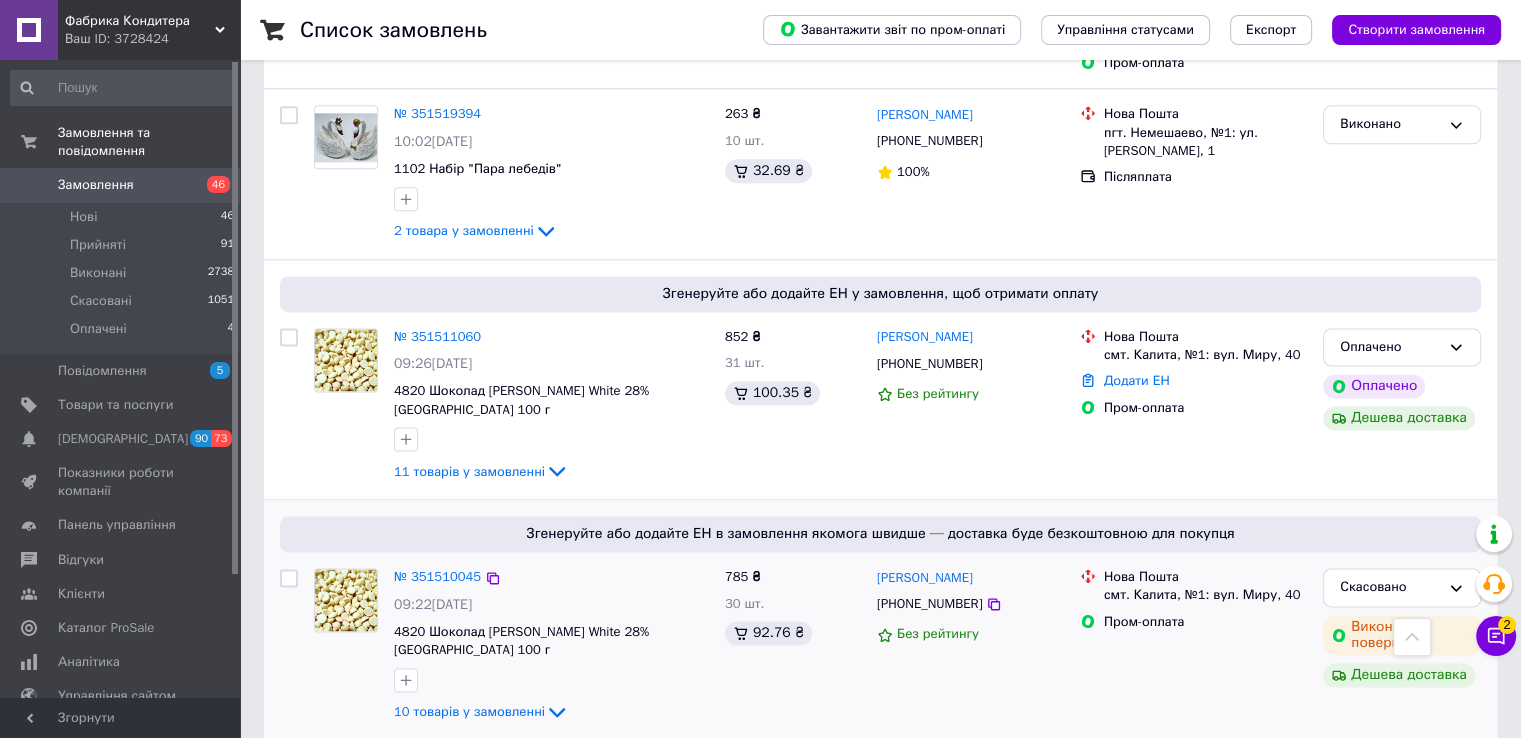 scroll, scrollTop: 2600, scrollLeft: 0, axis: vertical 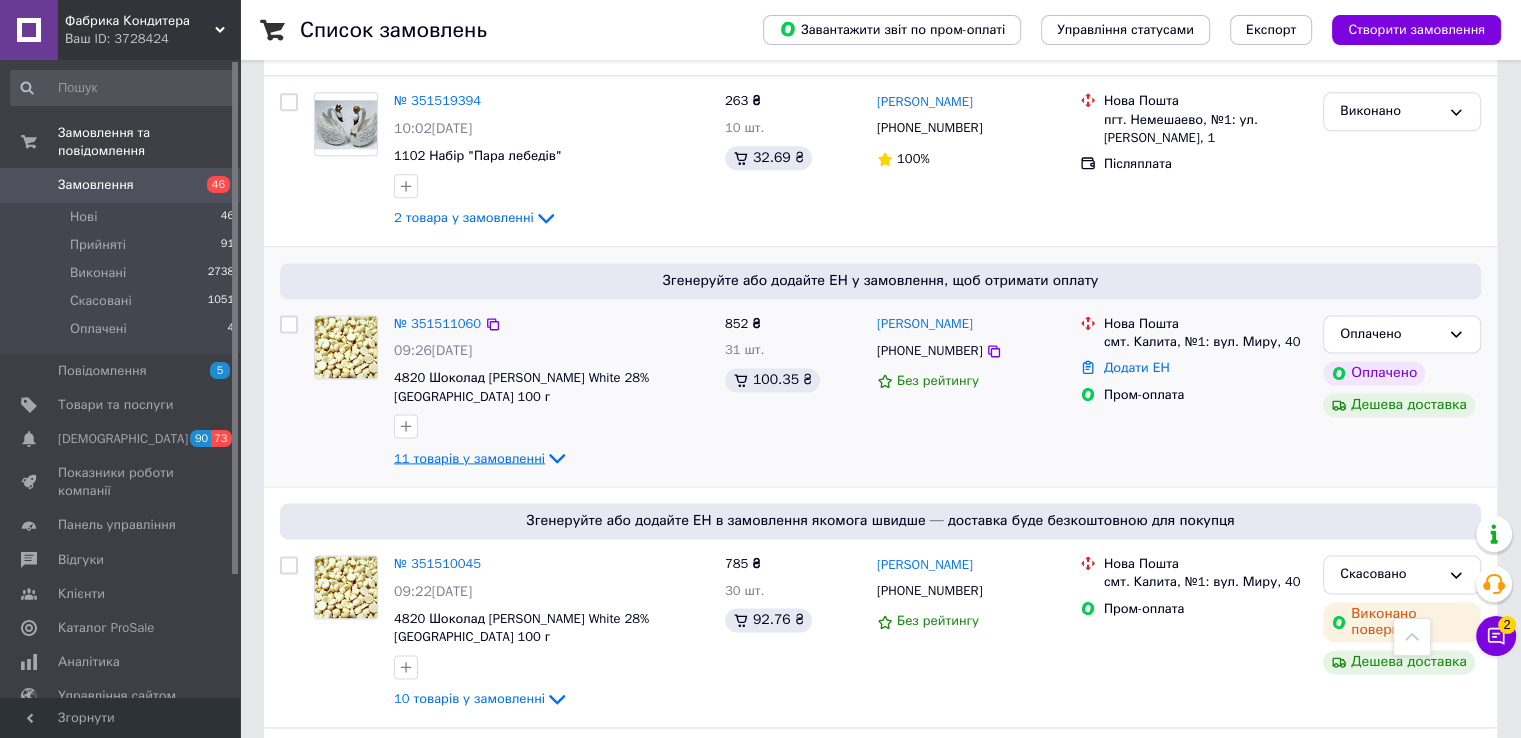 click on "11 товарів у замовленні" at bounding box center (469, 457) 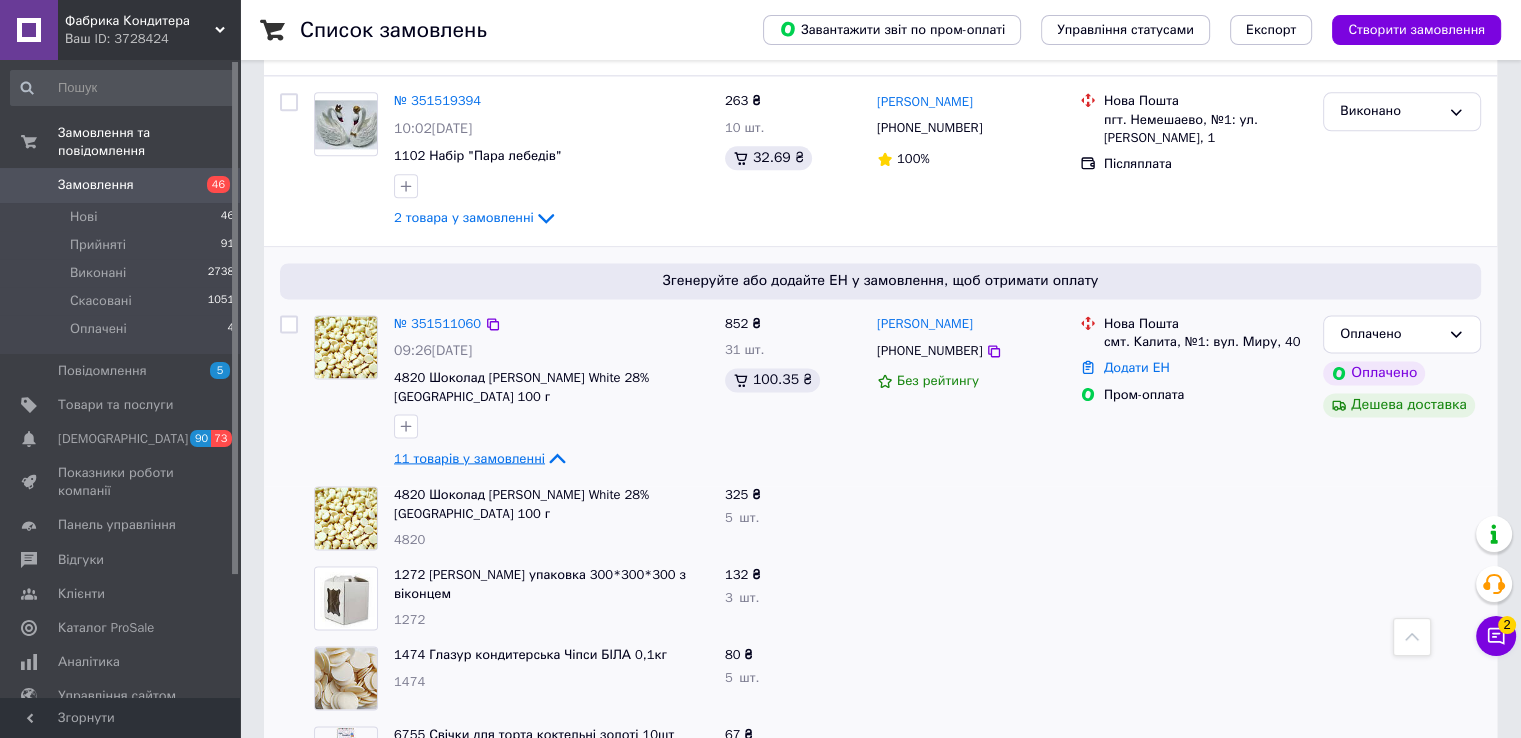 click on "11 товарів у замовленні" at bounding box center [469, 457] 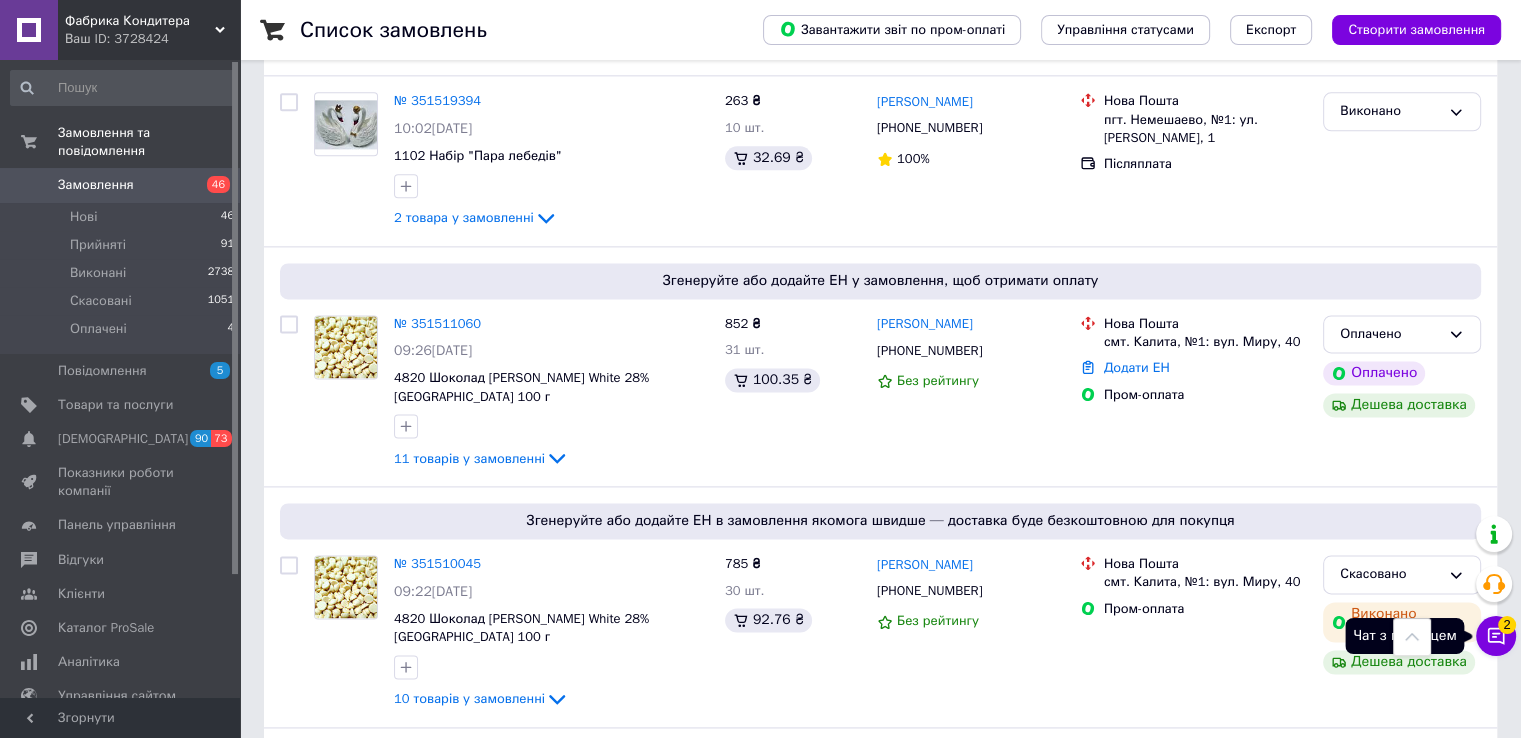 click 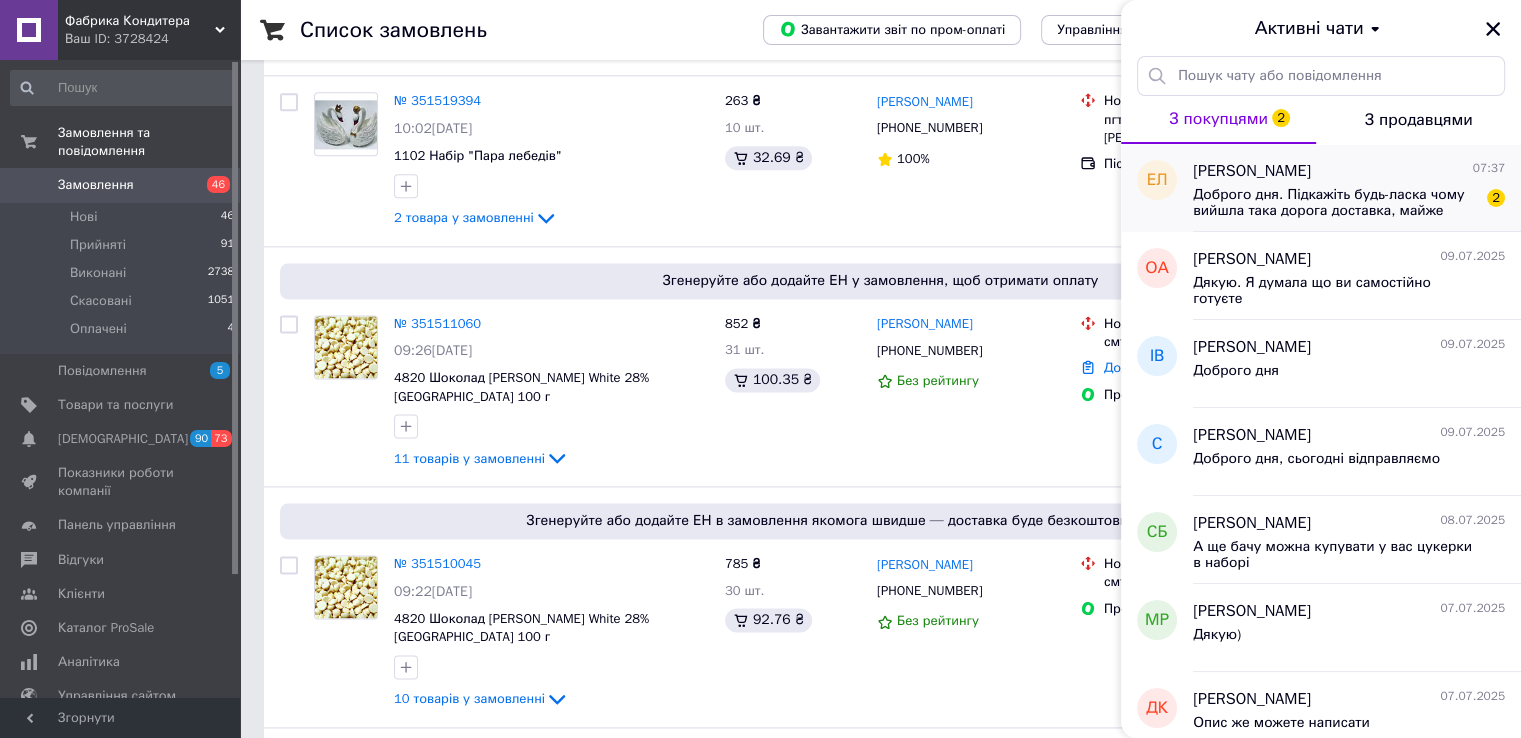 click on "Доброго дня. Підкажіть будь-ласка чому вийшла така дорога доставка, майже половина вартості замовлення?" at bounding box center (1335, 203) 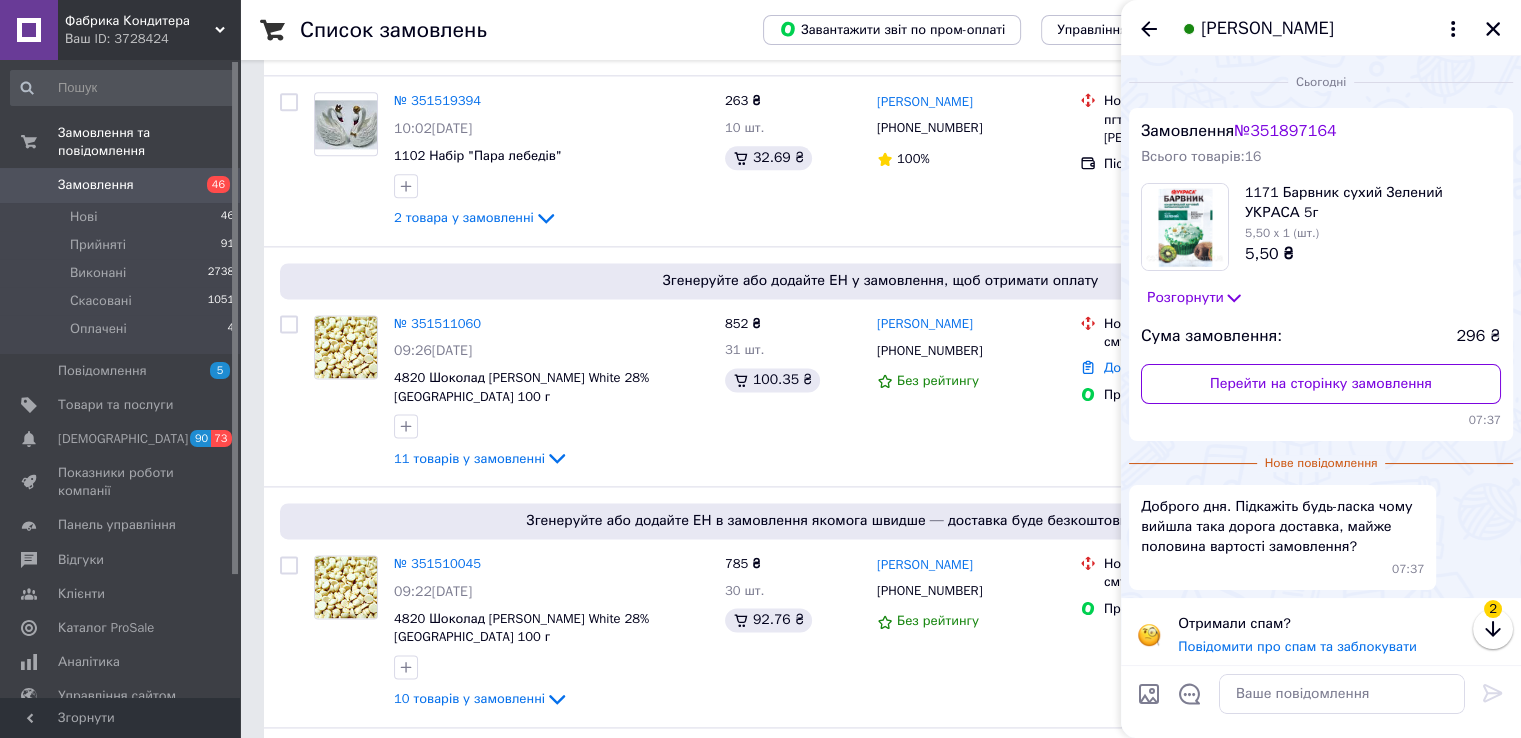 scroll, scrollTop: 7, scrollLeft: 0, axis: vertical 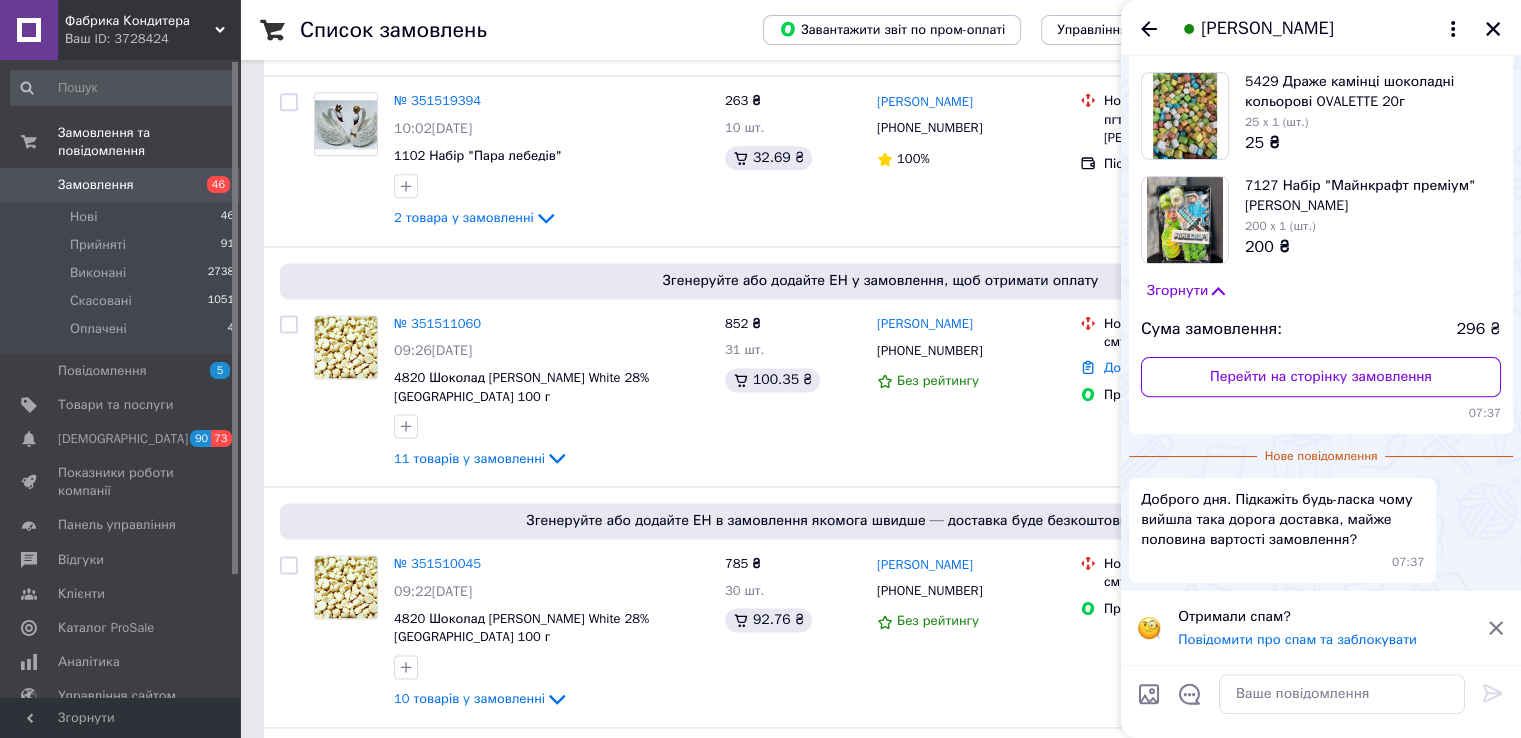 click on "Згорнути" at bounding box center (1187, 291) 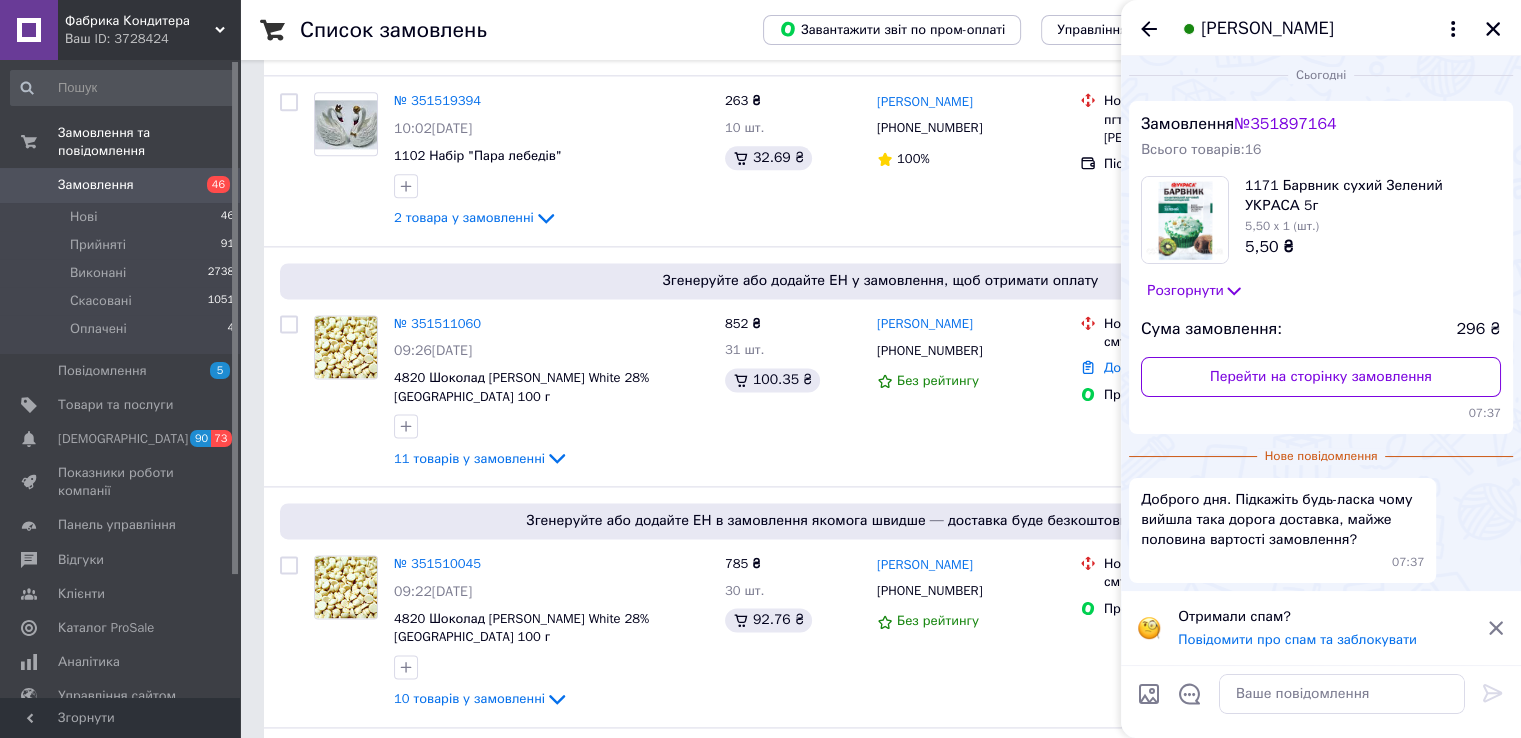 scroll, scrollTop: 0, scrollLeft: 0, axis: both 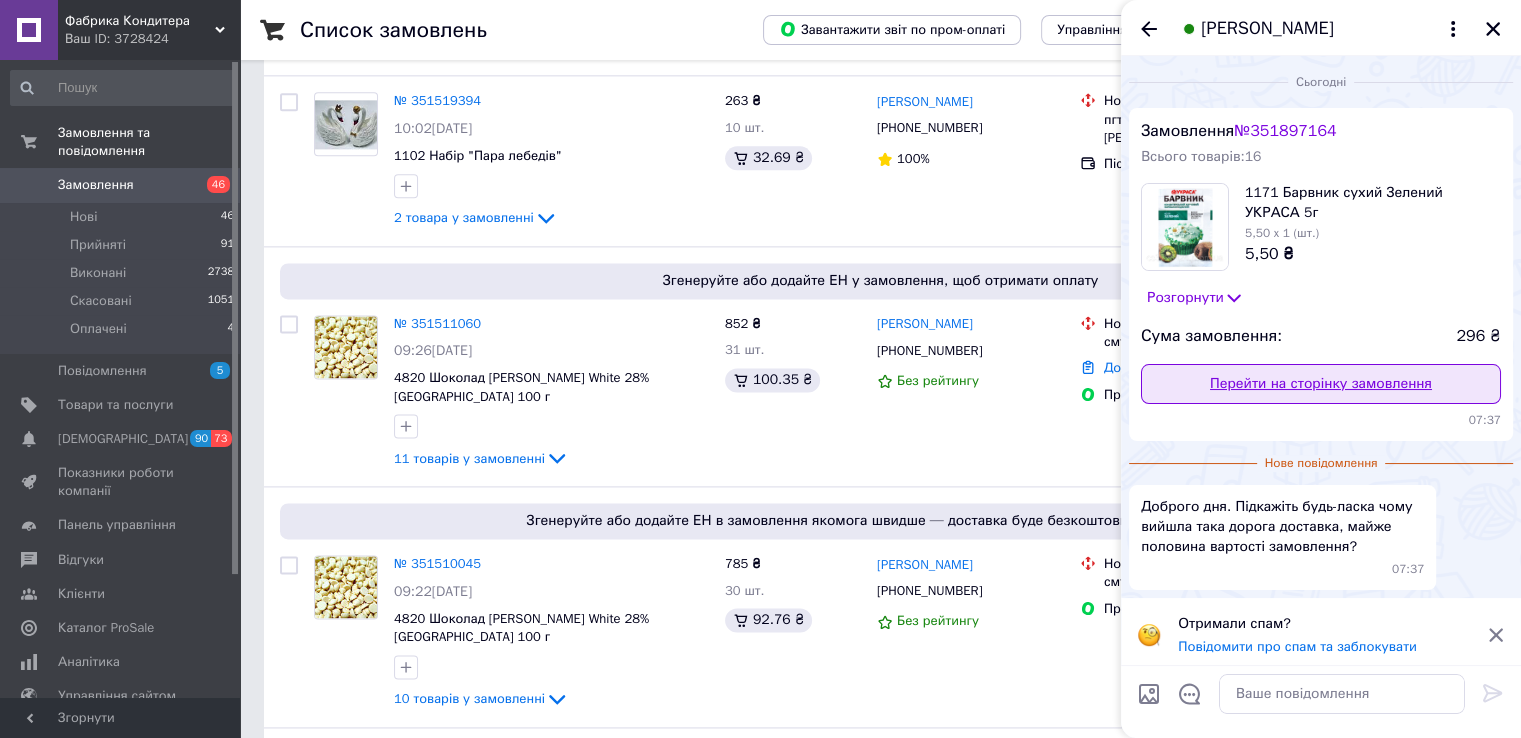 click on "Перейти на сторінку замовлення" at bounding box center [1321, 384] 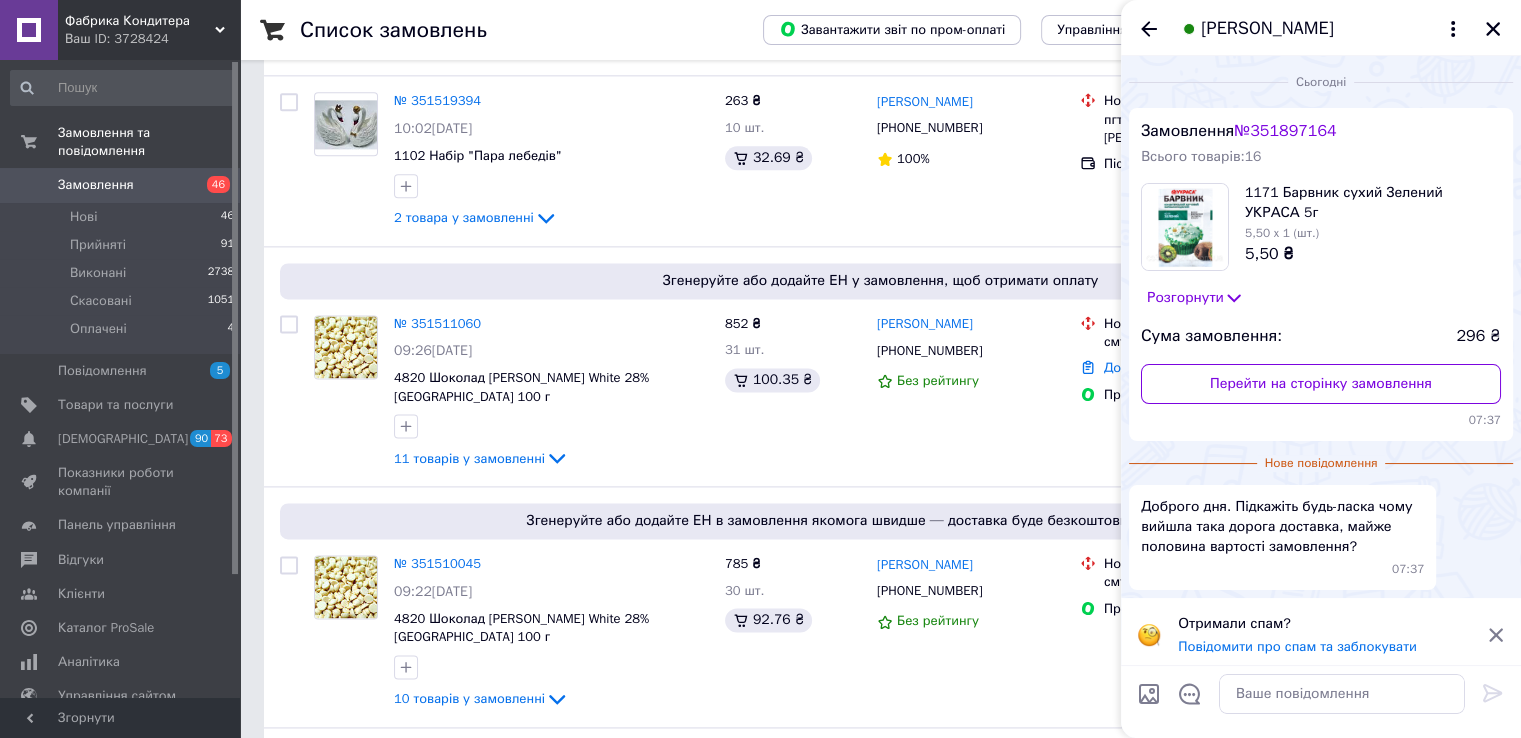 click on "Розгорнути" at bounding box center (1195, 298) 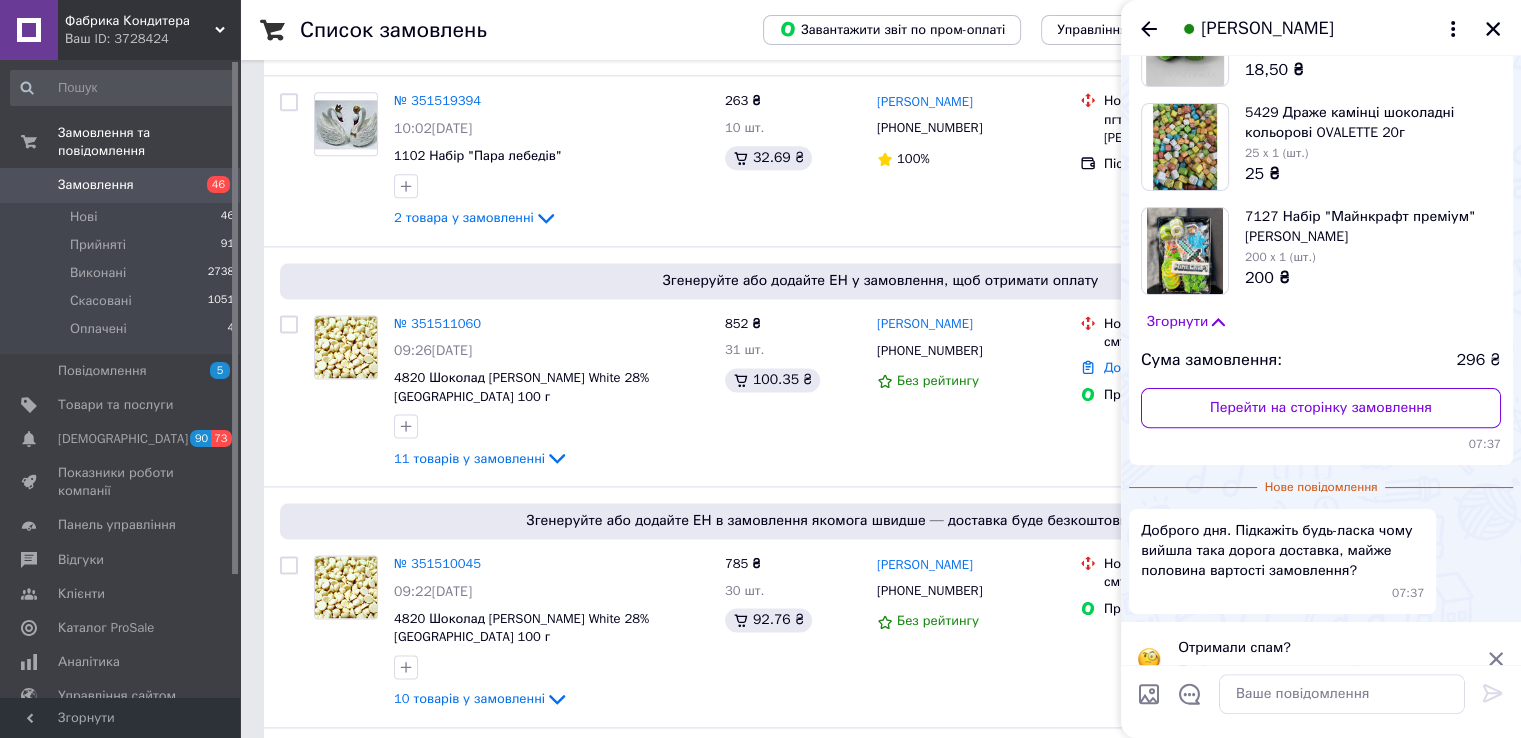 scroll, scrollTop: 631, scrollLeft: 0, axis: vertical 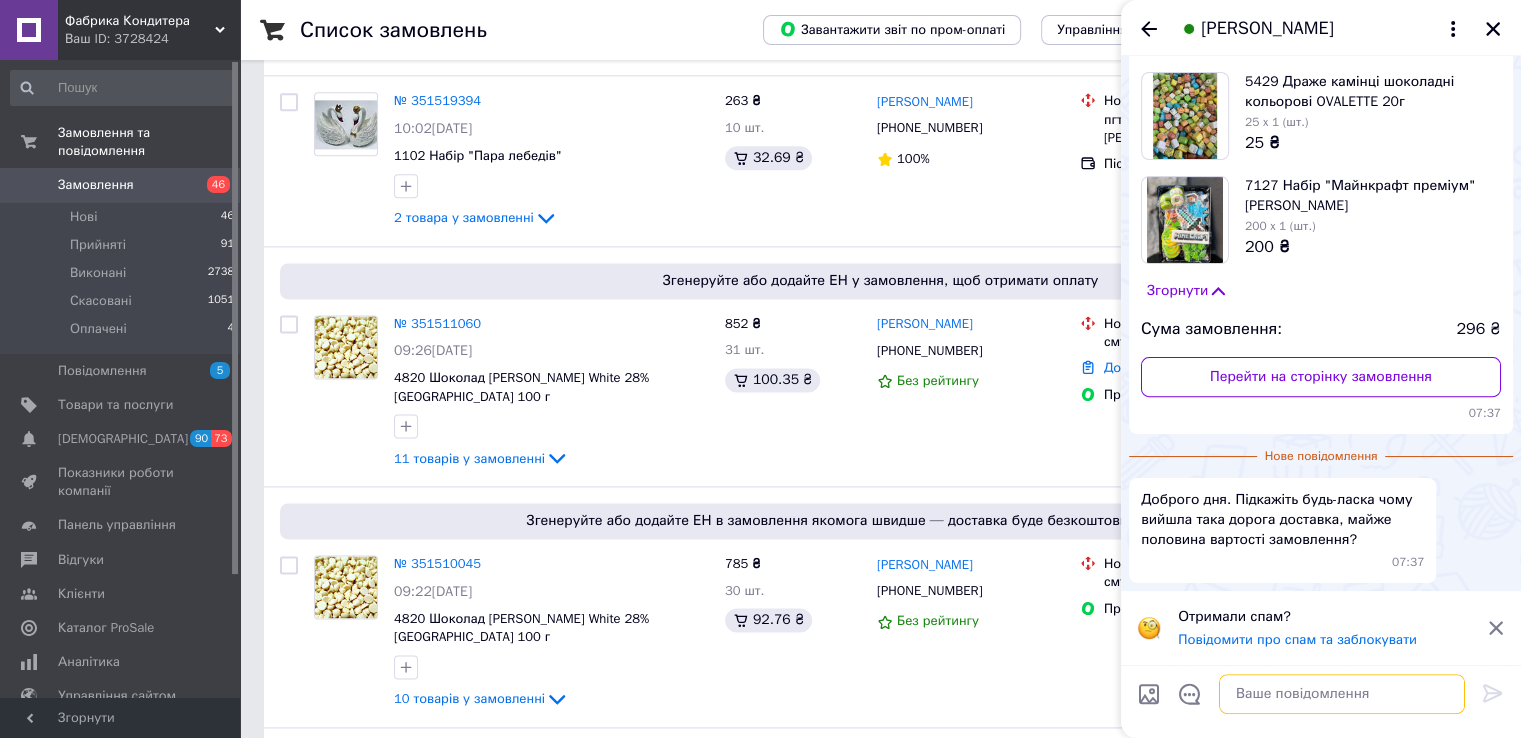 click at bounding box center (1342, 694) 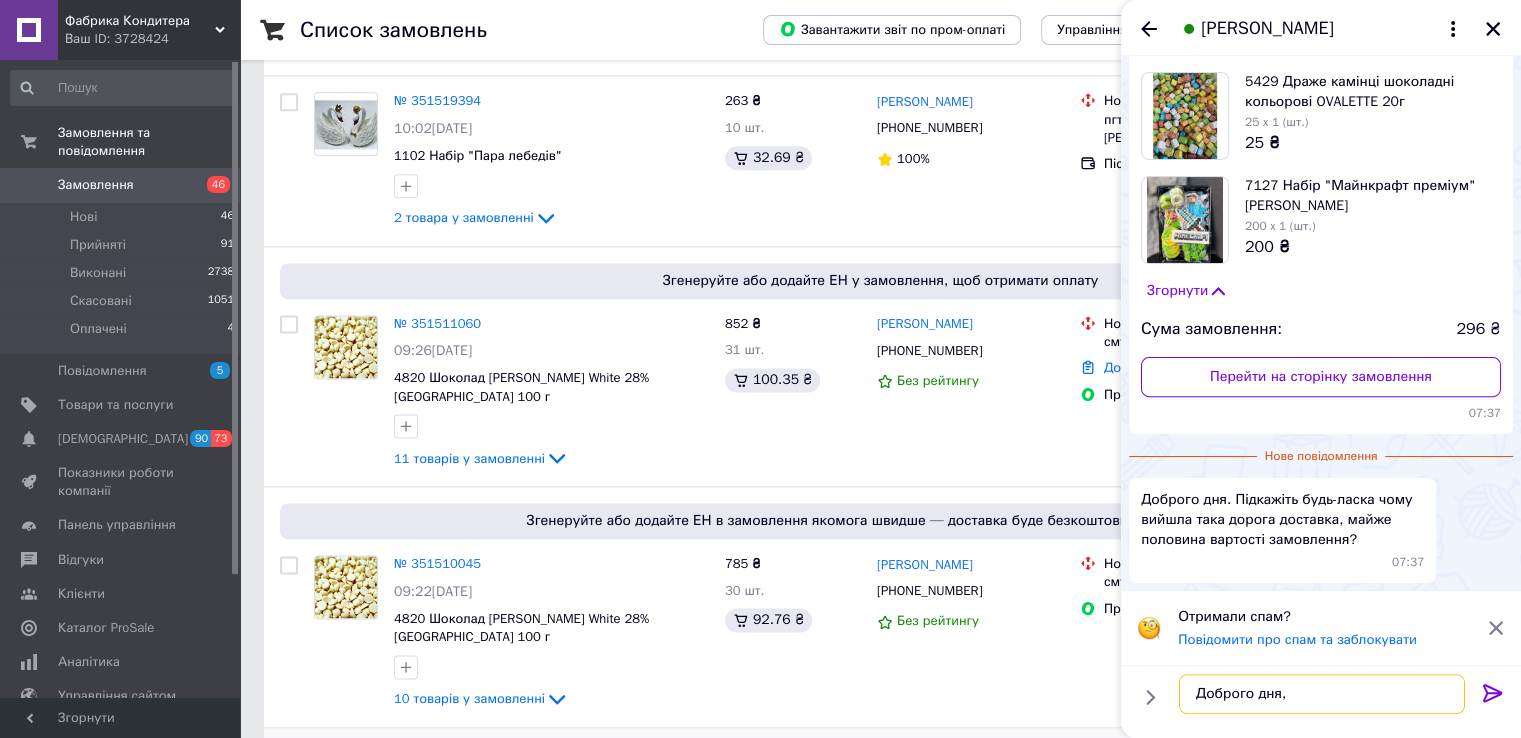 type on "Доброго дня," 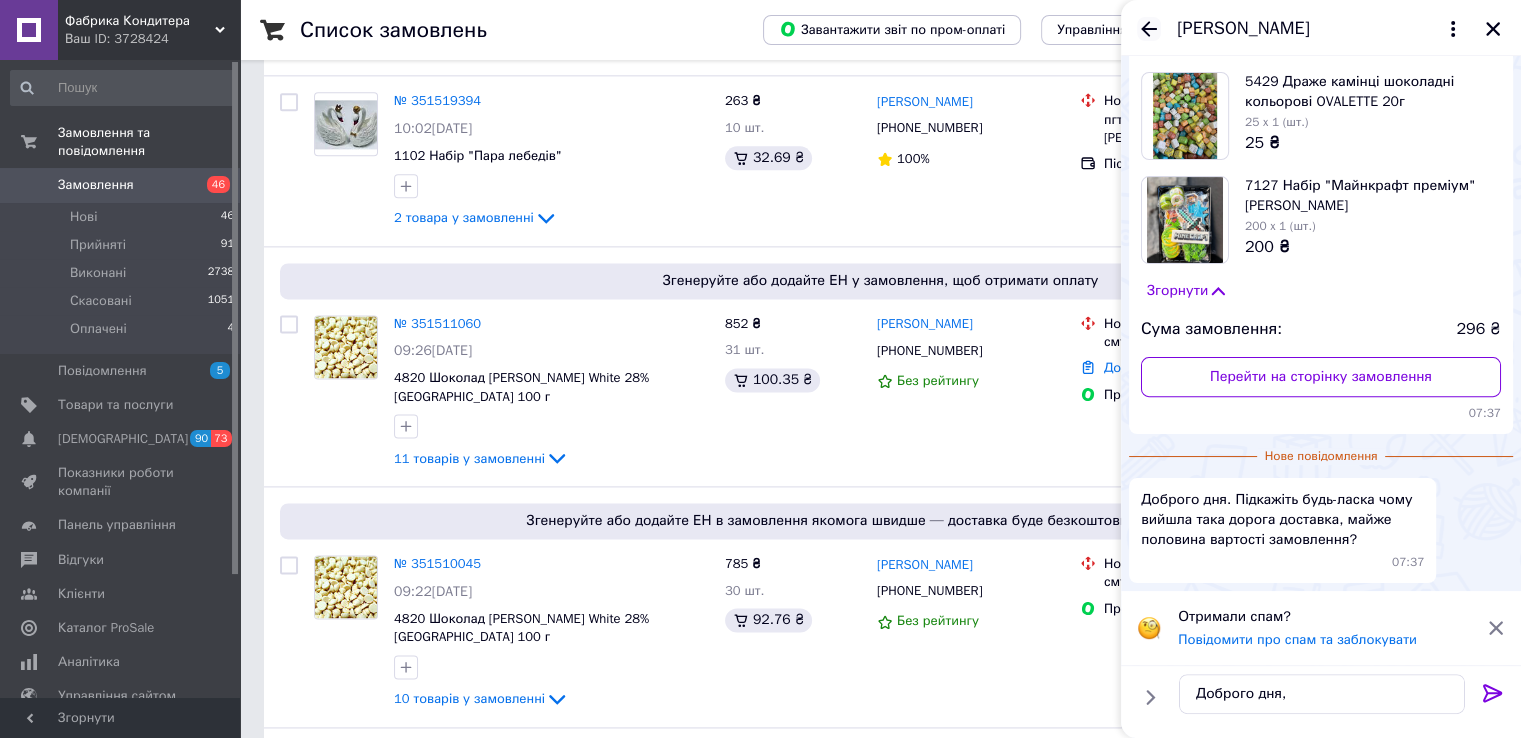 click 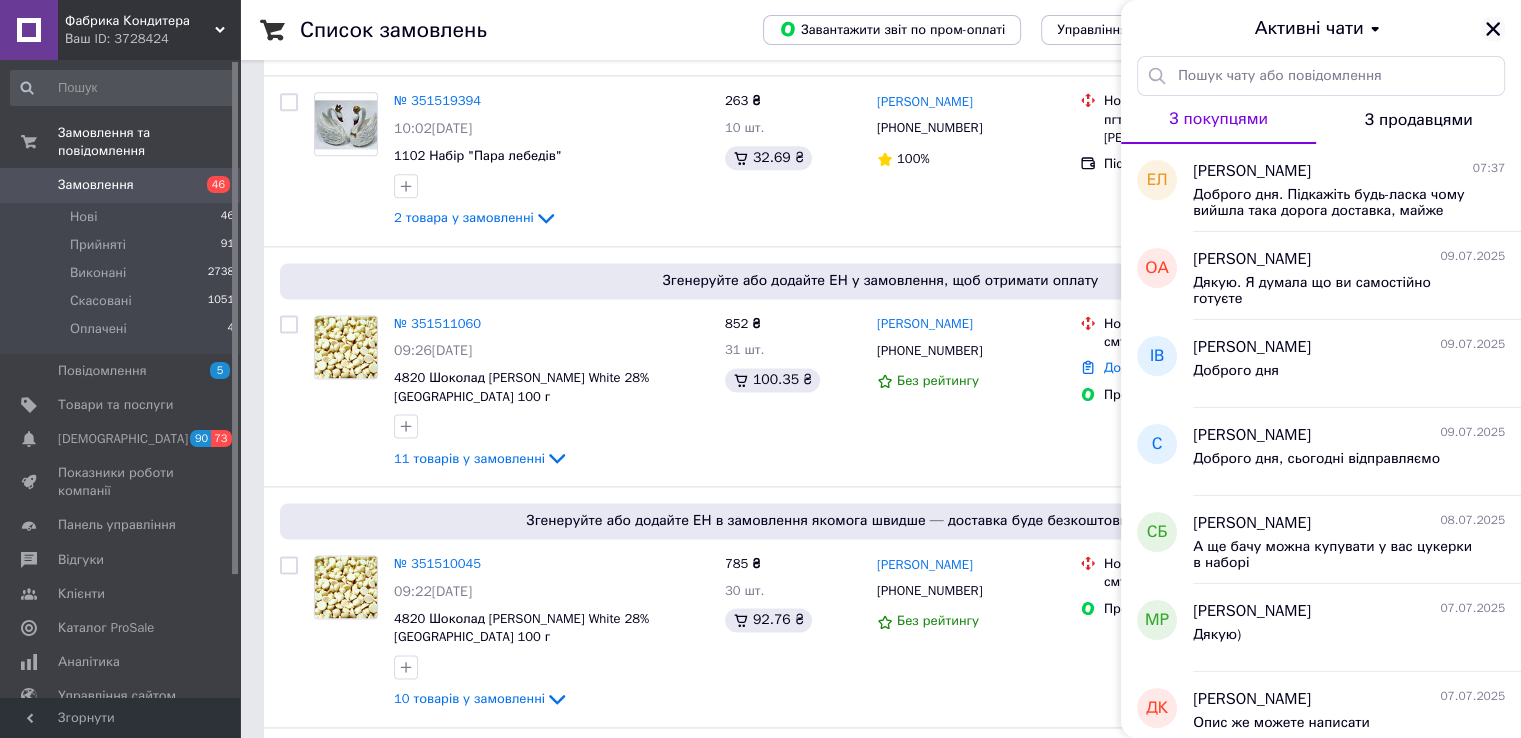 click 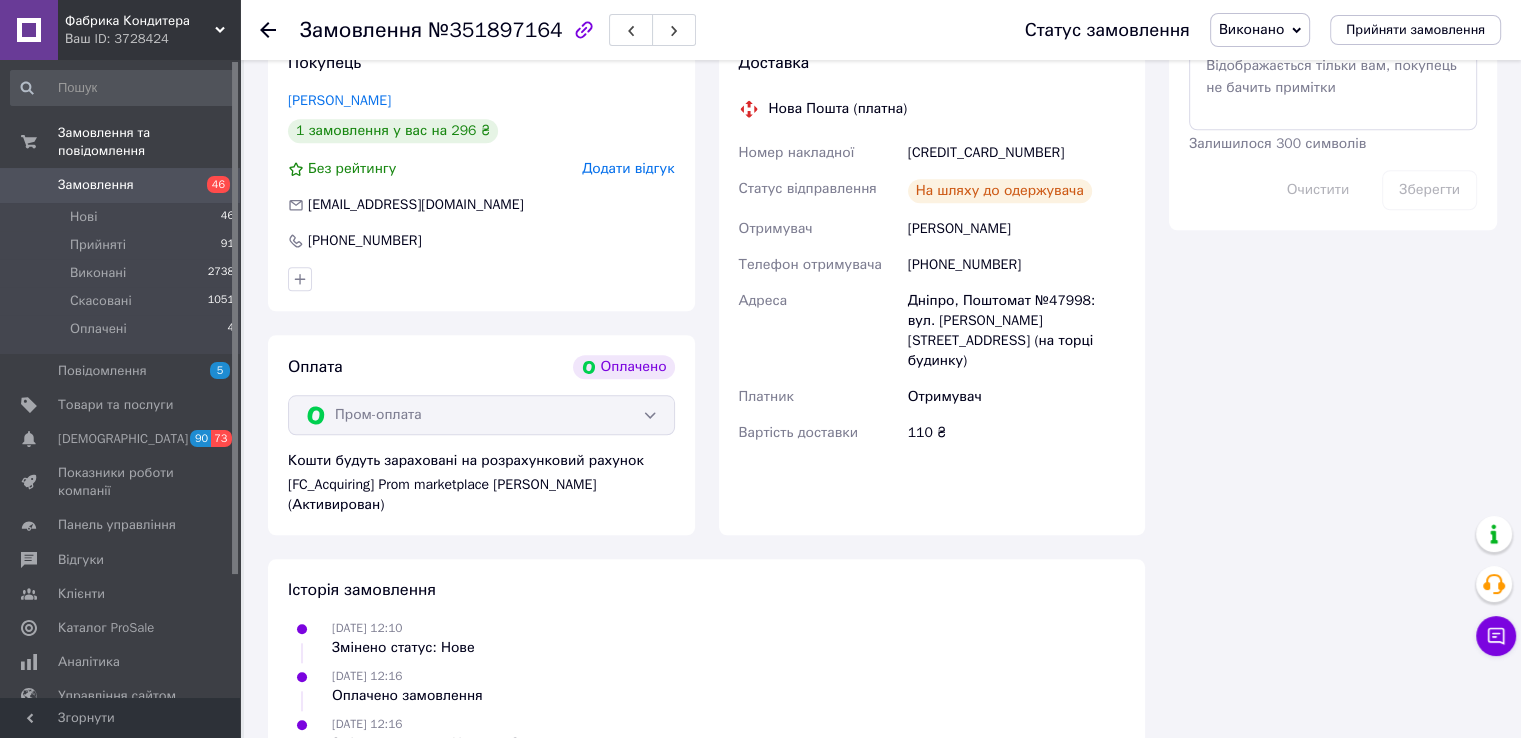 scroll, scrollTop: 1637, scrollLeft: 0, axis: vertical 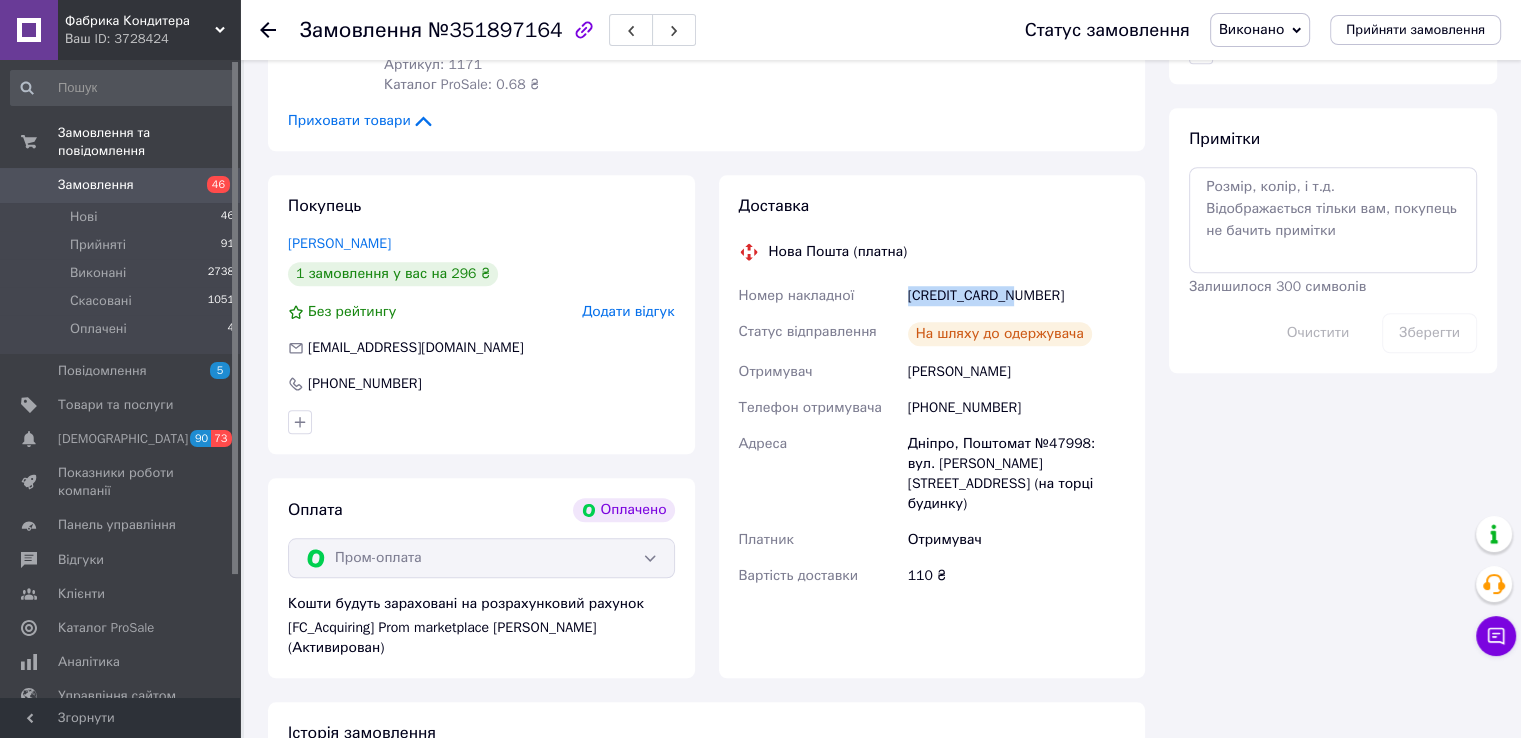drag, startPoint x: 904, startPoint y: 296, endPoint x: 1020, endPoint y: 292, distance: 116.06895 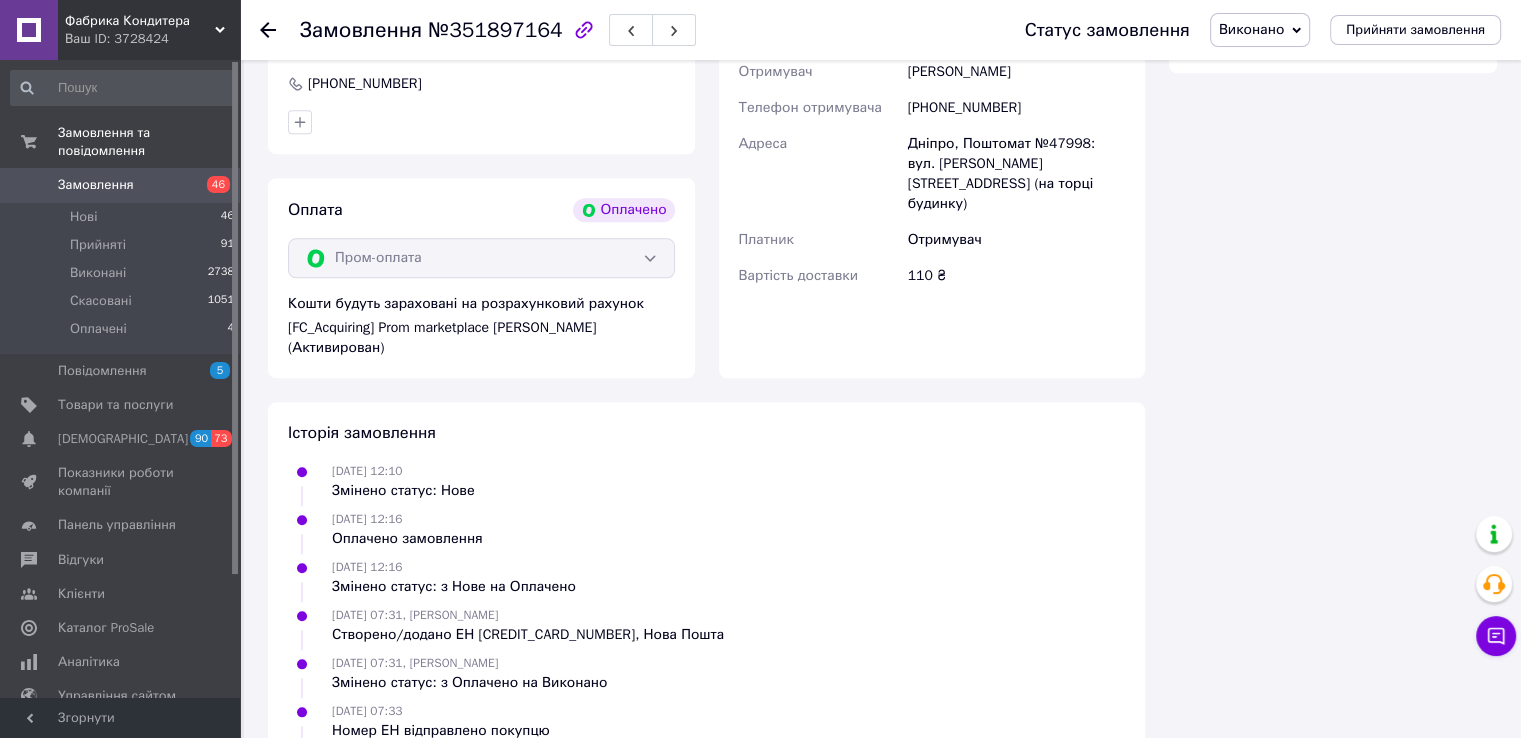 scroll, scrollTop: 2037, scrollLeft: 0, axis: vertical 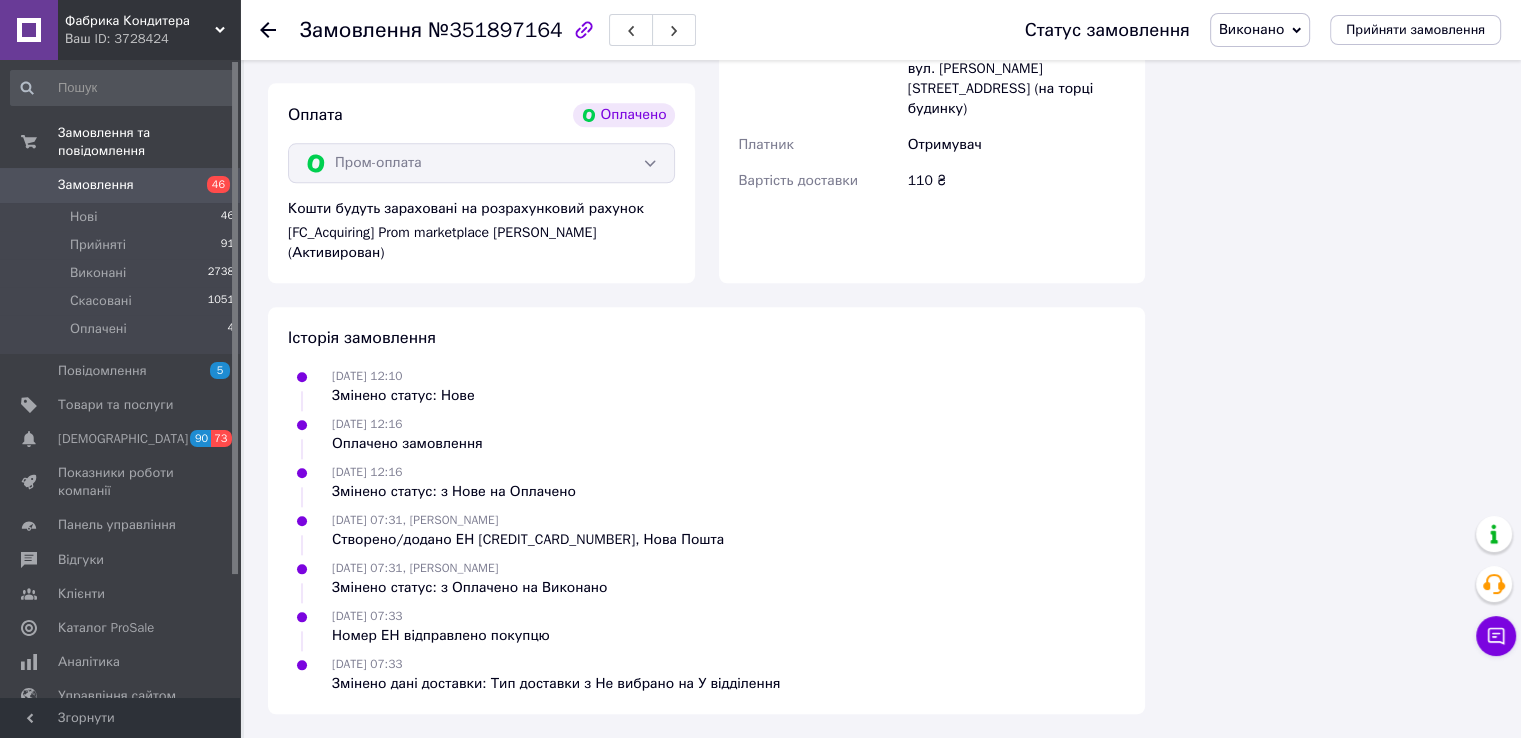 click on "09.07.2025 12:16 Оплачено замовлення" at bounding box center [706, 434] 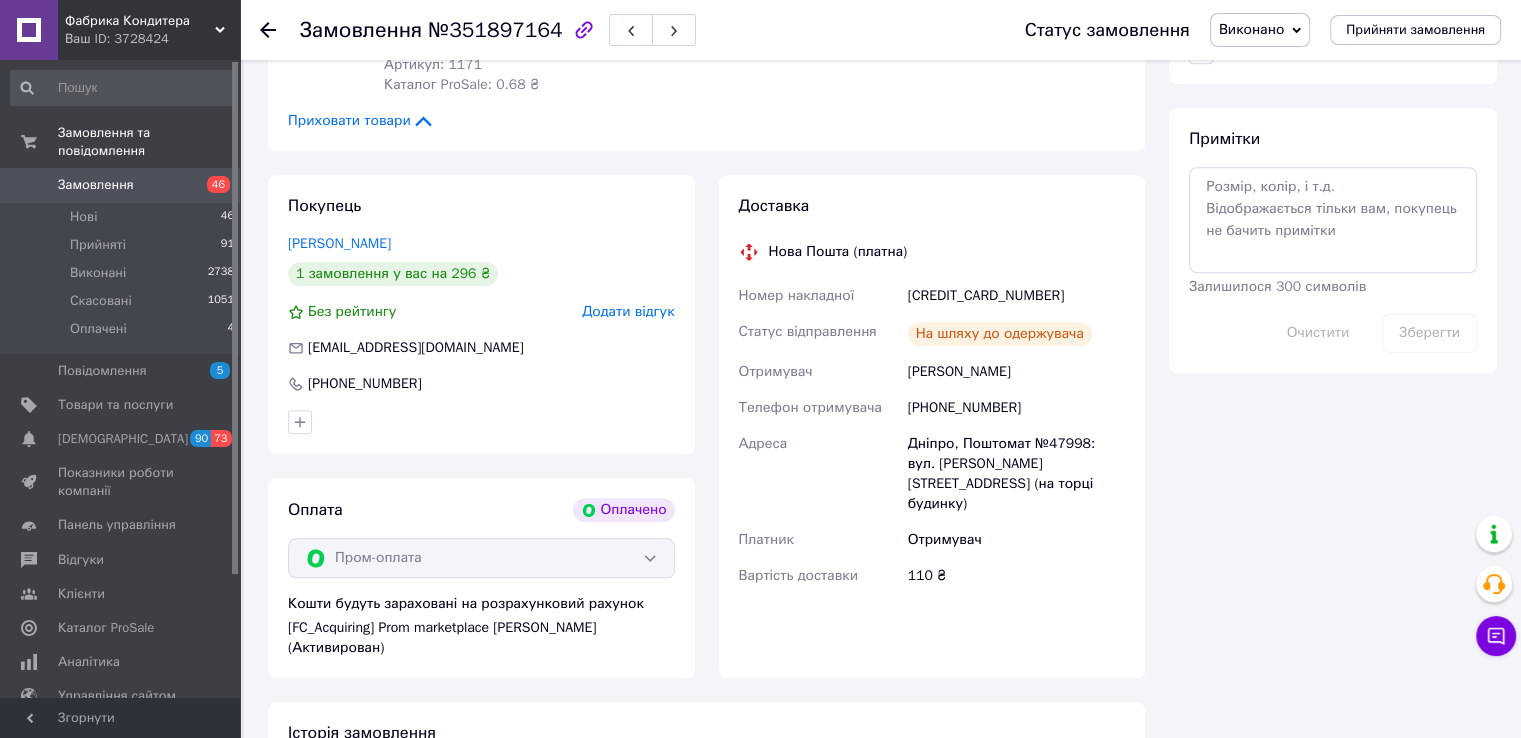 click on "Замовлення" at bounding box center [121, 185] 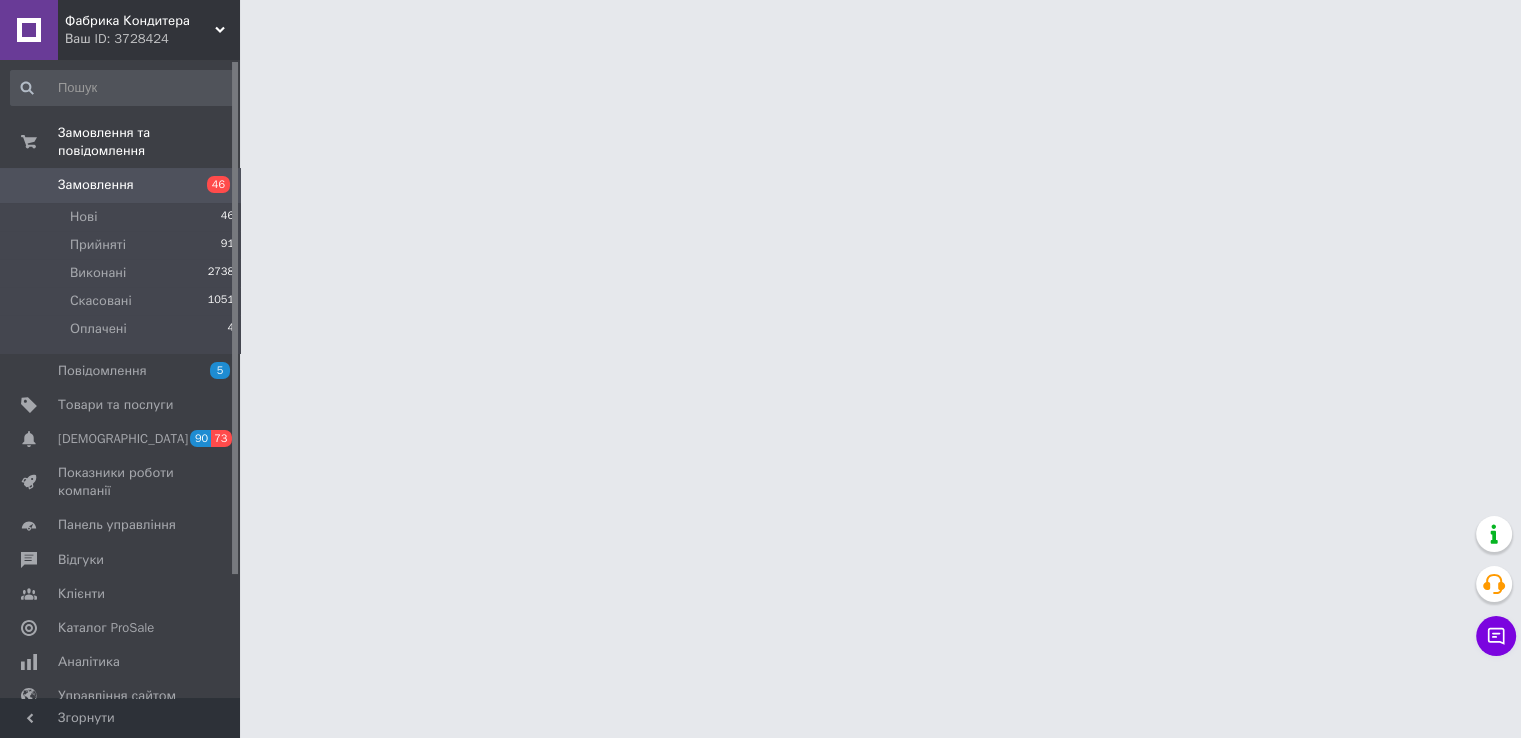 scroll, scrollTop: 0, scrollLeft: 0, axis: both 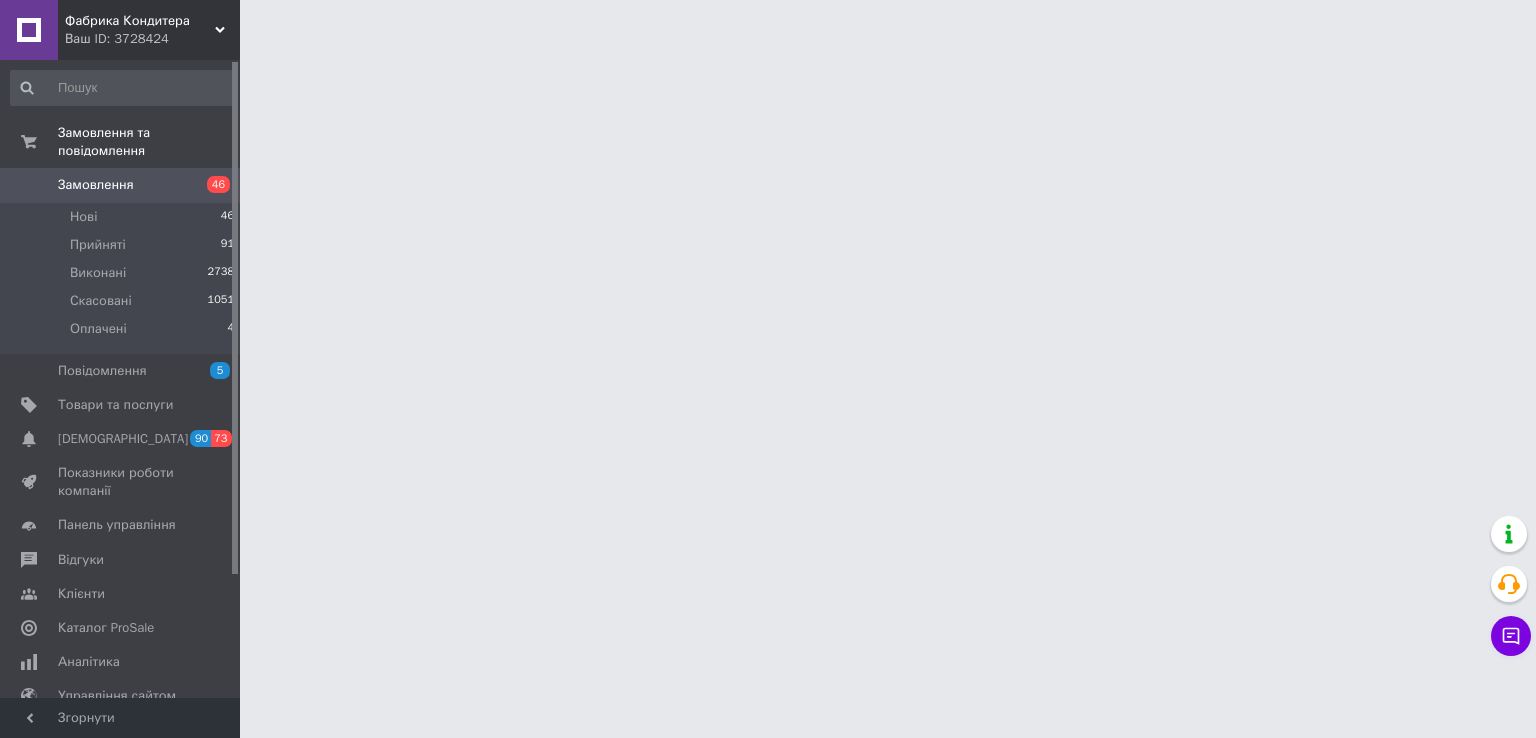 click on "Замовлення" at bounding box center [121, 185] 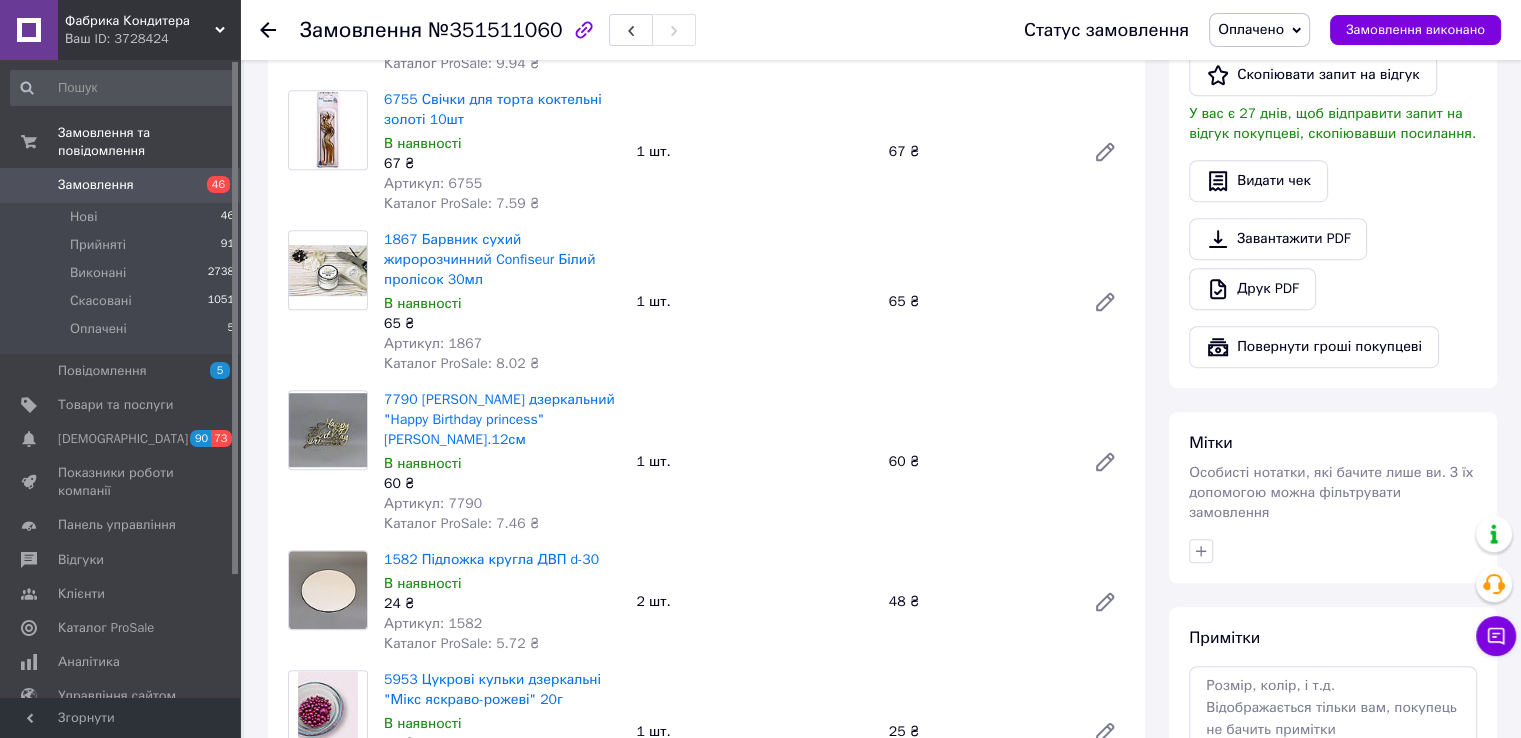 scroll, scrollTop: 1200, scrollLeft: 0, axis: vertical 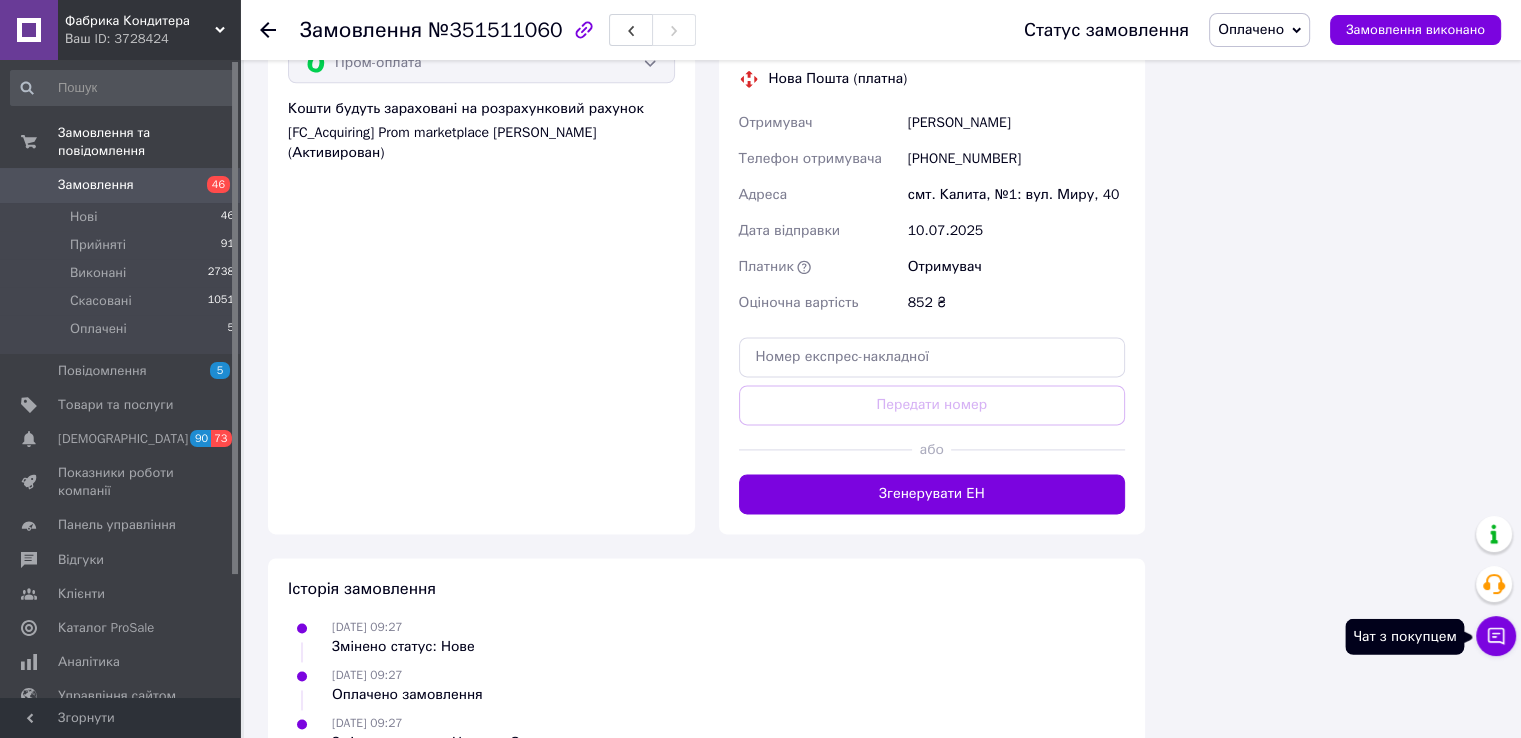click 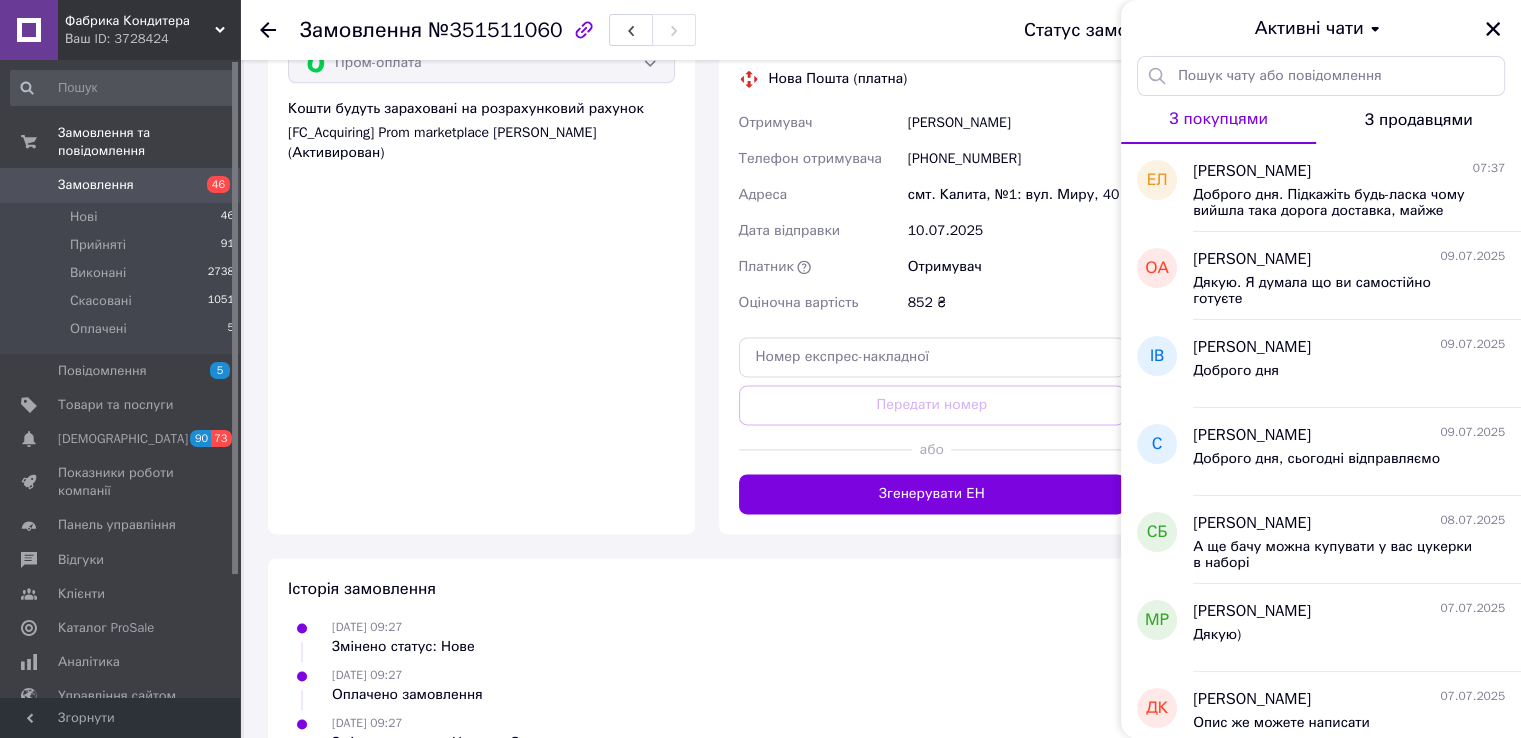 click on "[DATE] 09:27 Змінено статус: Нове" at bounding box center (706, 637) 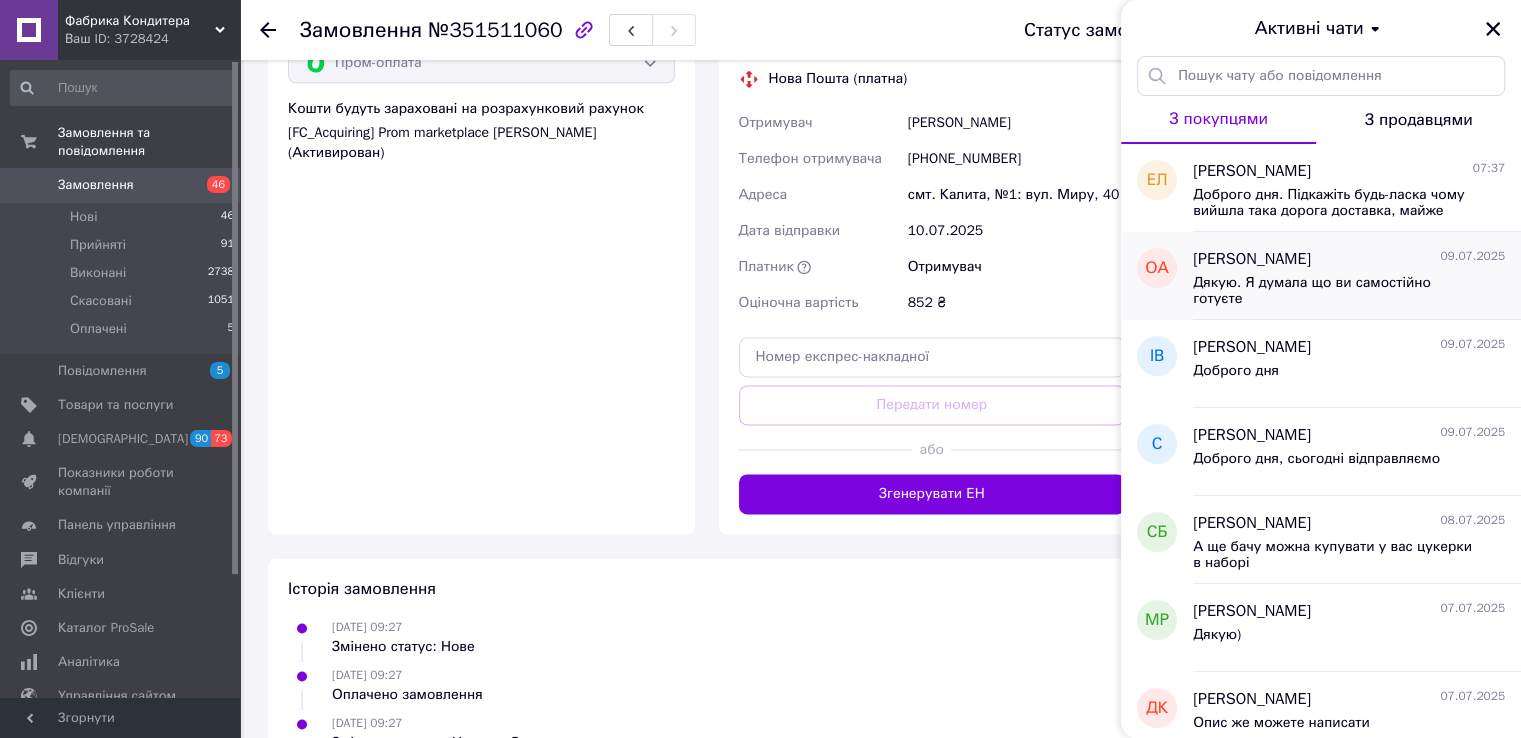 click on "Дякую. Я думала що ви самостійно готуєте" at bounding box center [1335, 291] 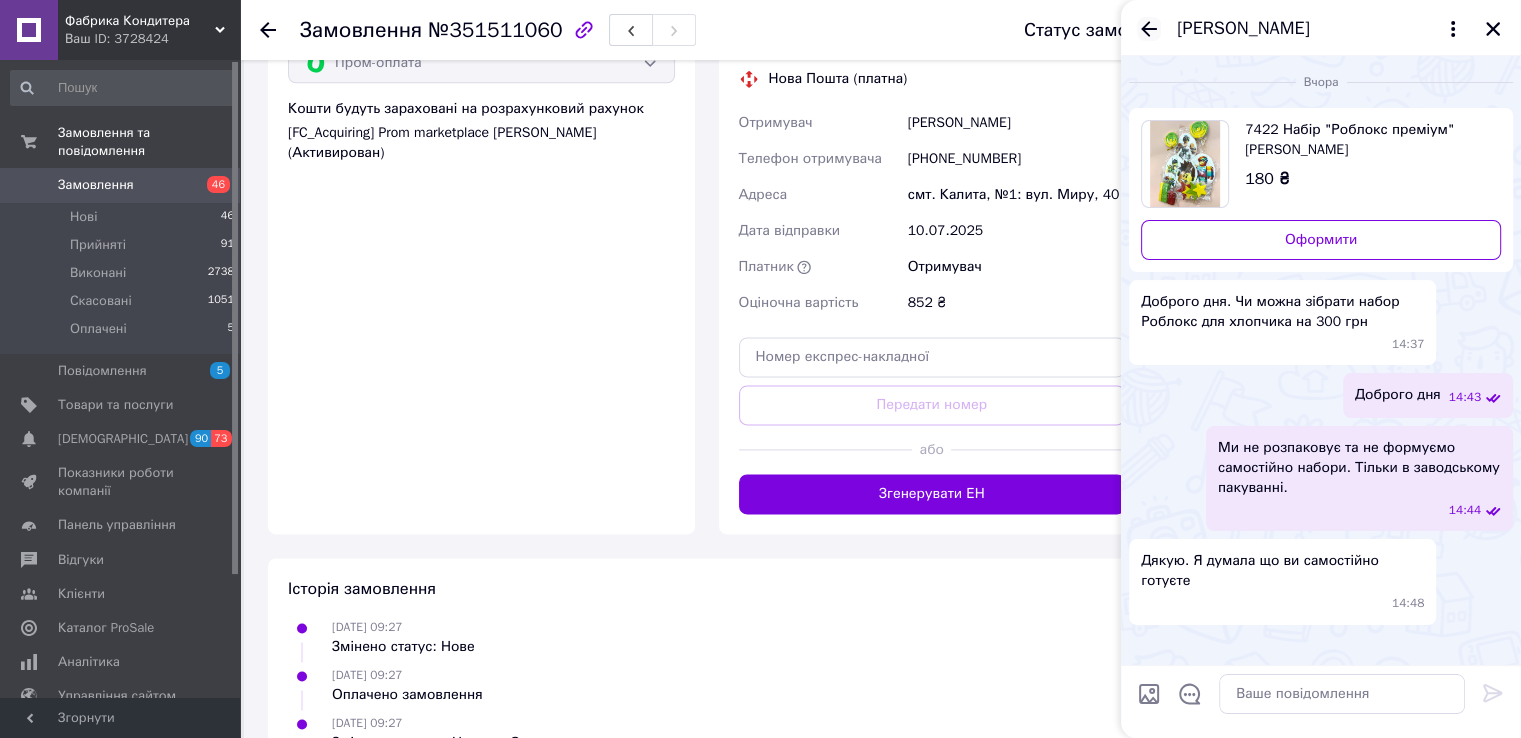 click 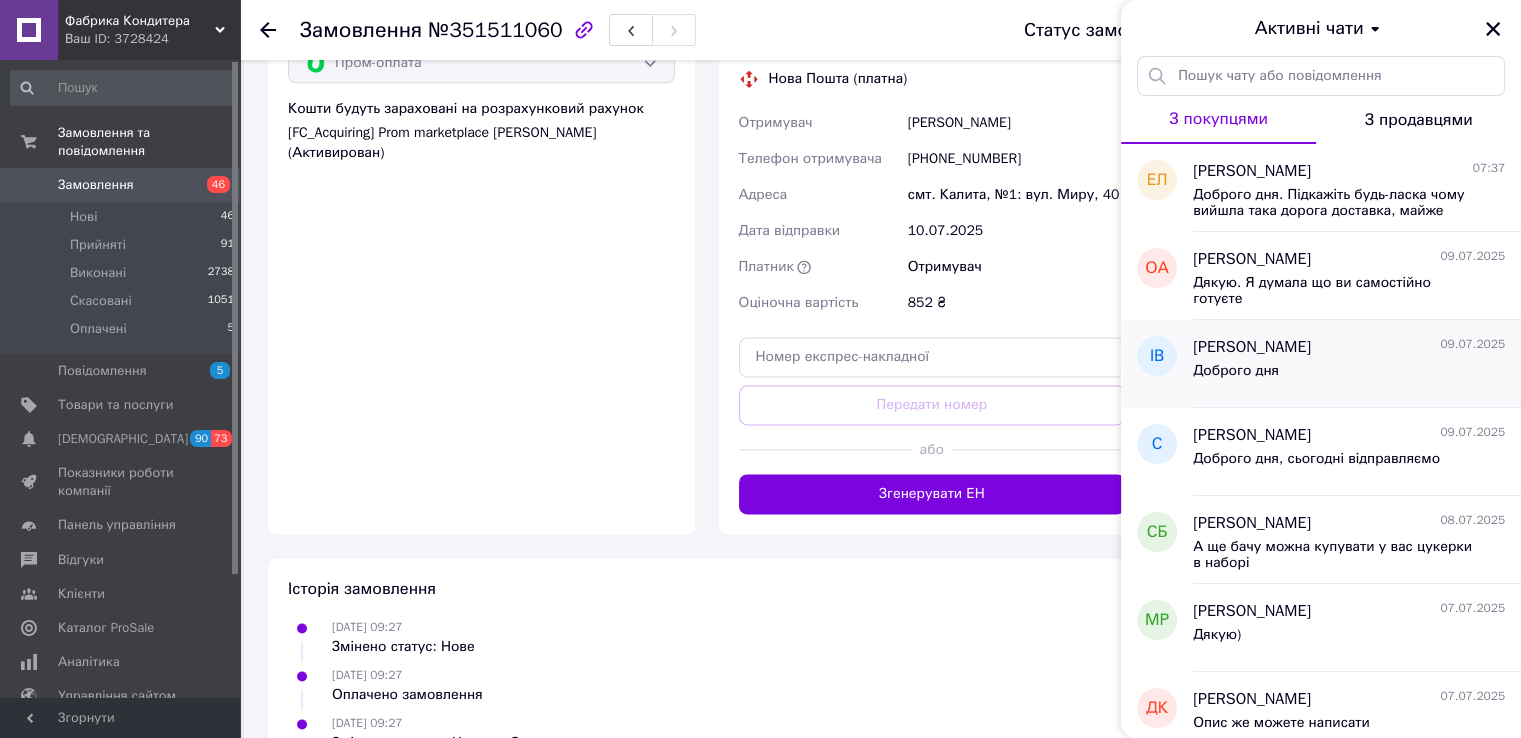 click on "Доброго дня" at bounding box center [1349, 375] 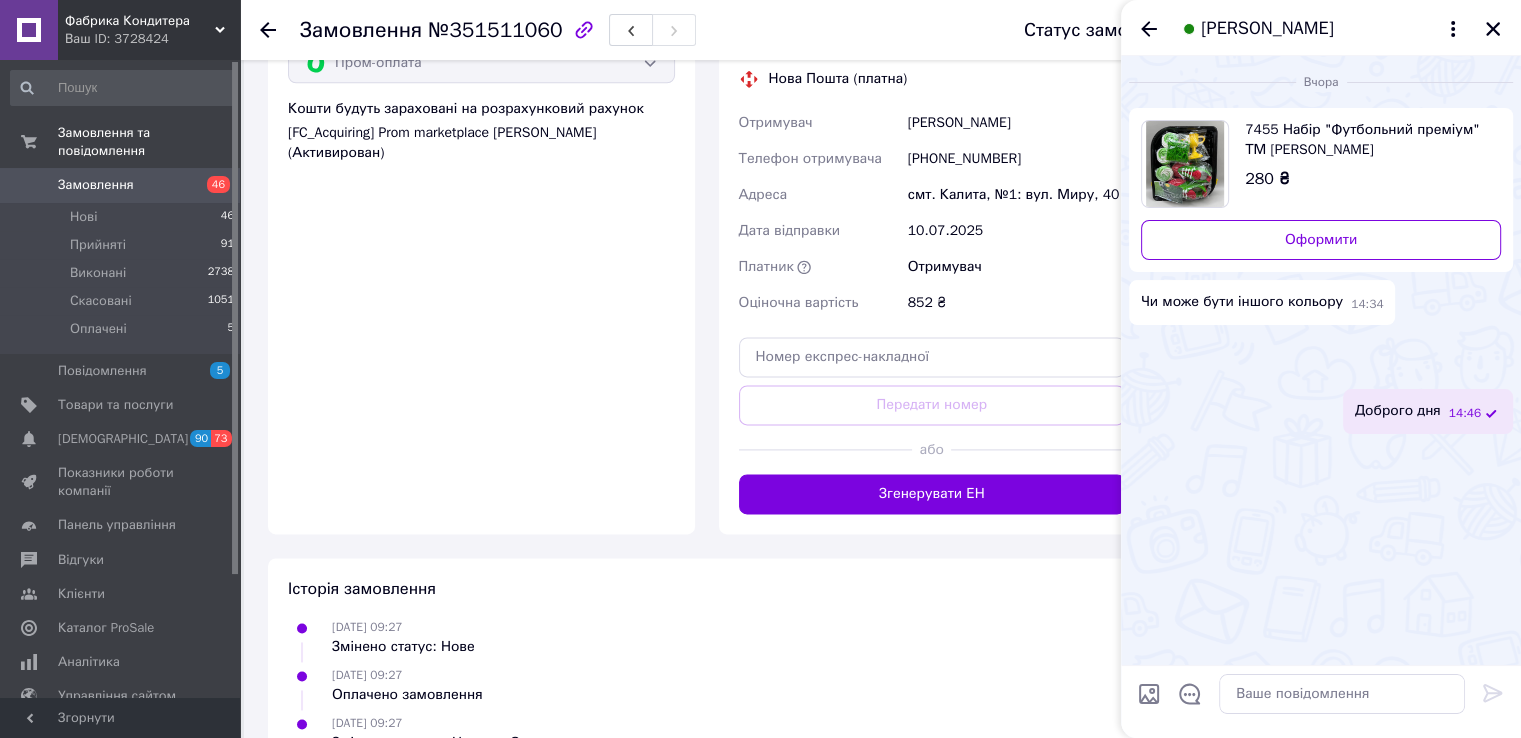 scroll, scrollTop: 0, scrollLeft: 0, axis: both 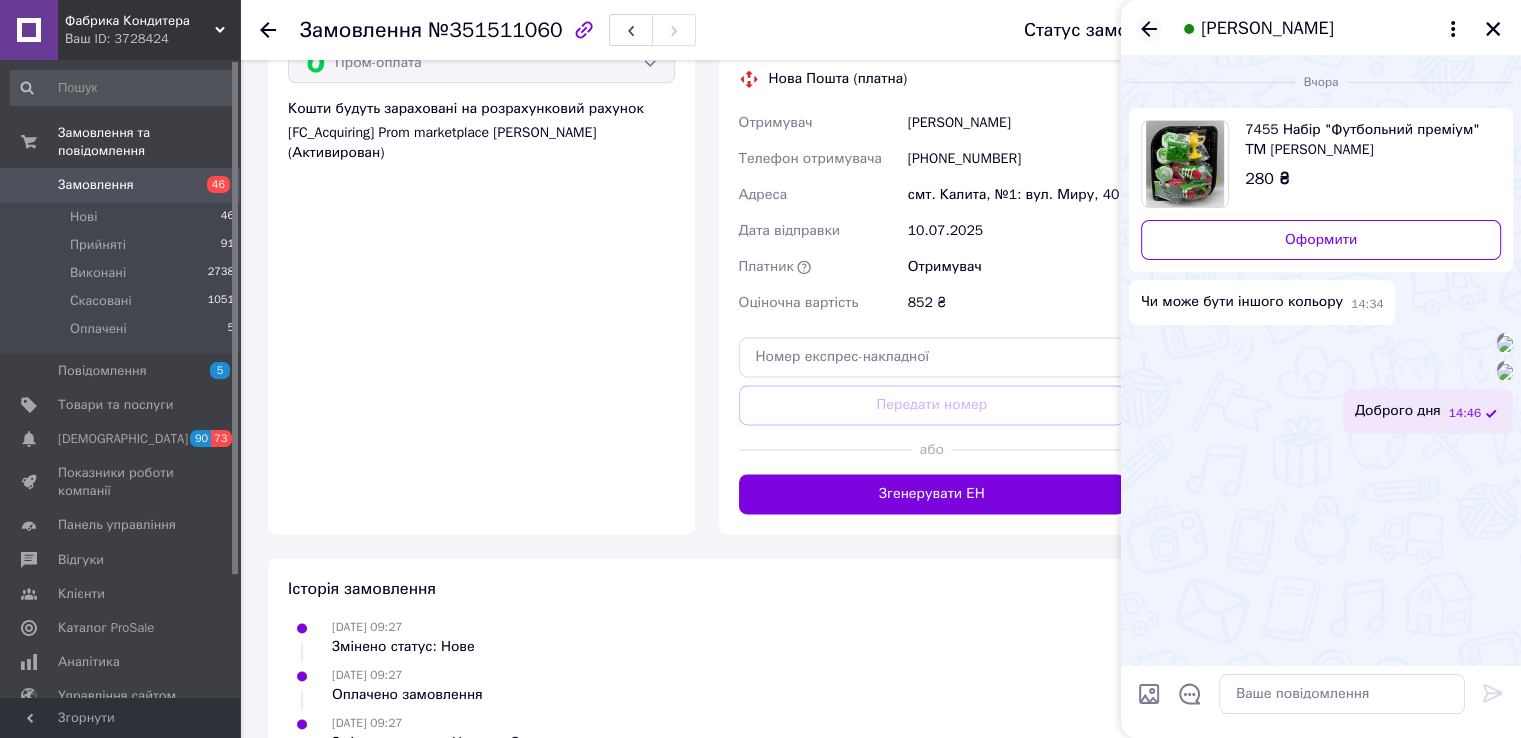 click 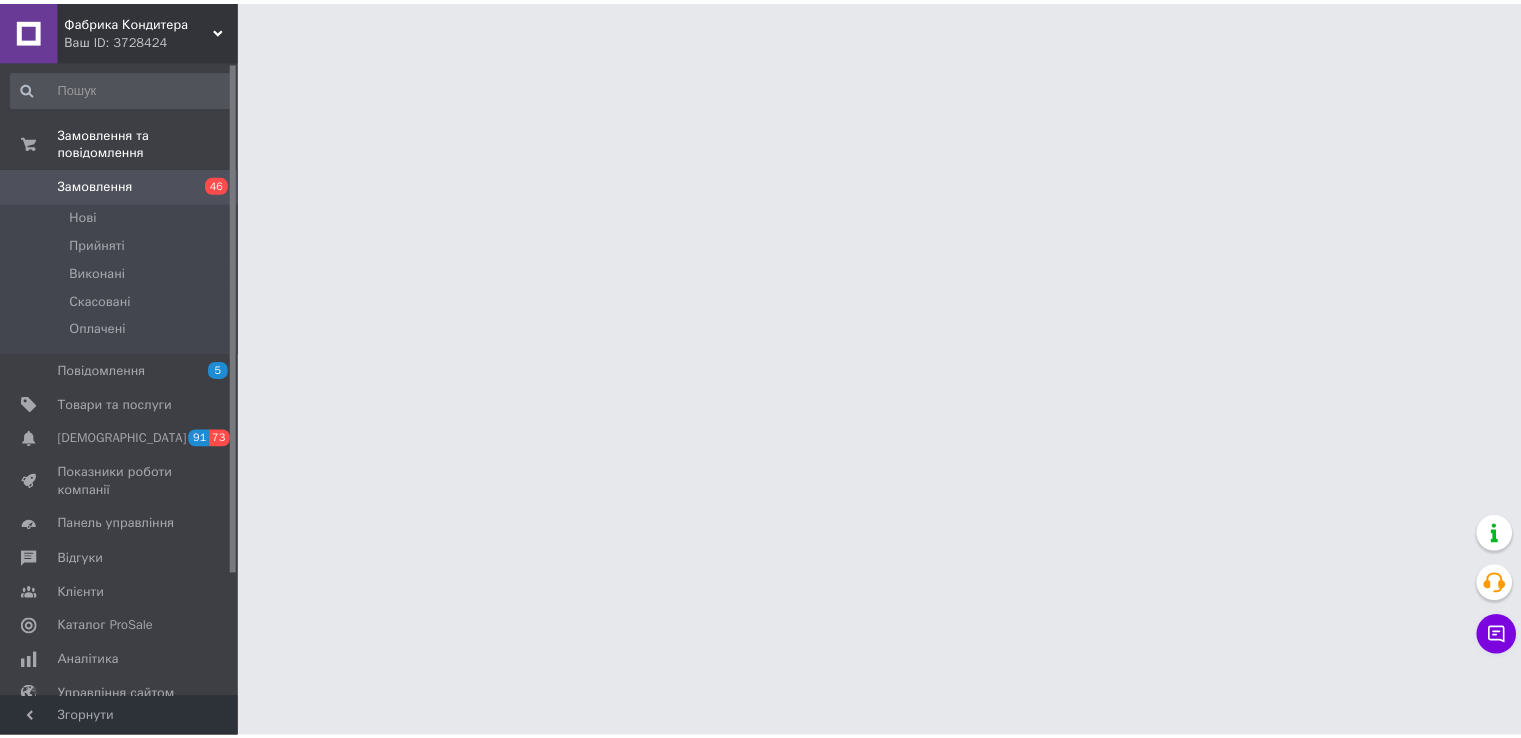 scroll, scrollTop: 0, scrollLeft: 0, axis: both 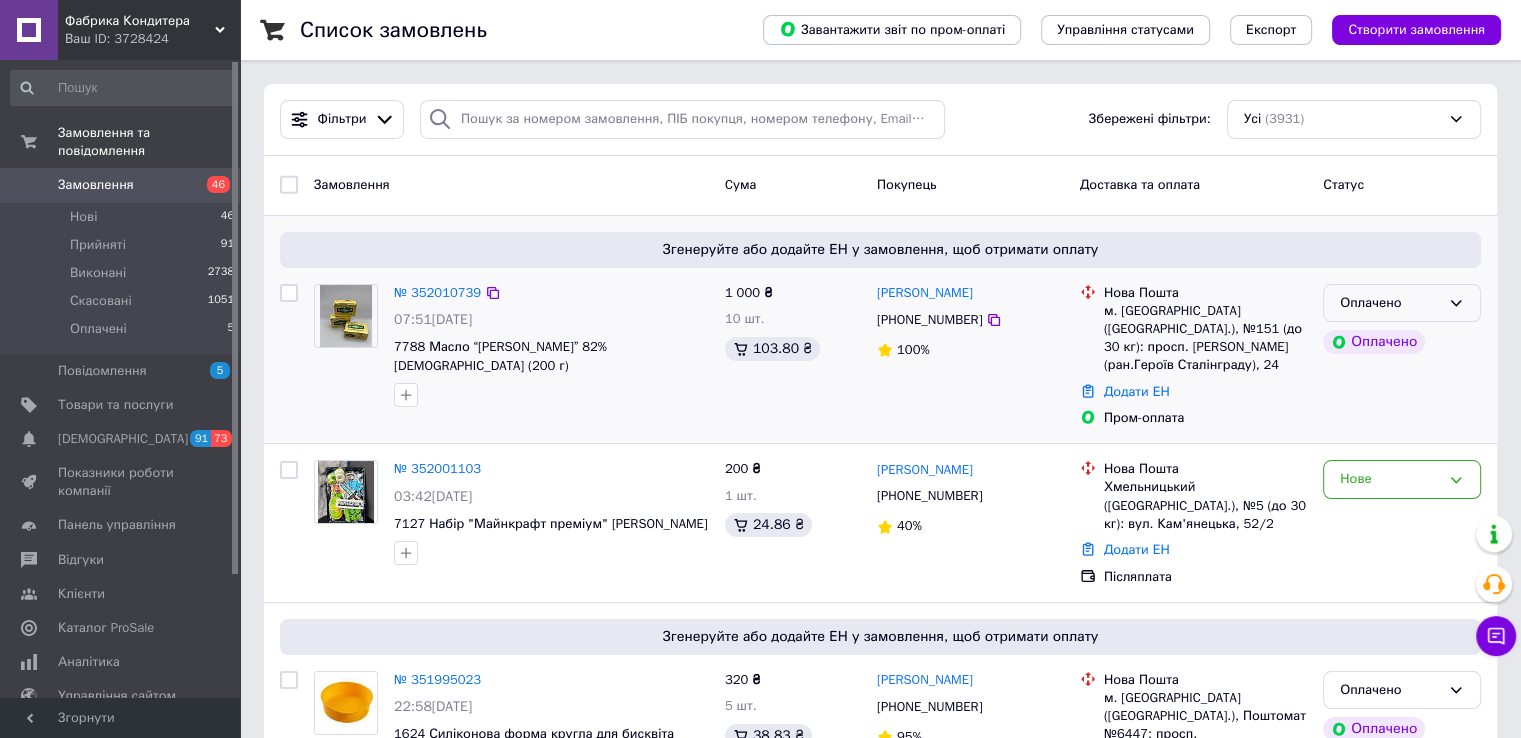 click on "Оплачено" at bounding box center [1390, 303] 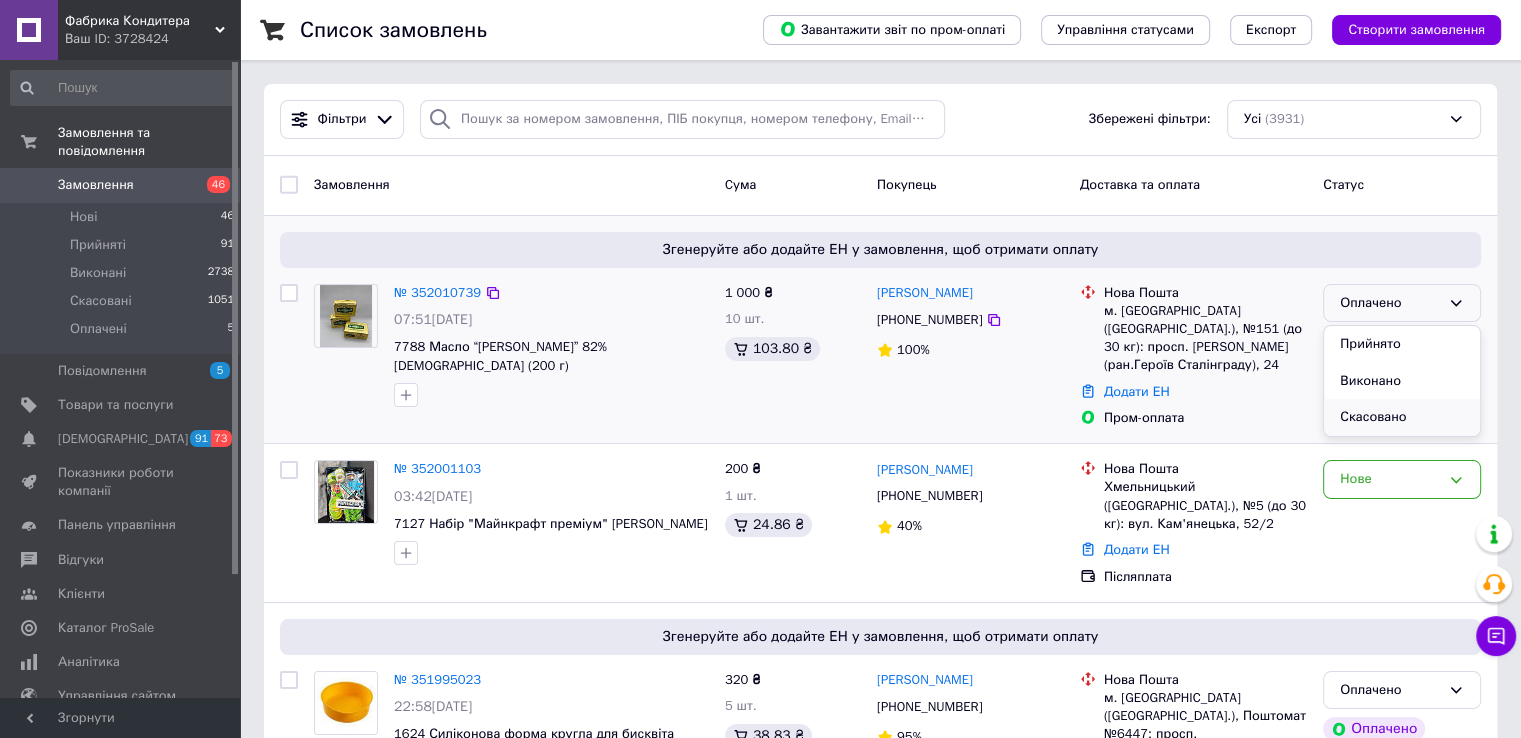 click on "Скасовано" at bounding box center [1402, 417] 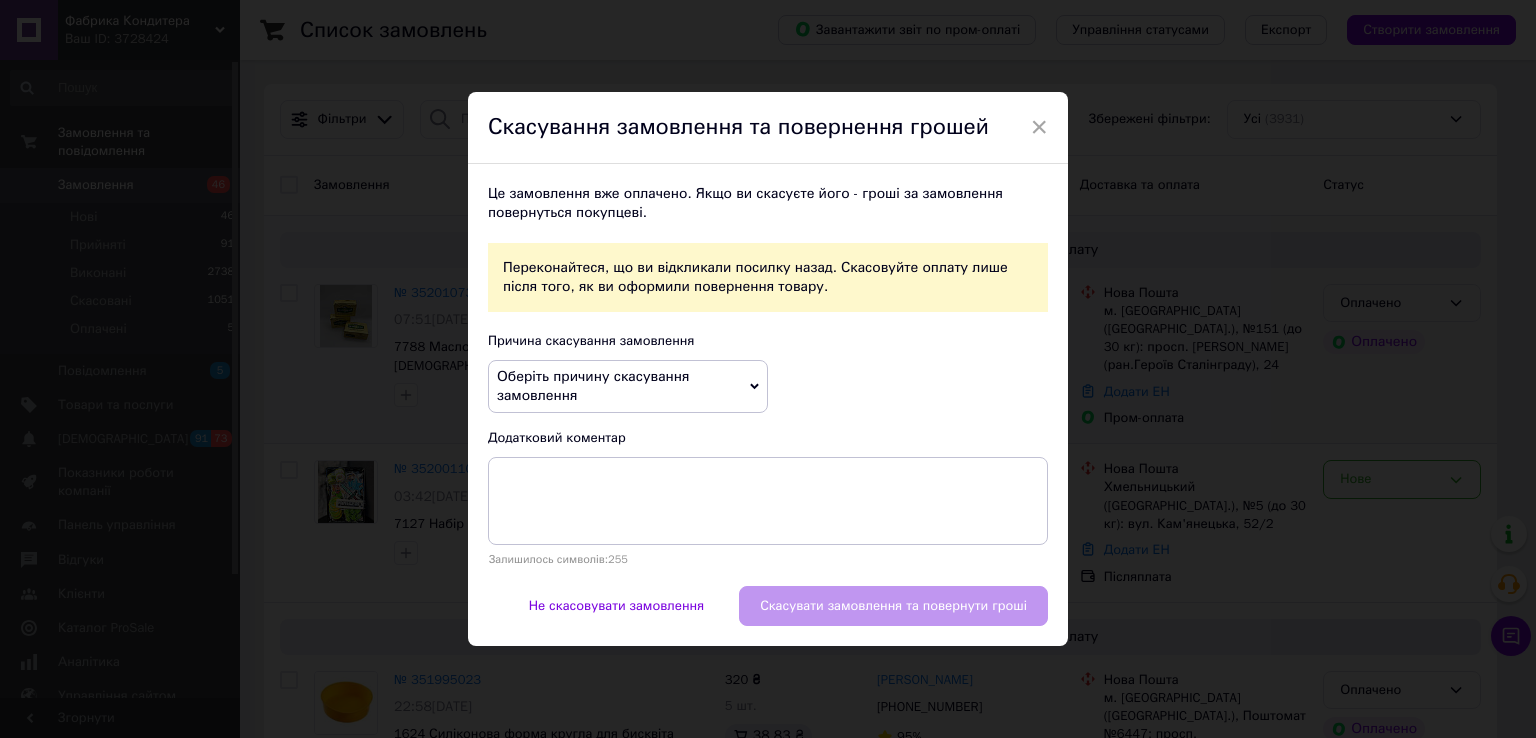 click on "Оберіть причину скасування замовлення" at bounding box center (628, 386) 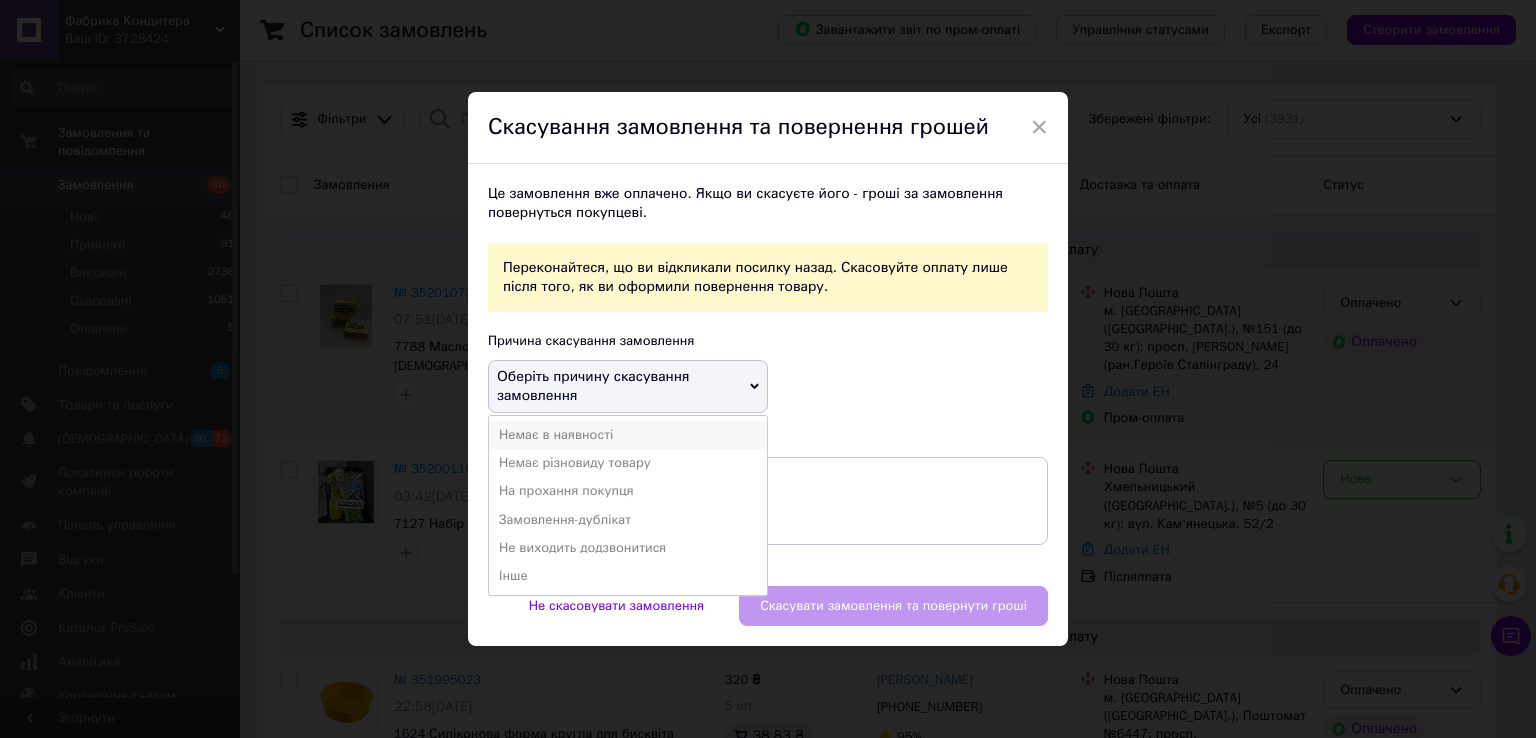 click on "Немає в наявності" at bounding box center [628, 435] 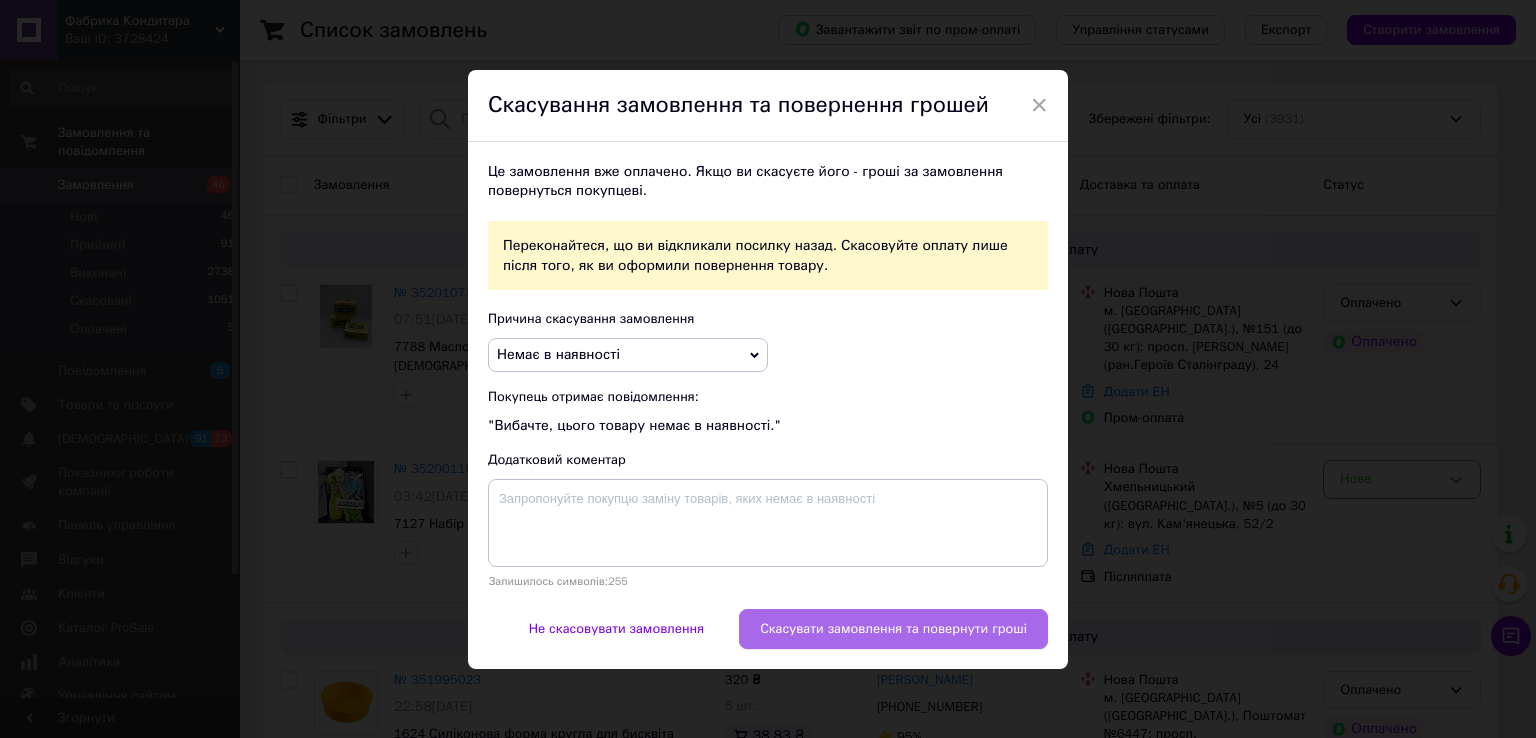 click on "Скасувати замовлення та повернути гроші" at bounding box center (893, 629) 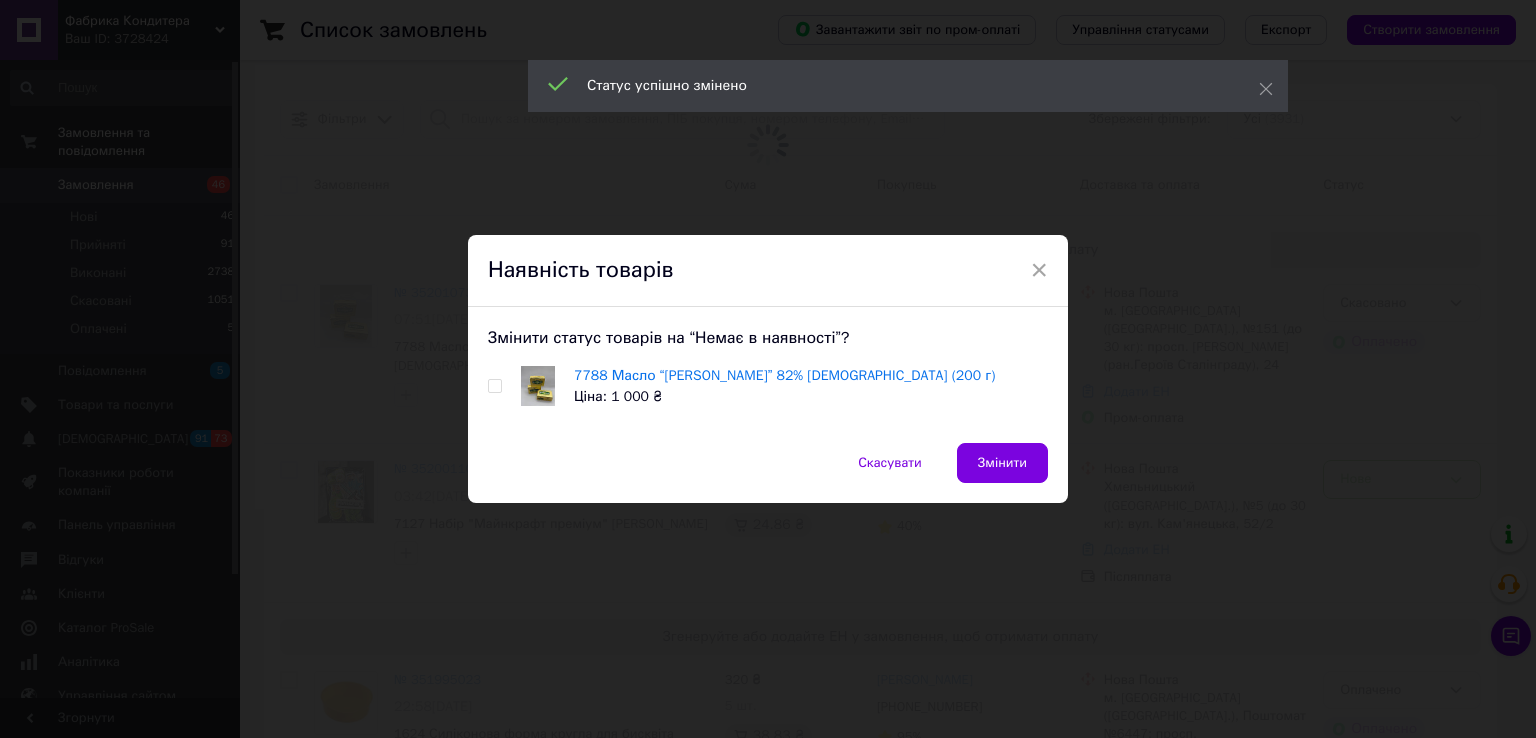 click at bounding box center [494, 386] 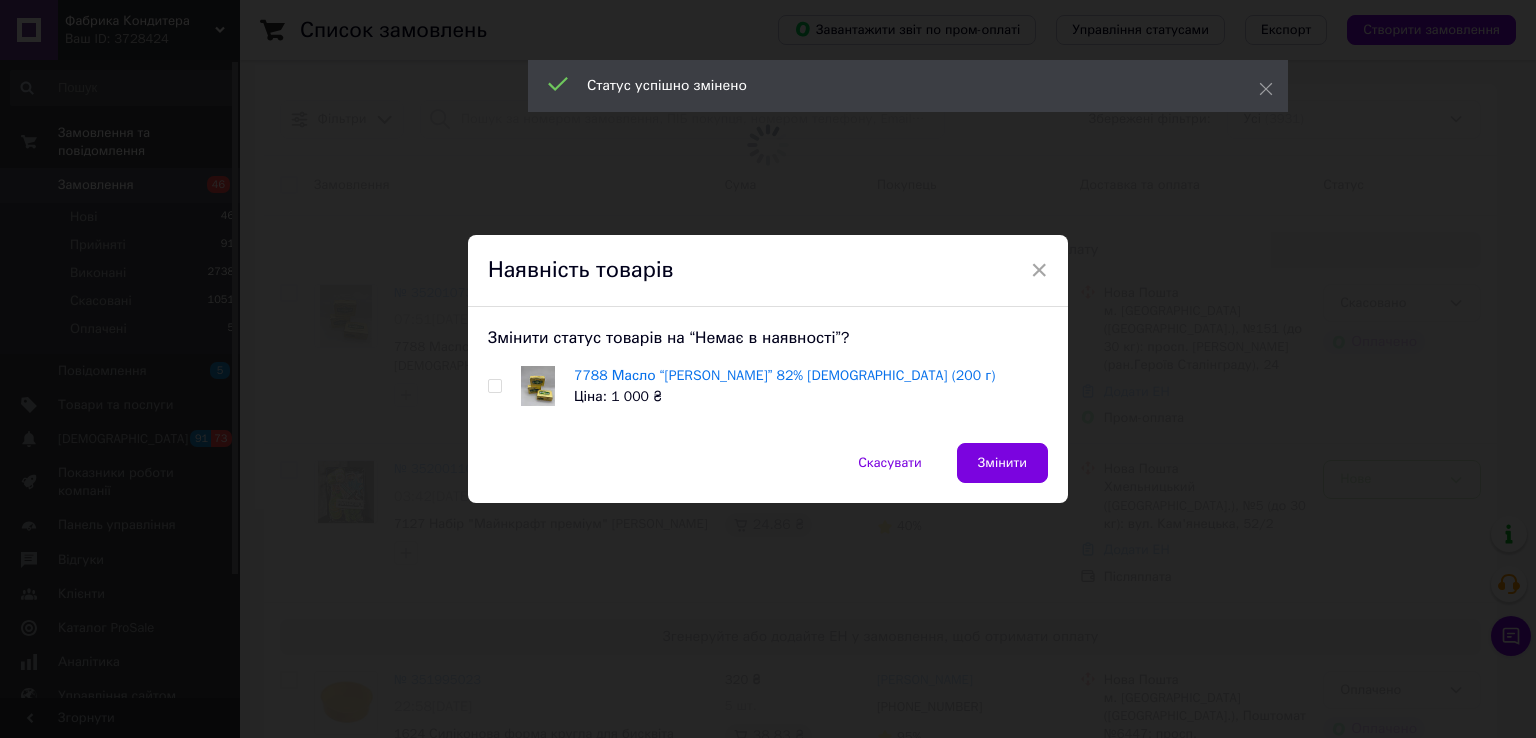 checkbox on "true" 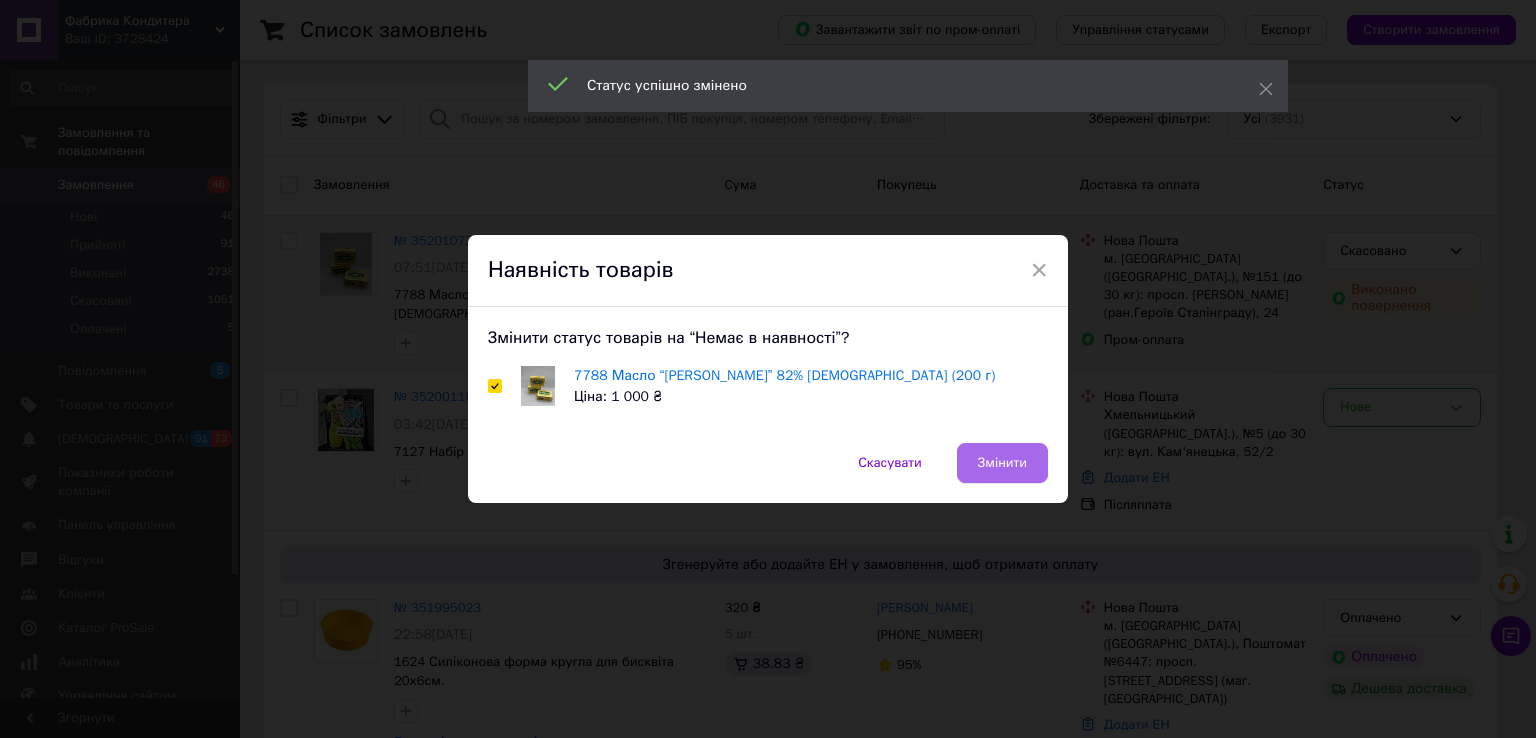 click on "Змінити" at bounding box center (1002, 463) 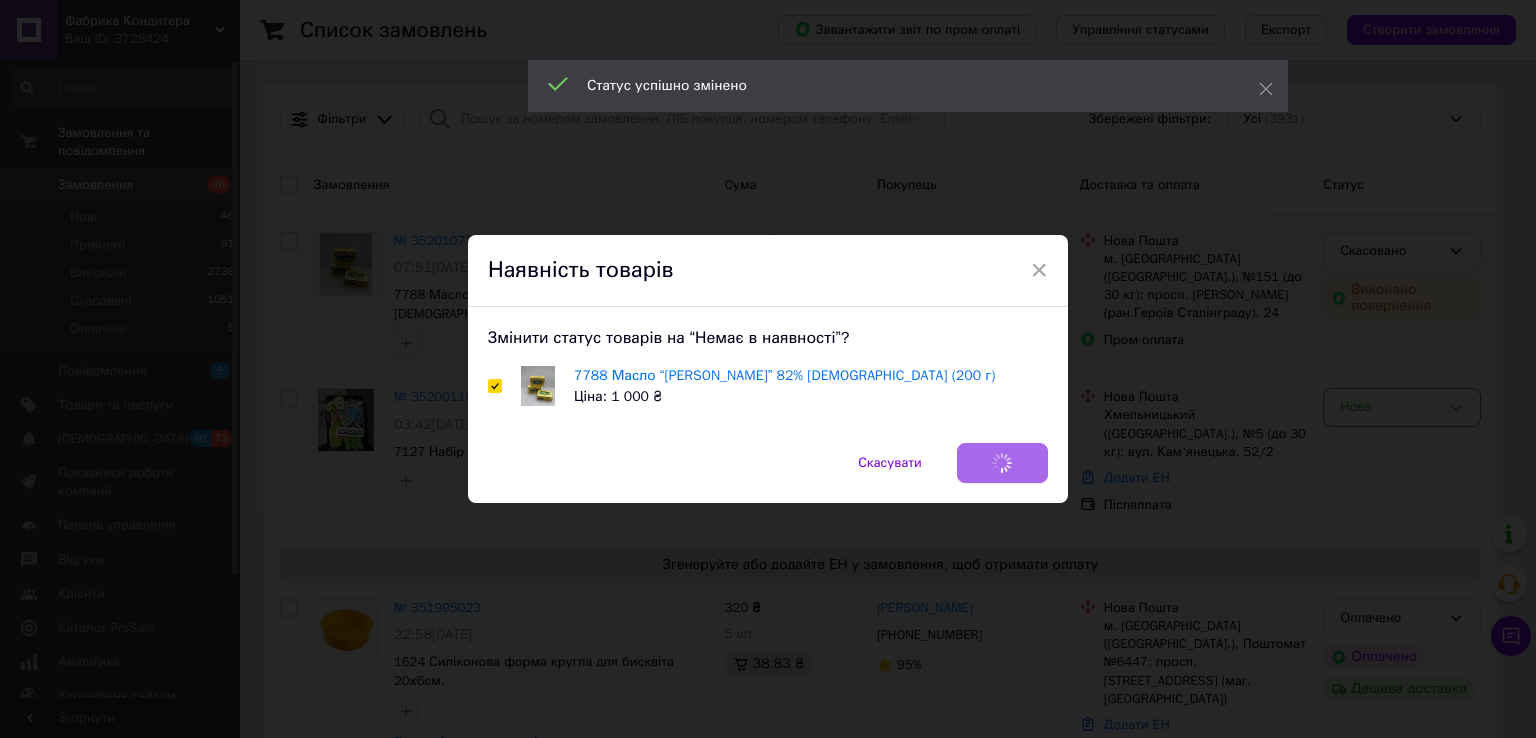click on "Скасувати   Змінити" at bounding box center (768, 473) 